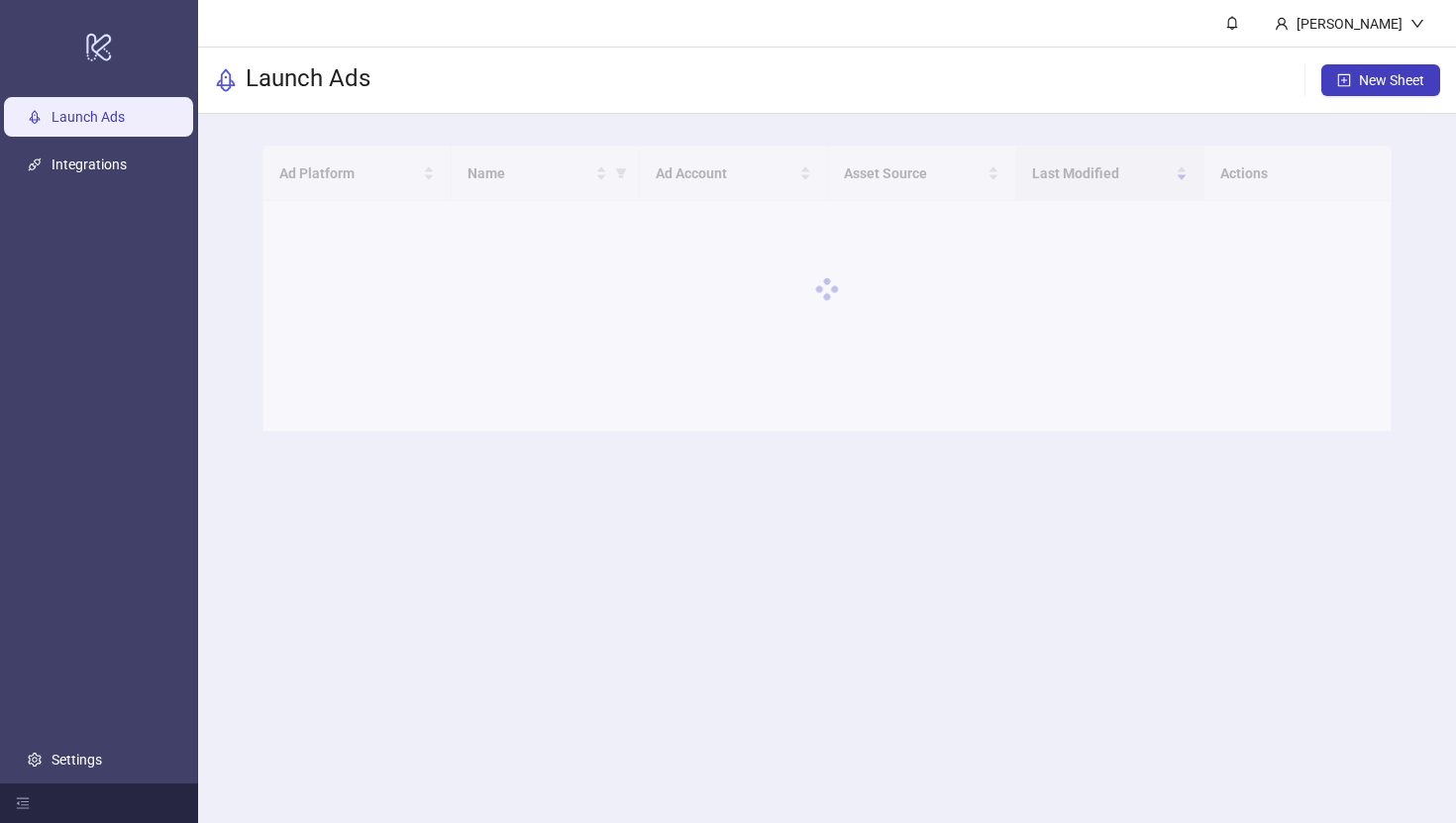 scroll, scrollTop: 0, scrollLeft: 0, axis: both 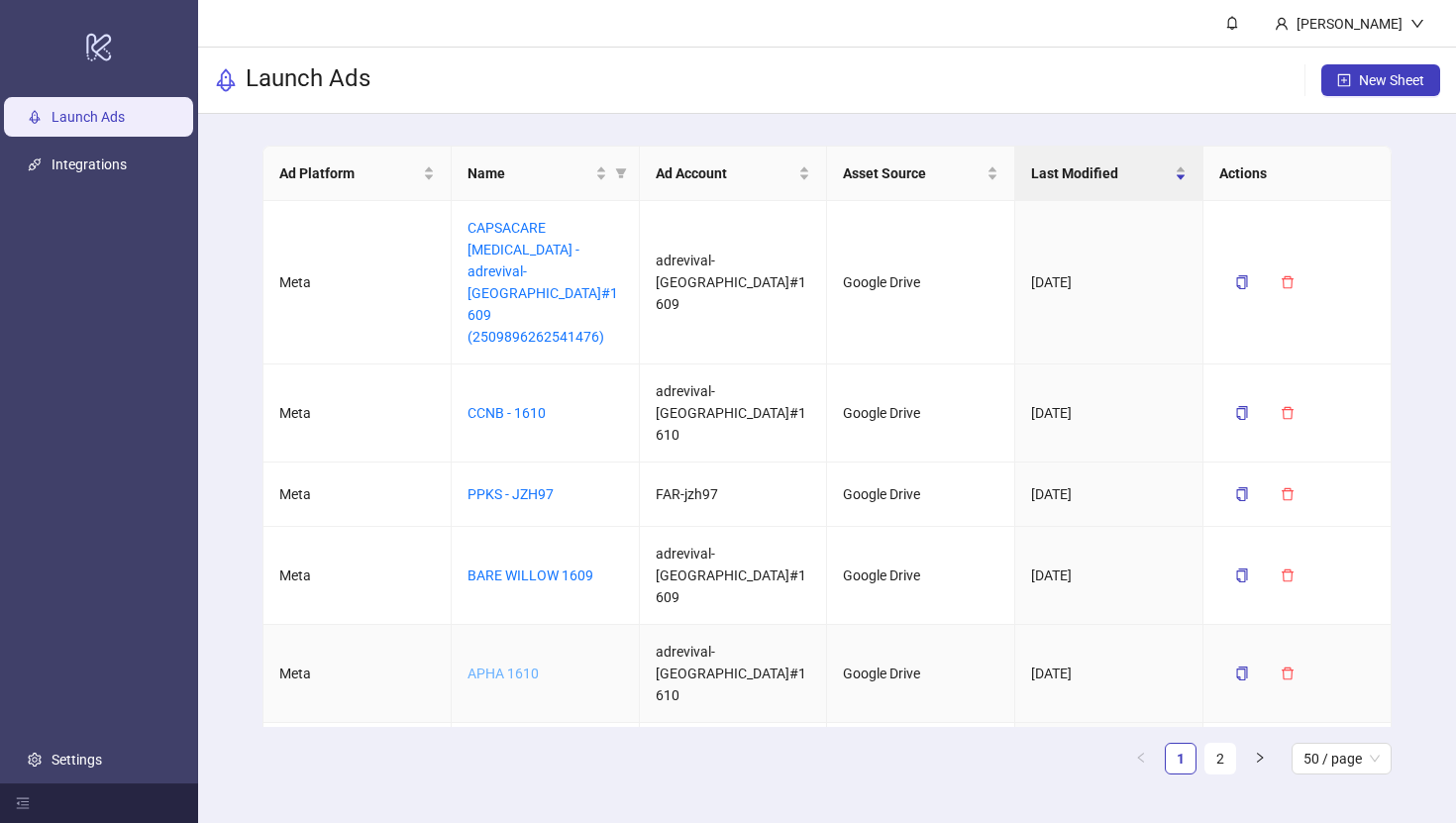 click on "APHA 1610" at bounding box center [503, 673] 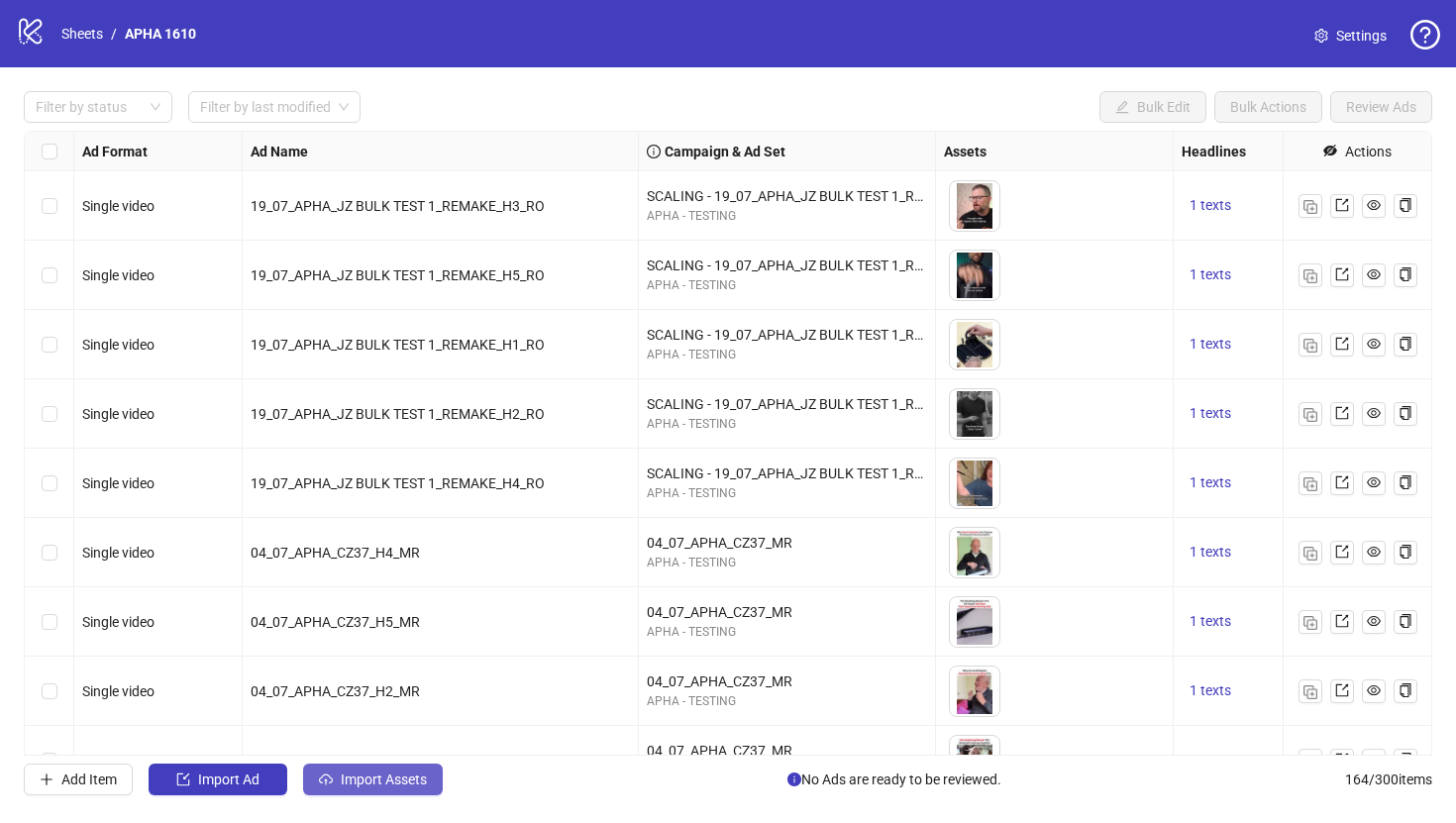 click on "Import Assets" at bounding box center (383, 779) 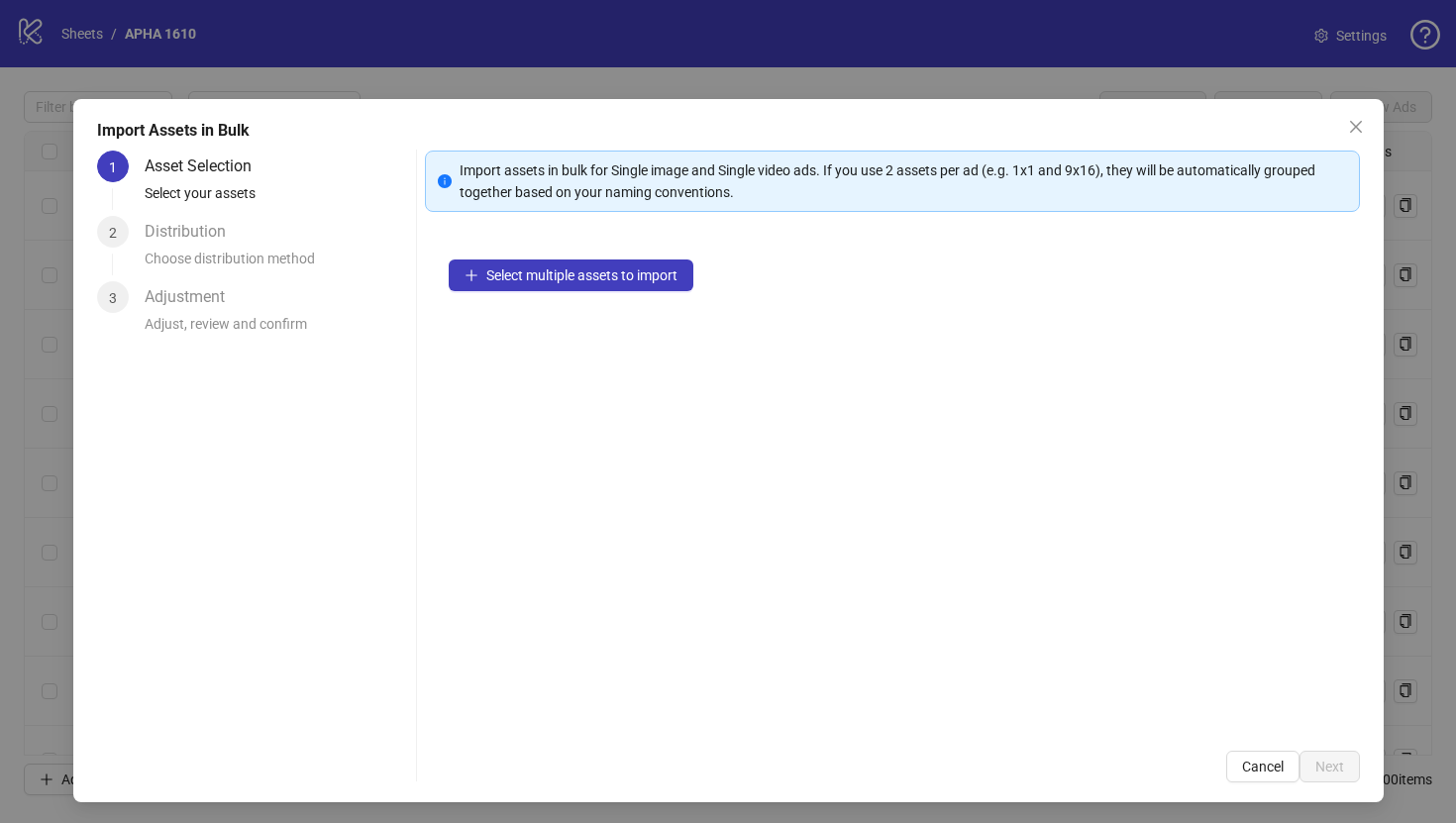 click on "Select multiple assets to import" at bounding box center [892, 481] 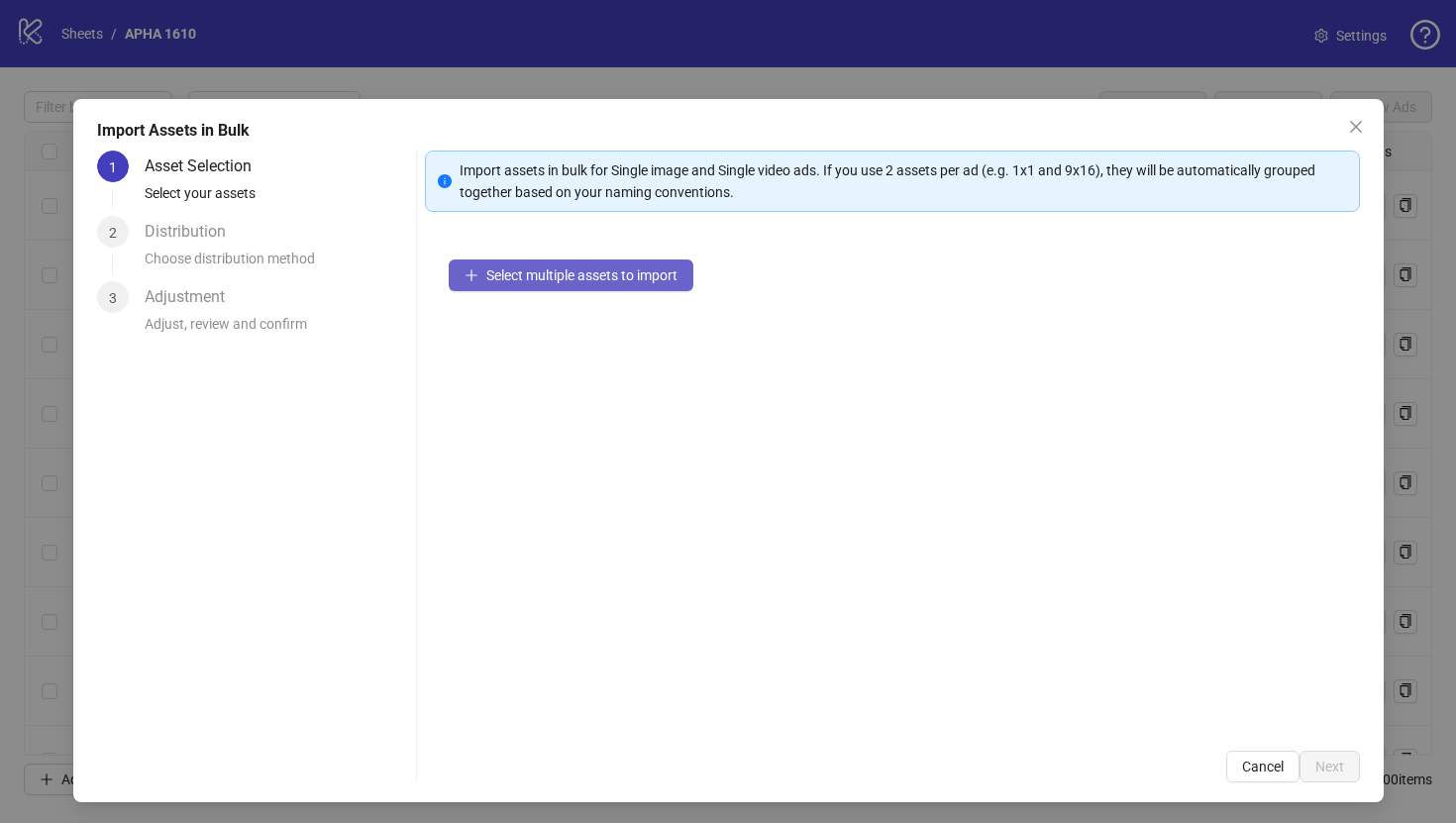 click on "Select multiple assets to import" at bounding box center (581, 275) 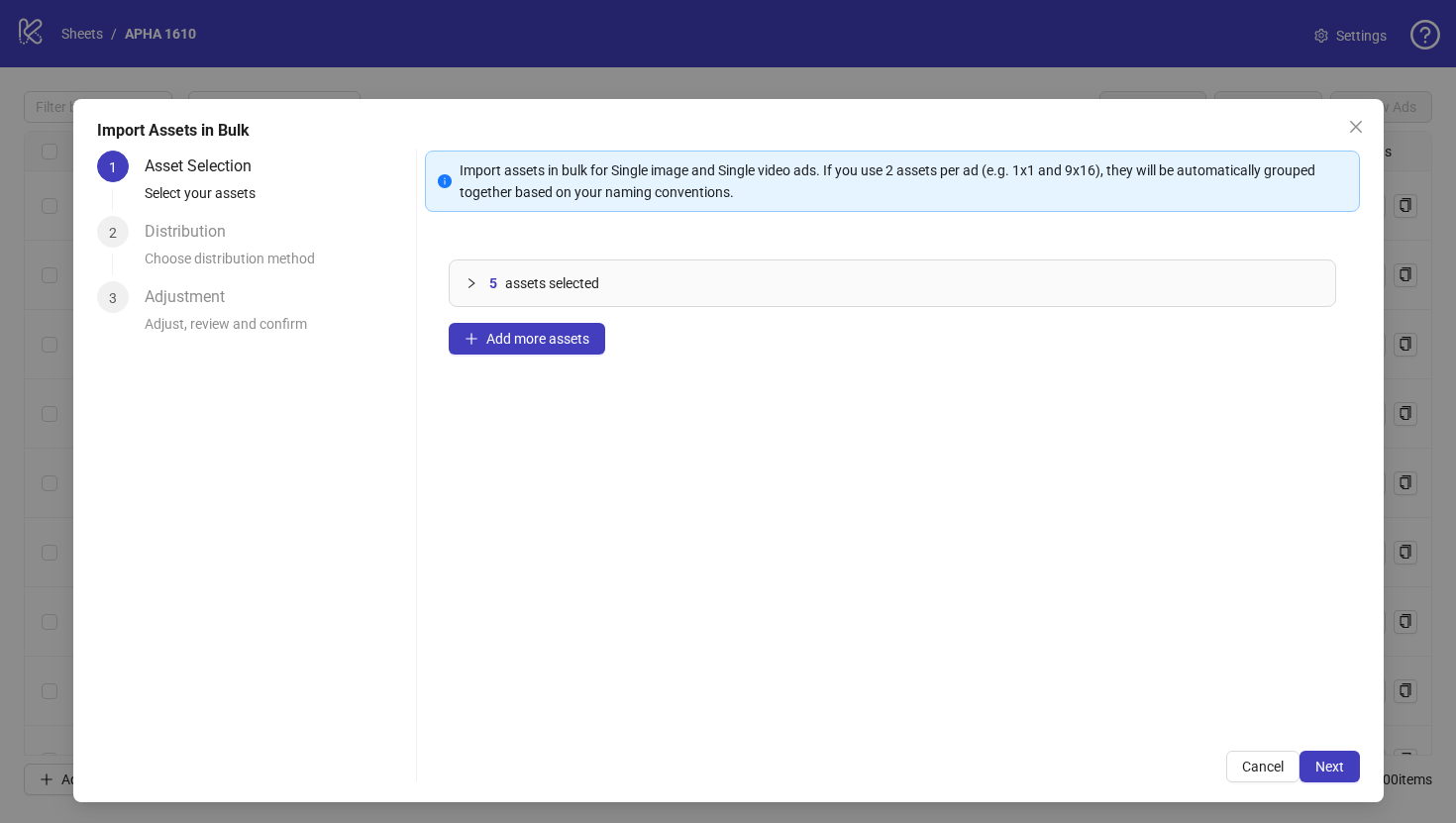 type 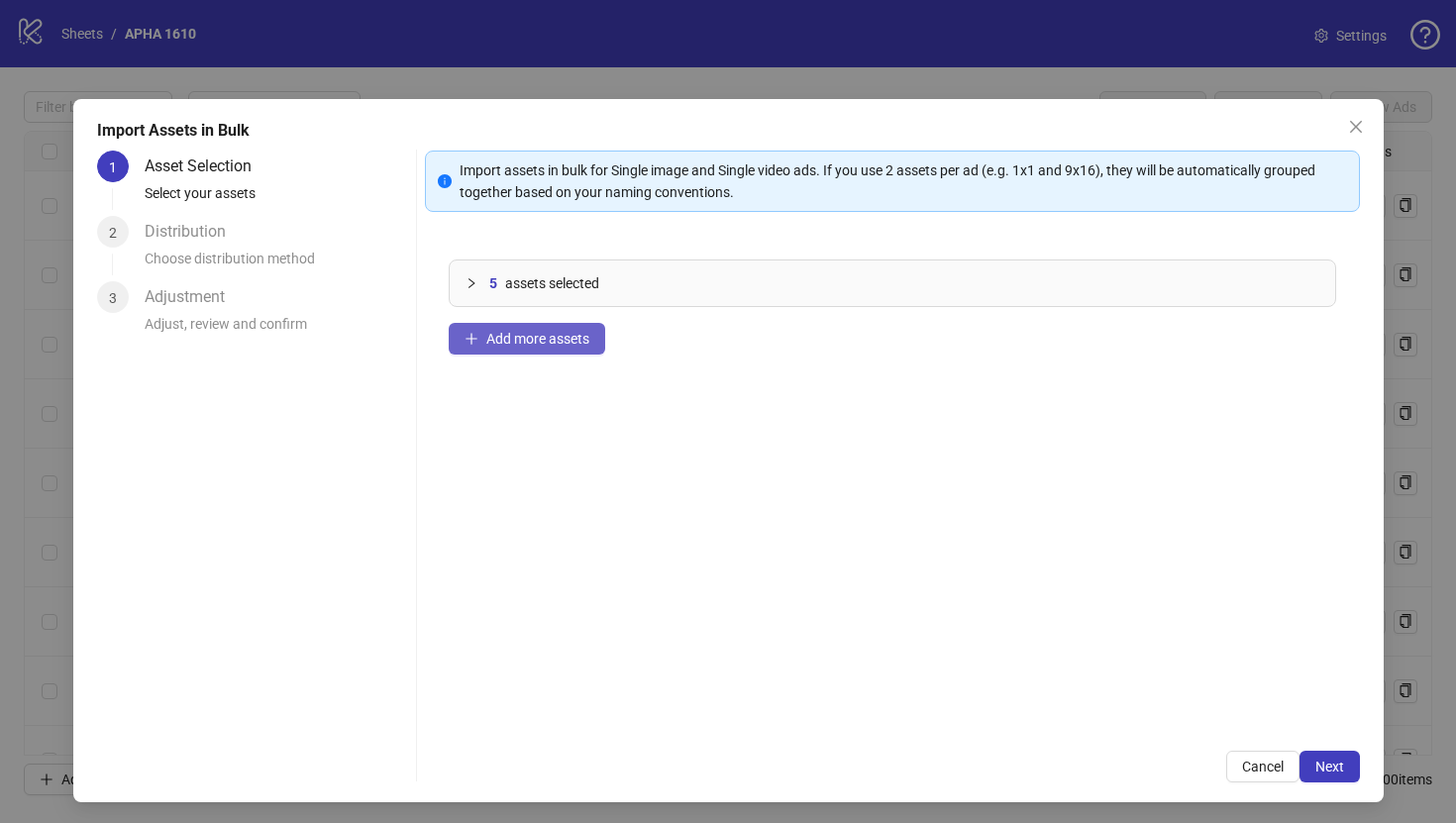 click on "Add more assets" at bounding box center [527, 339] 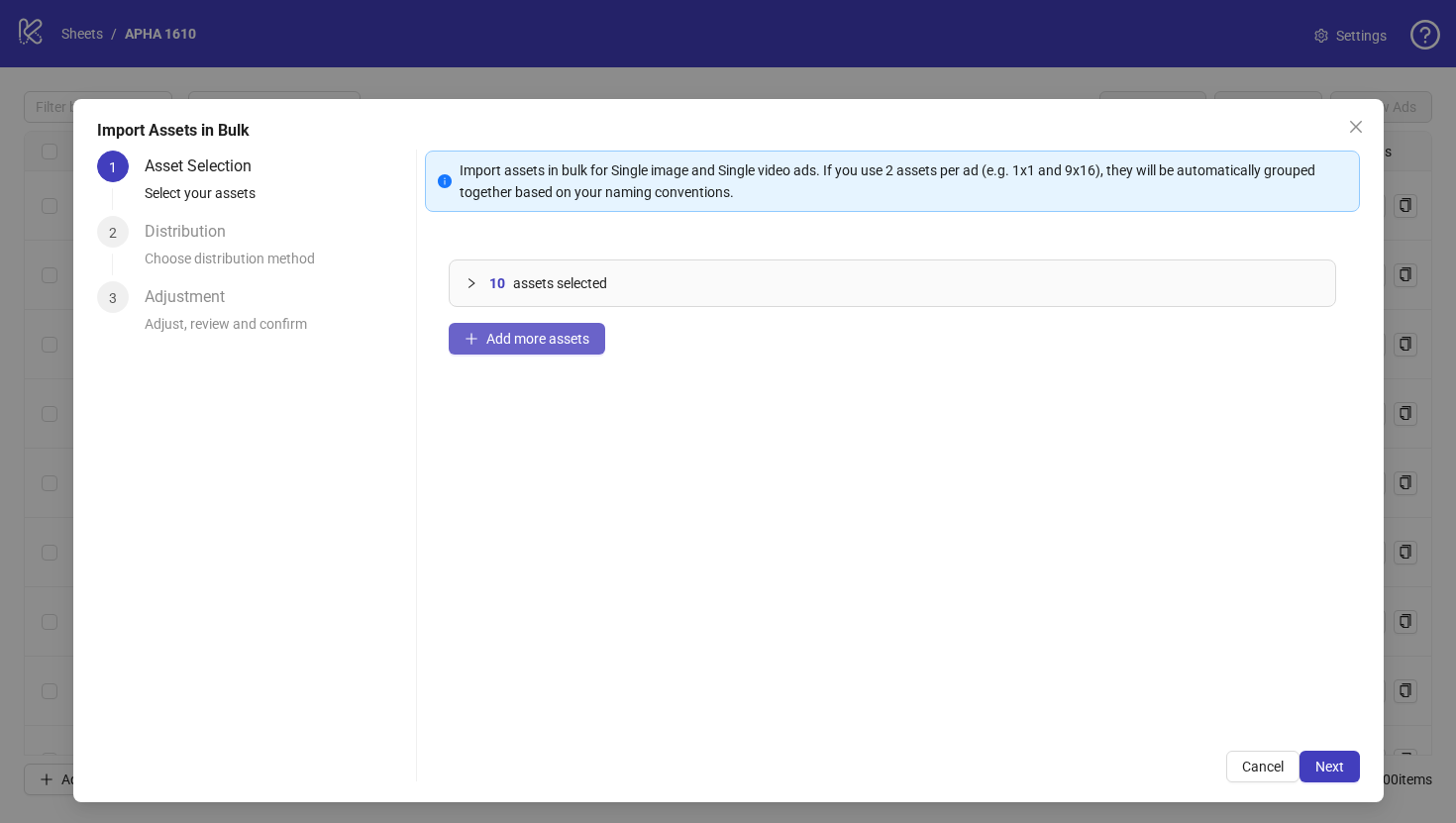 click on "Add more assets" at bounding box center [527, 339] 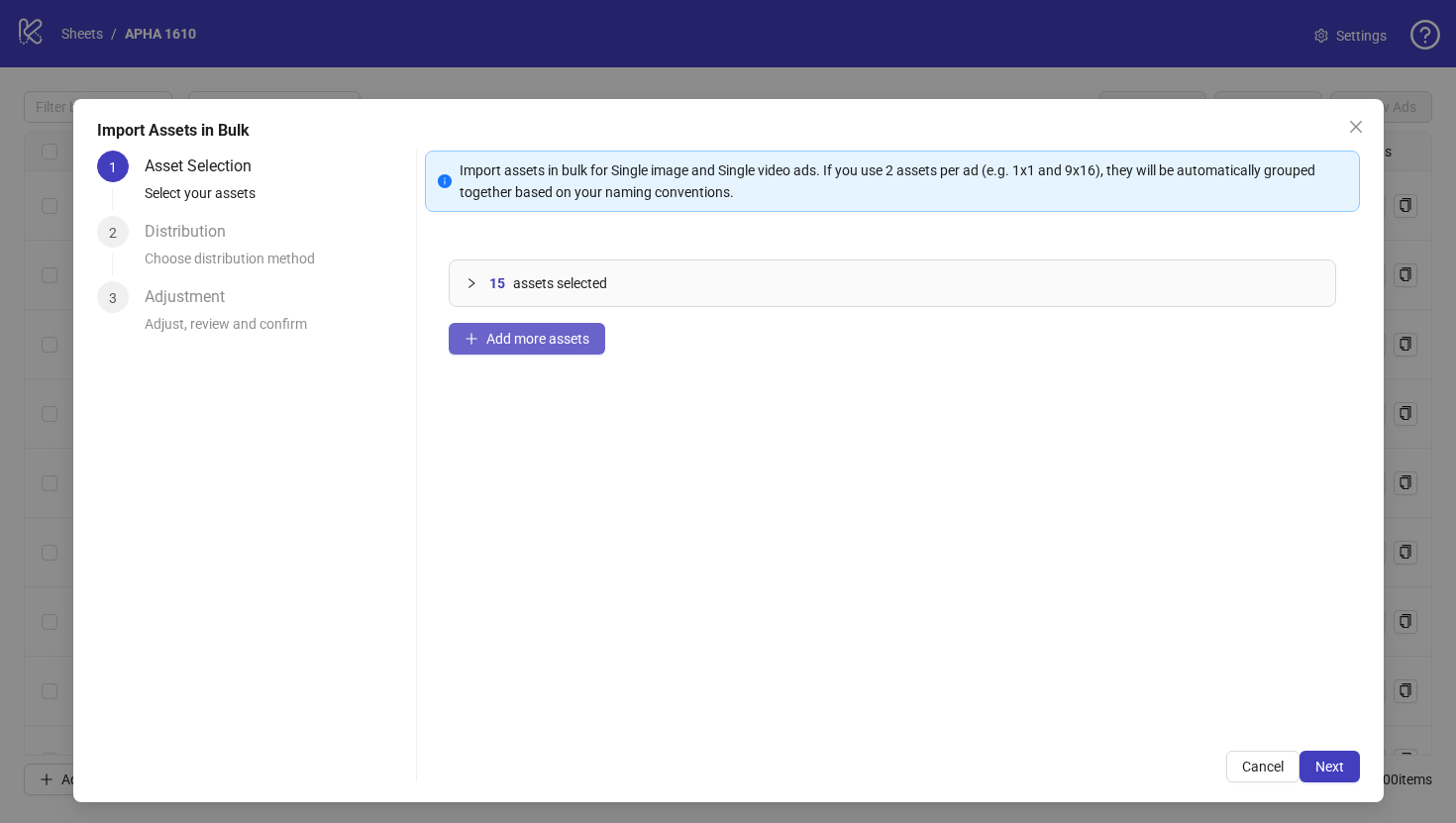 click on "Add more assets" at bounding box center (538, 339) 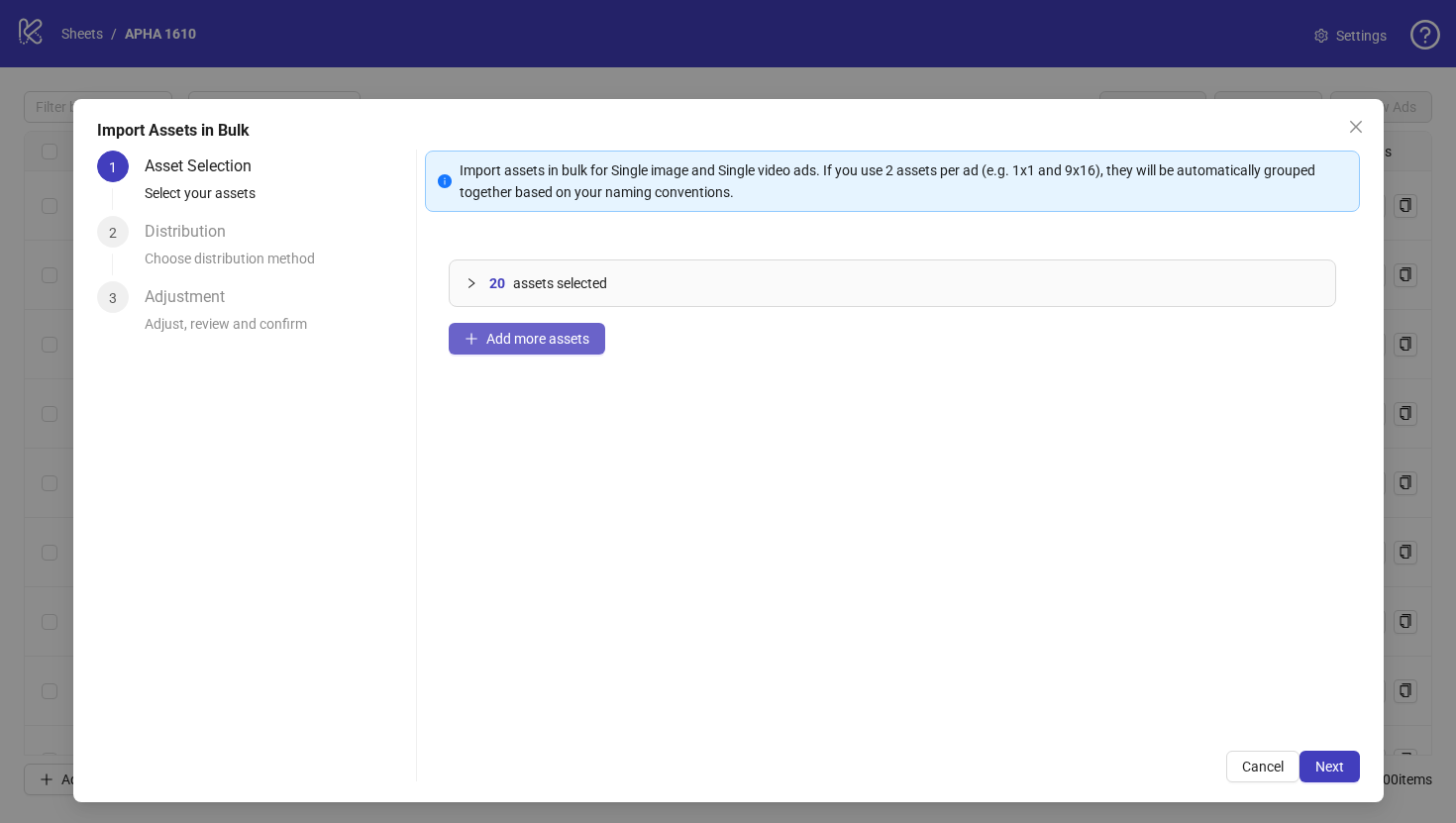 click on "Add more assets" at bounding box center (538, 339) 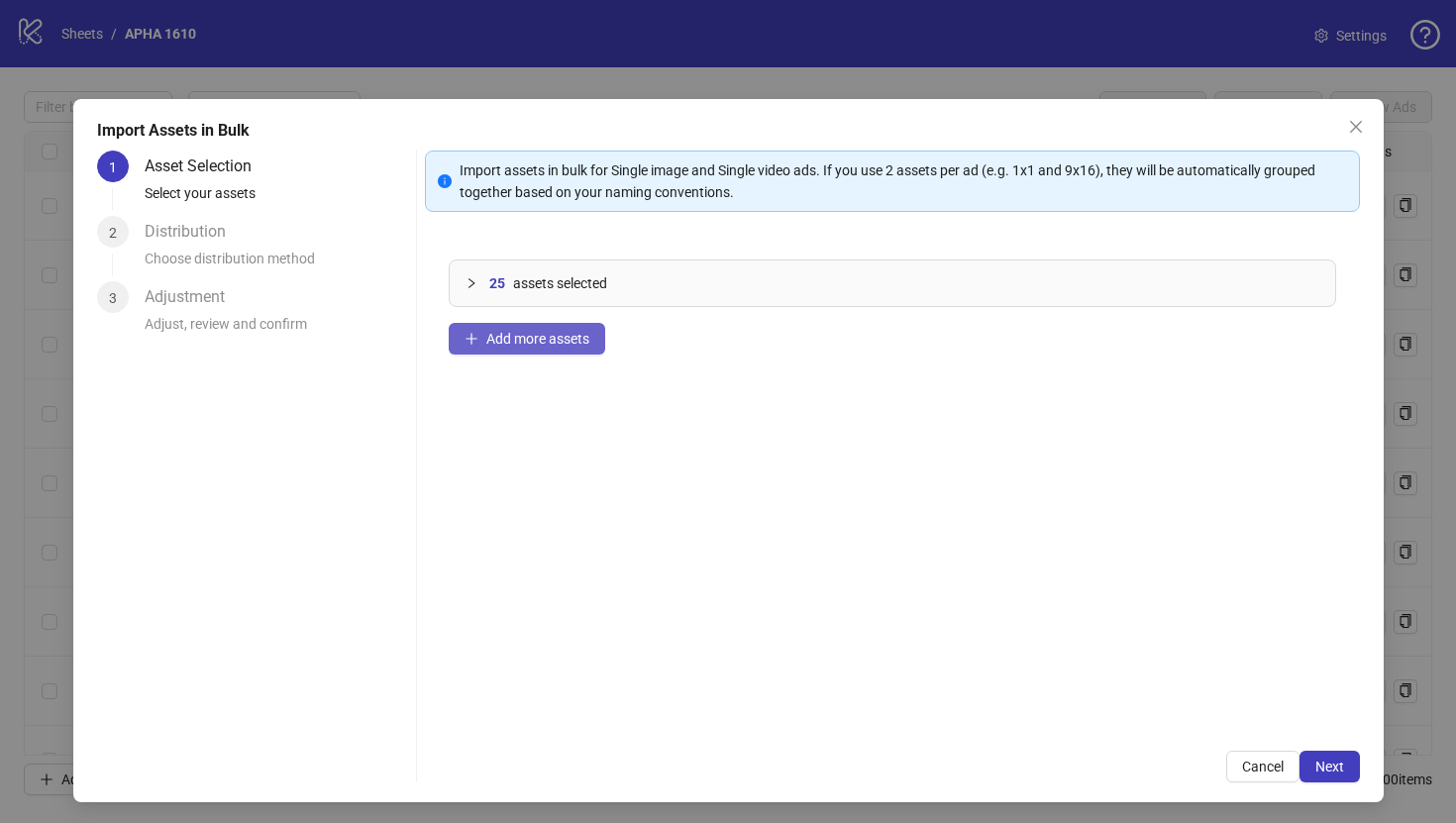 click on "Add more assets" at bounding box center [538, 339] 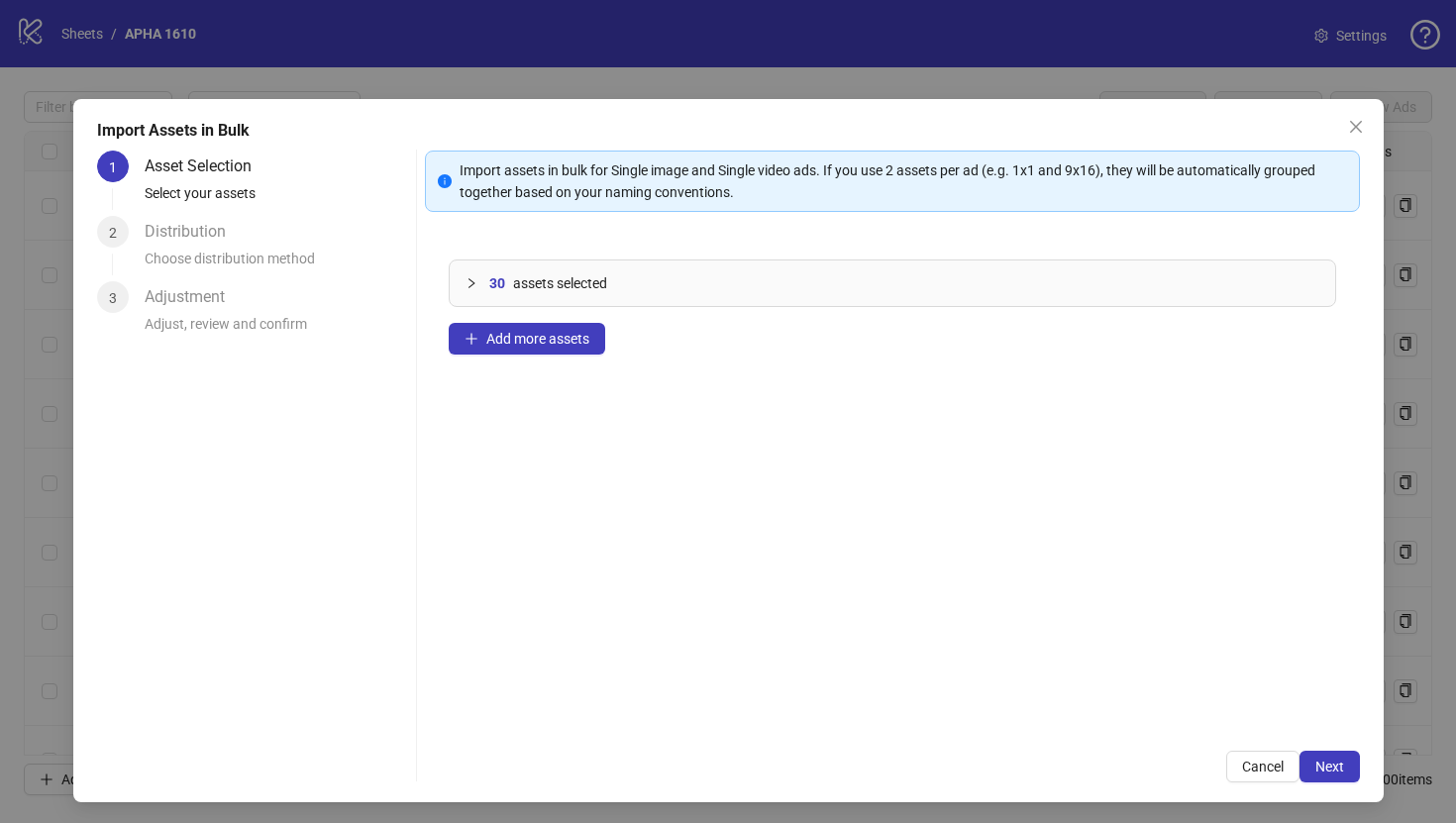 click on "Next" at bounding box center [1329, 767] 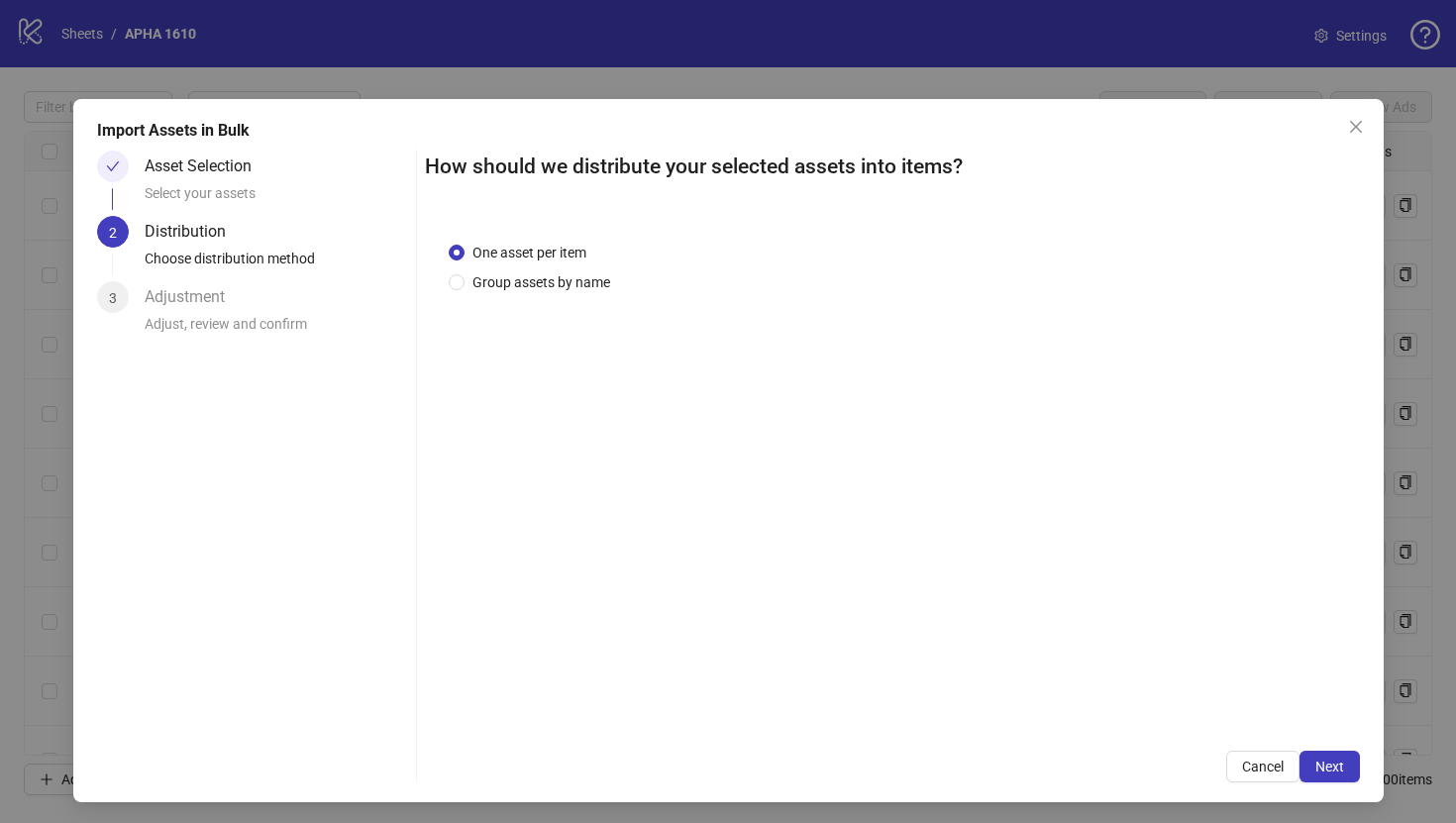 click on "Next" at bounding box center [1329, 767] 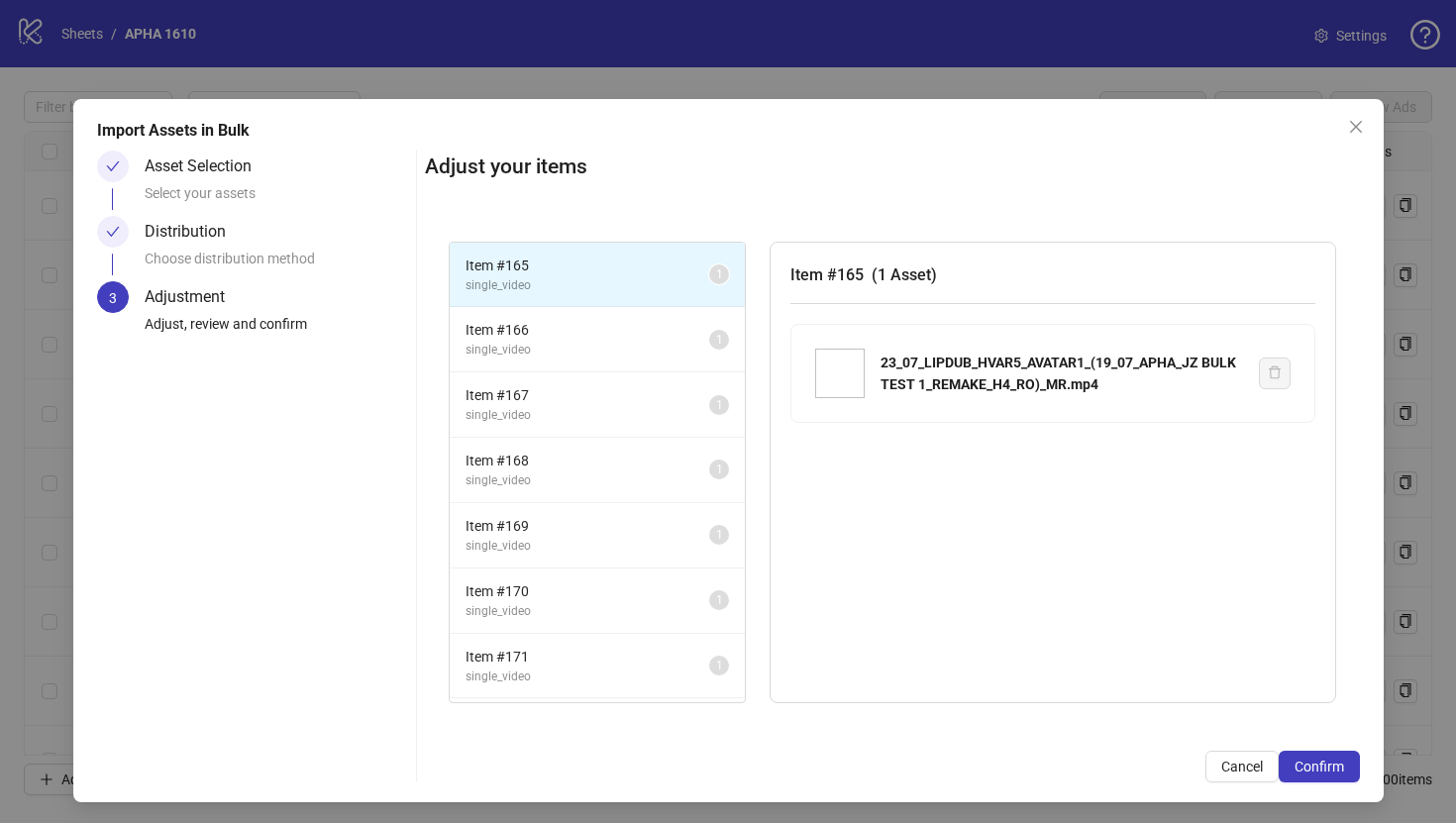 click on "Adjust your items Item # 165 single_video 1 Item # 166 single_video 1 Item # 167 single_video 1 Item # 168 single_video 1 Item # 169 single_video 1 Item # 170 single_video 1 Item # 171 single_video 1 Item # 172 single_video 1 Item # 173 single_video 1 Item # 174 single_video 1 Item # 175 single_video 1 Item # 176 single_video 1 Item # 177 single_video 1 Item # 178 single_video 1 Item # 179 single_video 1 Item # 180 single_video 1 Item # 181 single_video 1 Item # 182 single_video 1 Item # 183 single_video 1 Item # 184 single_video 1 Item # 185 single_video 1 Item # 186 single_video 1 Item # 187 single_video 1 Item # 188 single_video 1 Item # 189 single_video 1 Item # 190 single_video 1 Item # 191 single_video 1 Item # 192 single_video 1 Item # 193 single_video 1 Item # 194 single_video 1 Item # 165 ( 1   Asset ) 23_07_LIPDUB_HVAR5_AVATAR1_(19_07_APHA_JZ BULK TEST 1_REMAKE_H4_RO)_MR.mp4 Cancel Confirm" at bounding box center (892, 466) 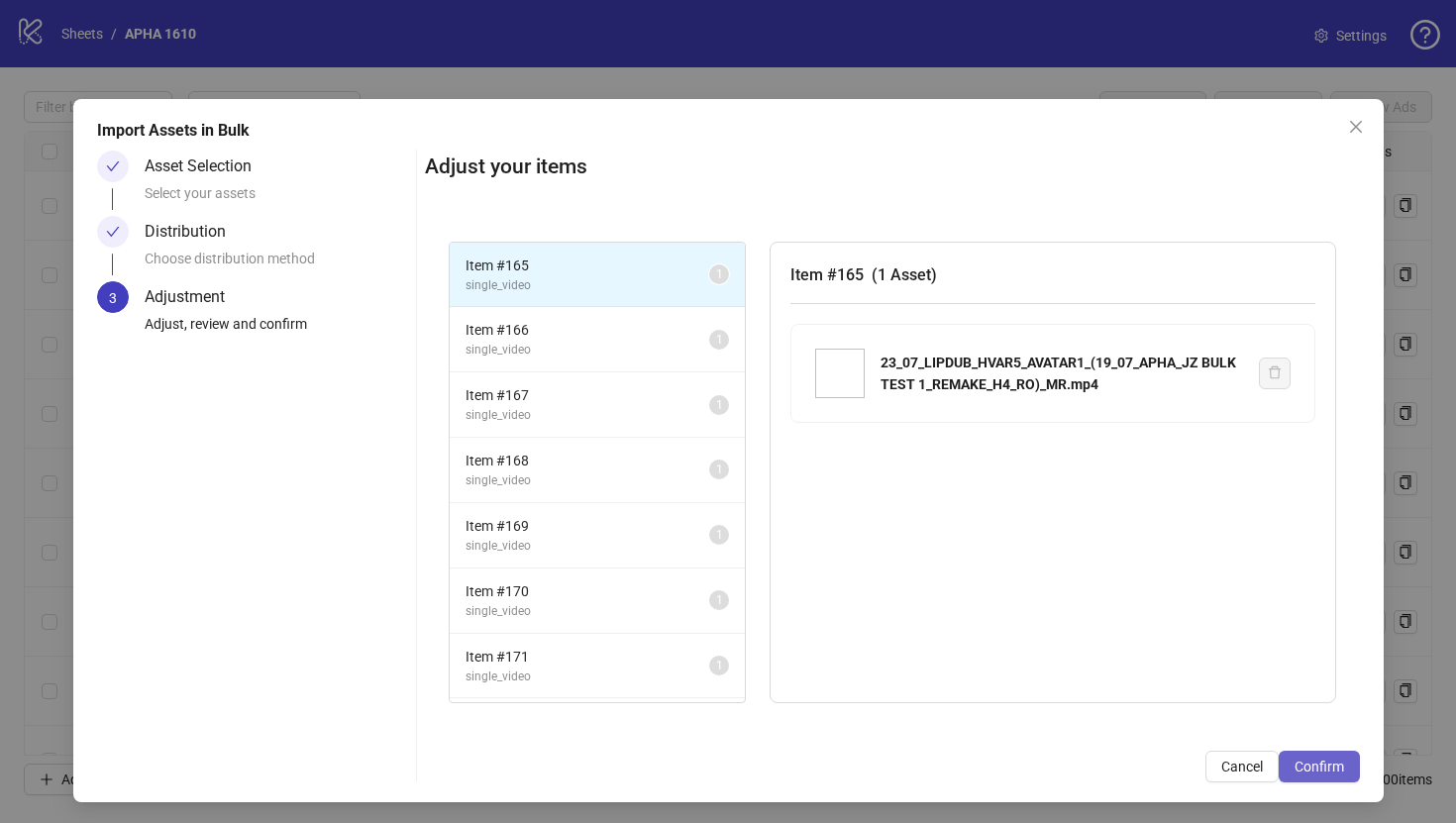 click on "Confirm" at bounding box center (1319, 767) 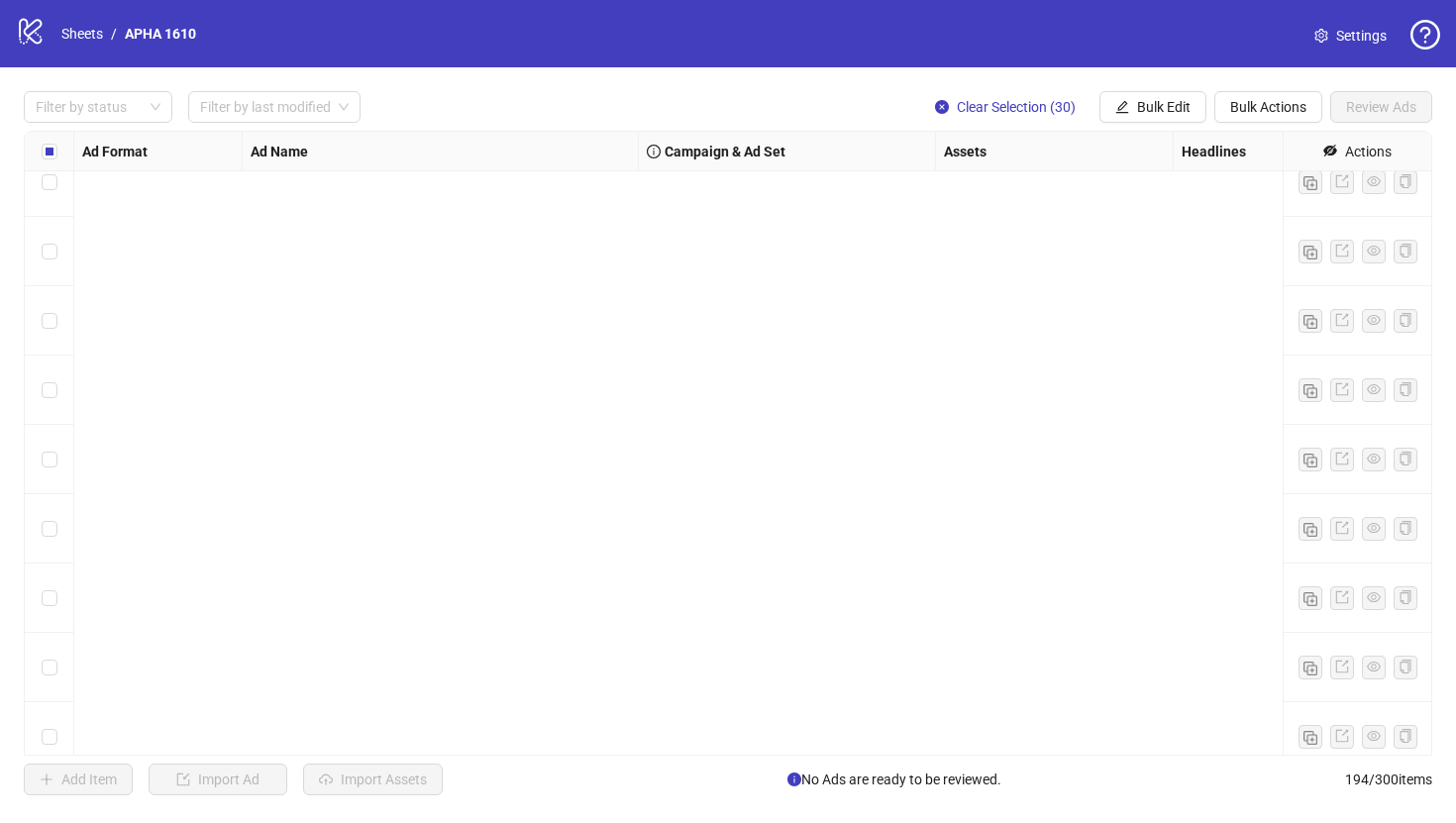 scroll, scrollTop: 12866, scrollLeft: 0, axis: vertical 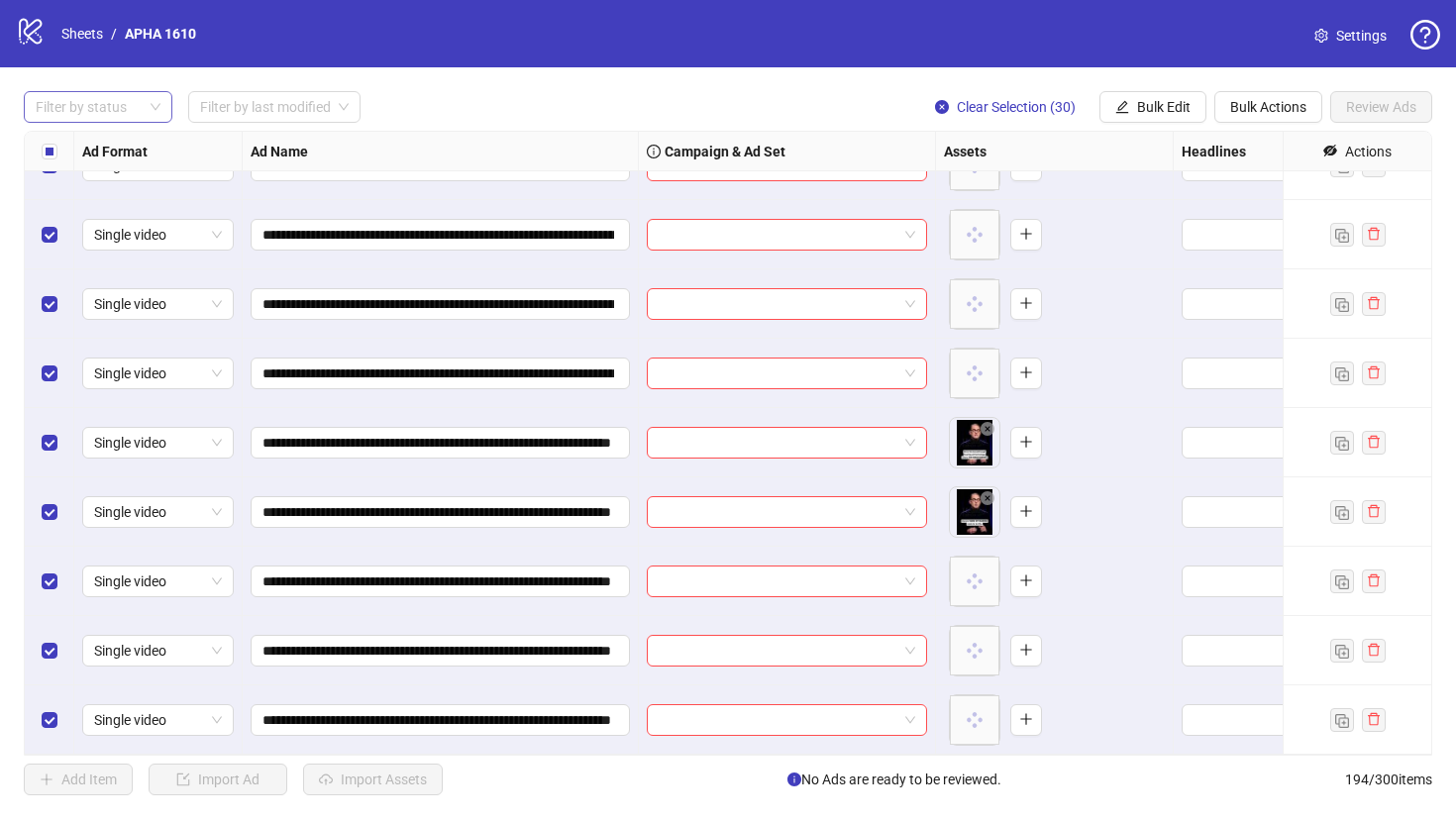 click at bounding box center [87, 107] 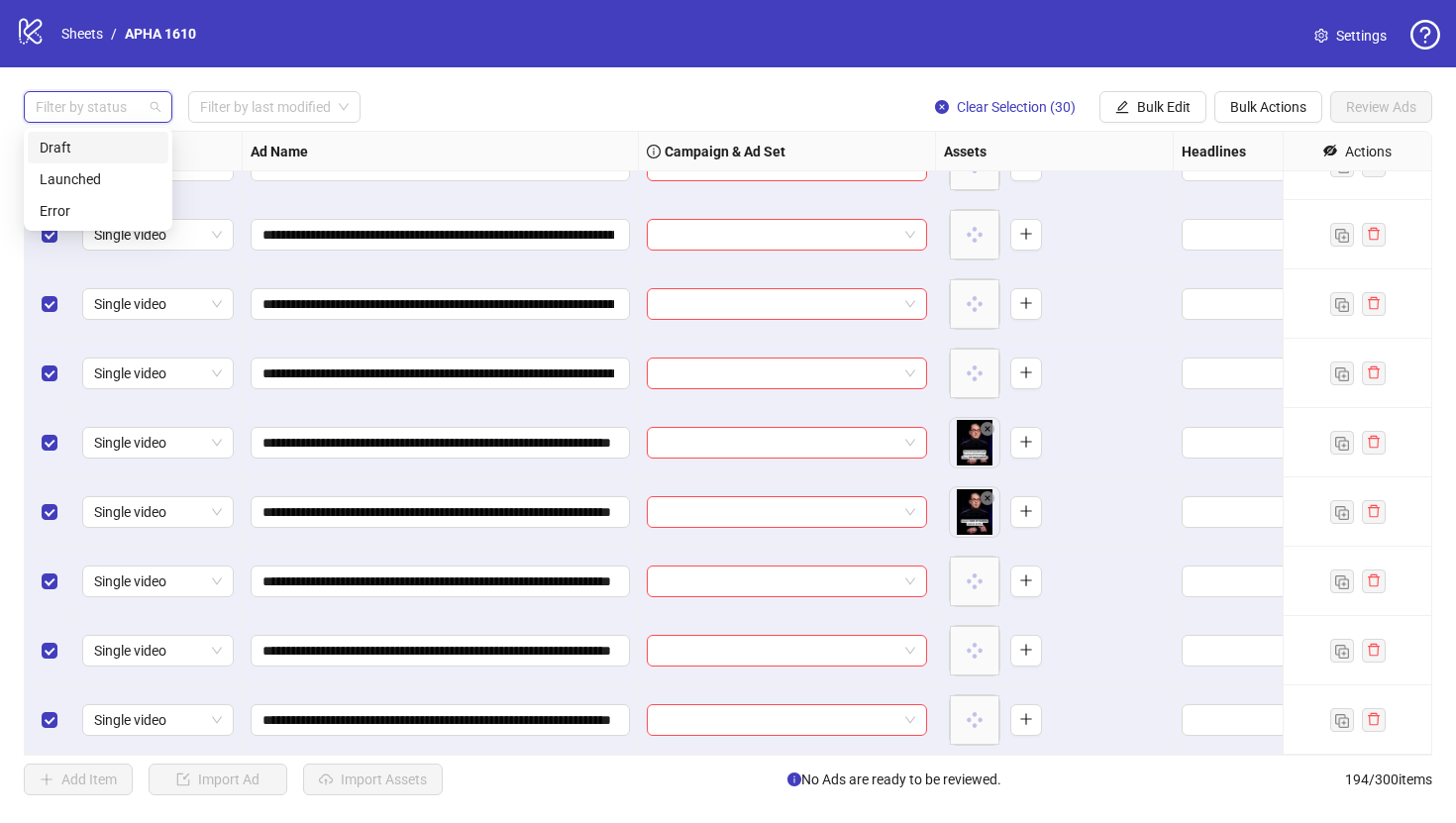 click on "Draft" at bounding box center [98, 148] 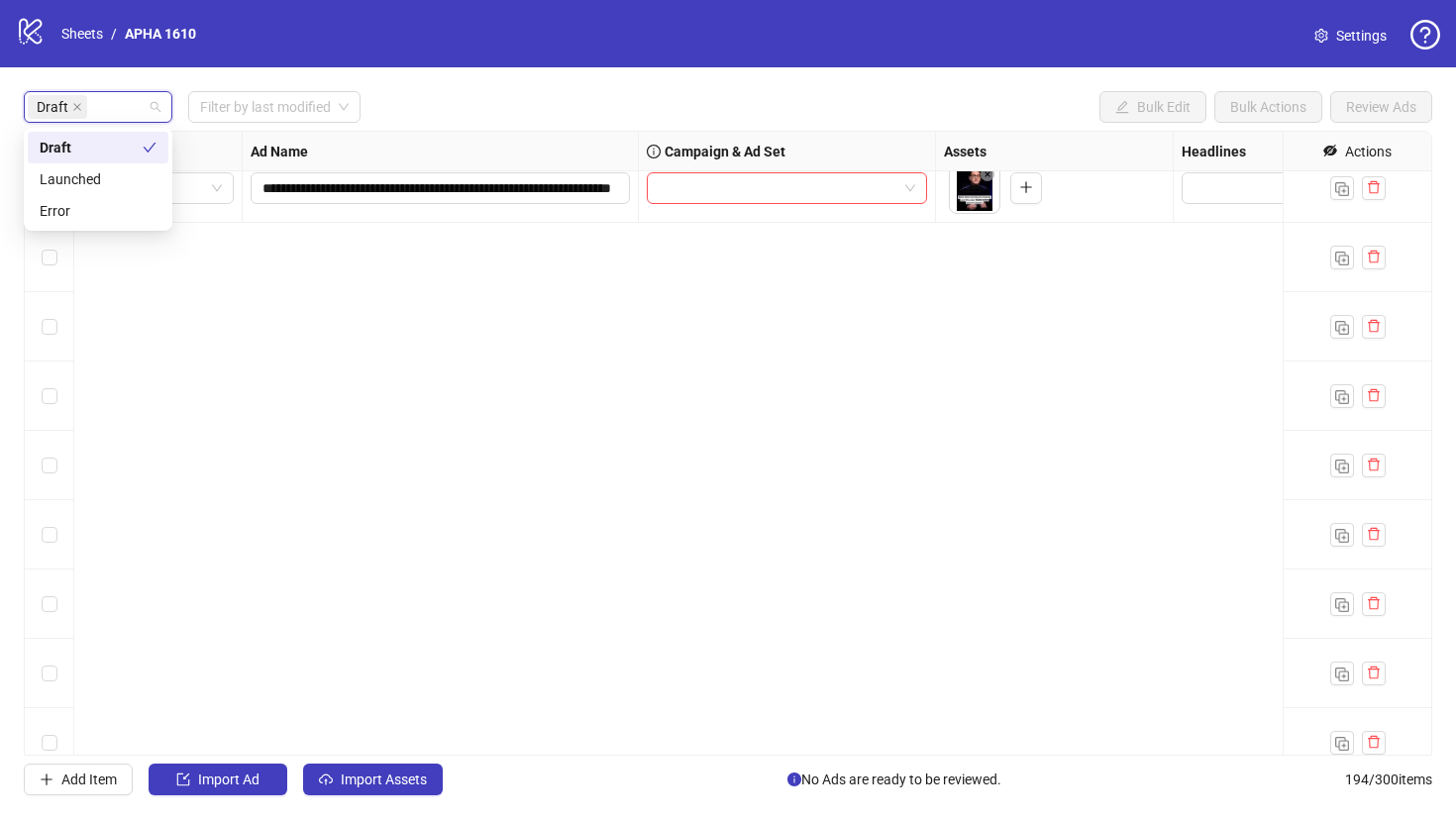 scroll, scrollTop: 0, scrollLeft: 0, axis: both 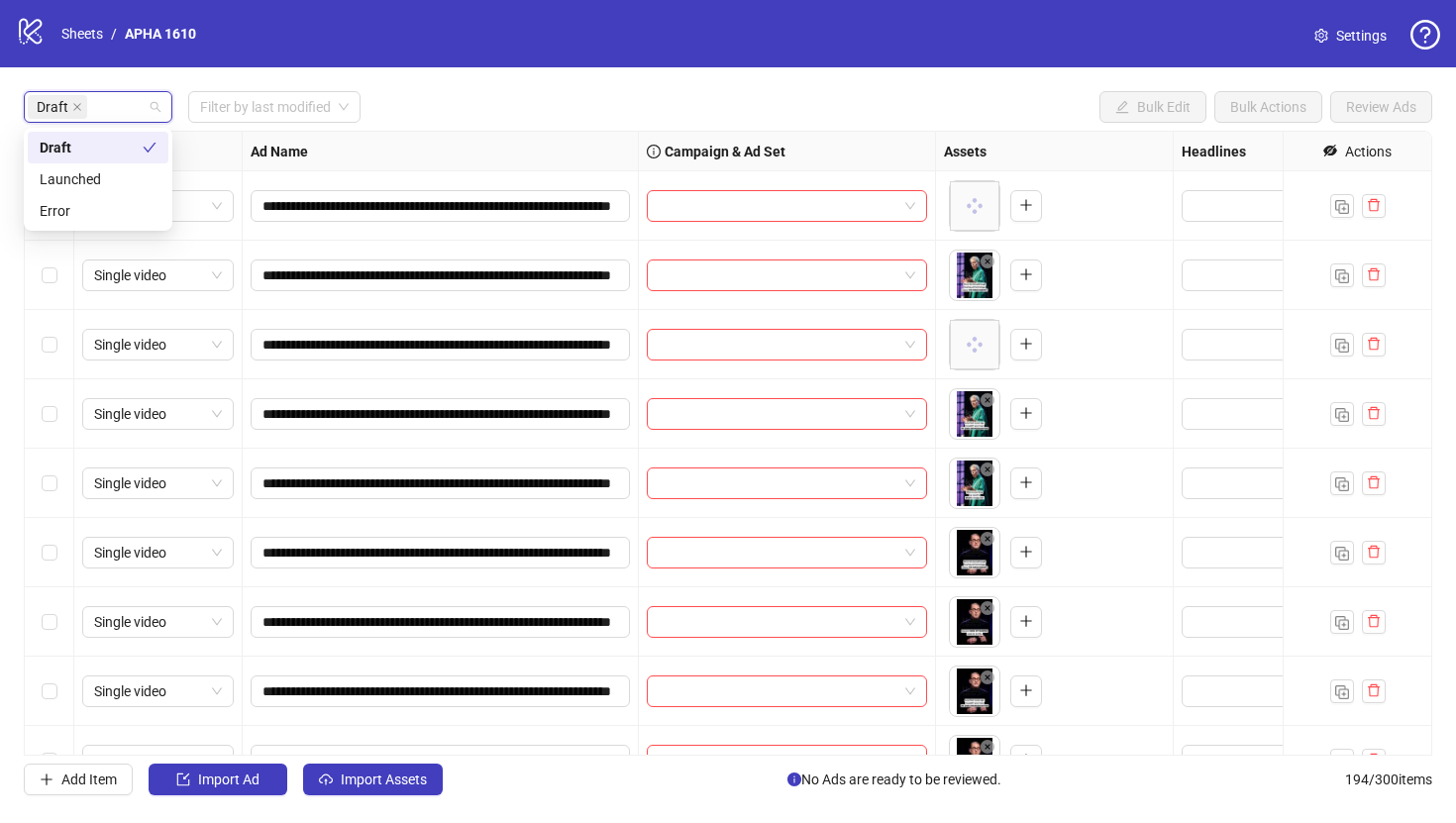 click on "logo/logo-mobile Sheets / APHA 1610 Settings" at bounding box center (728, 34) 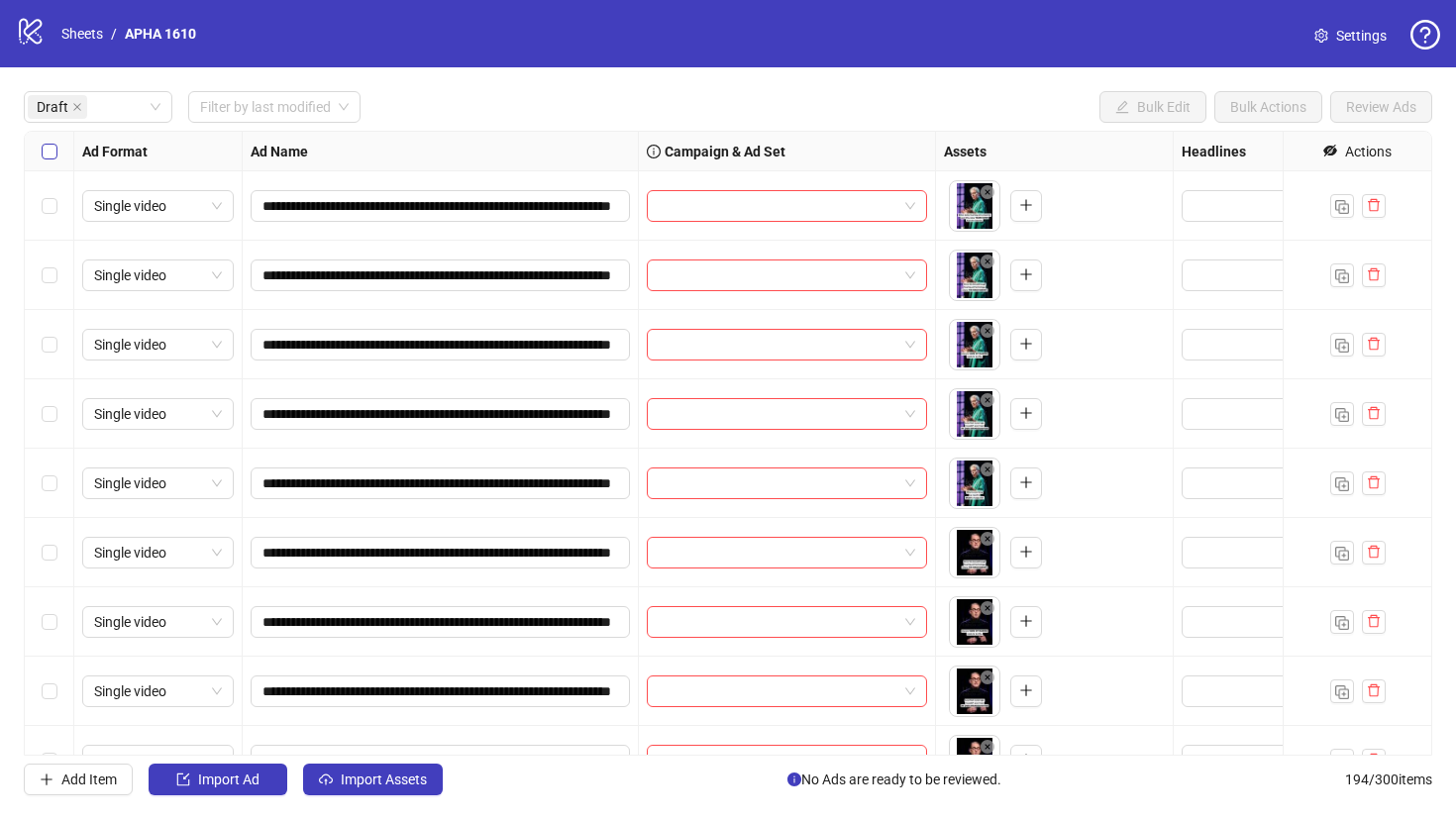 click at bounding box center (50, 152) 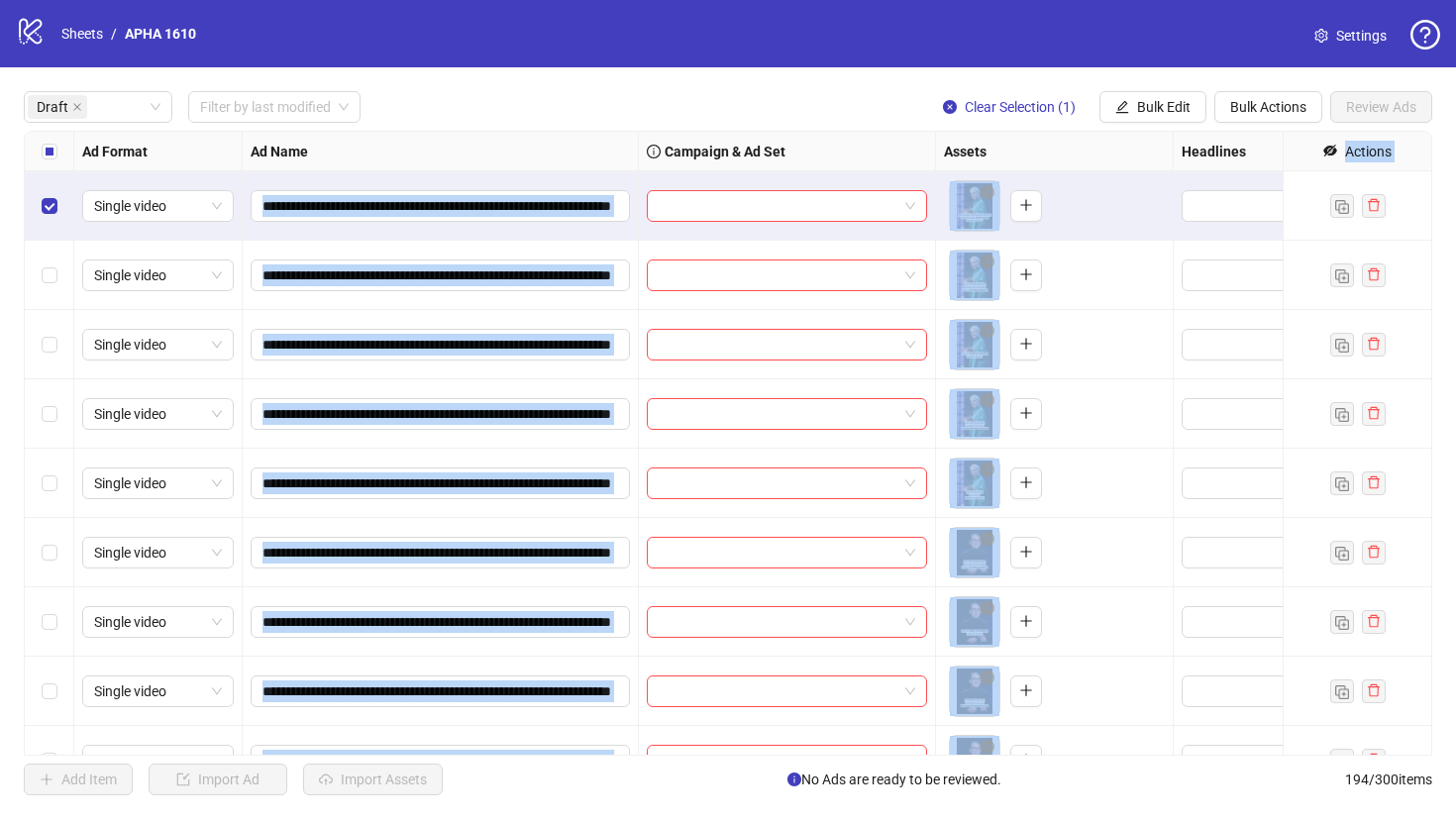 click at bounding box center (50, 483) 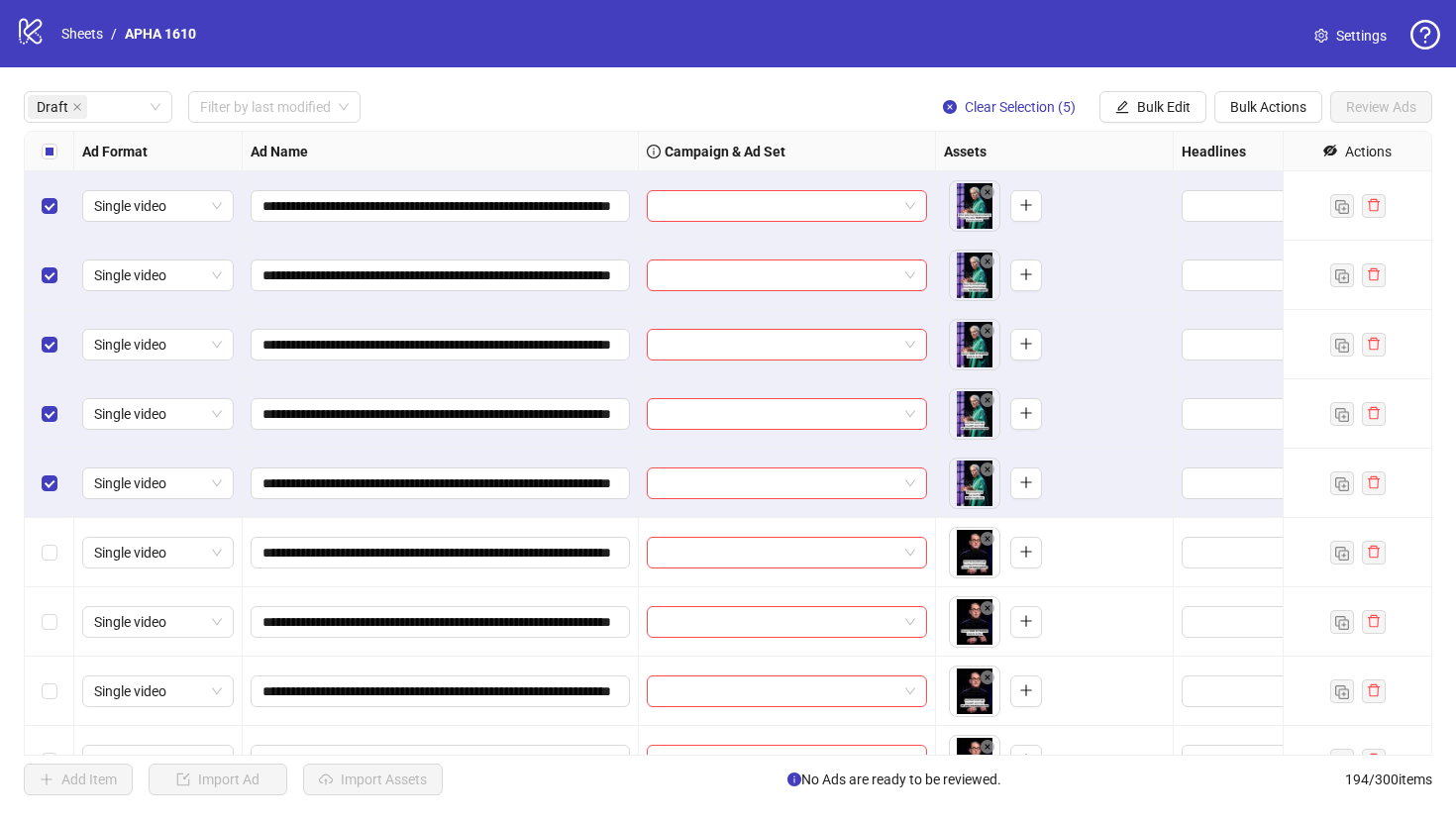 click on "Draft   Filter by last modified Clear Selection (5) Bulk Edit Bulk Actions Review Ads" at bounding box center [728, 107] 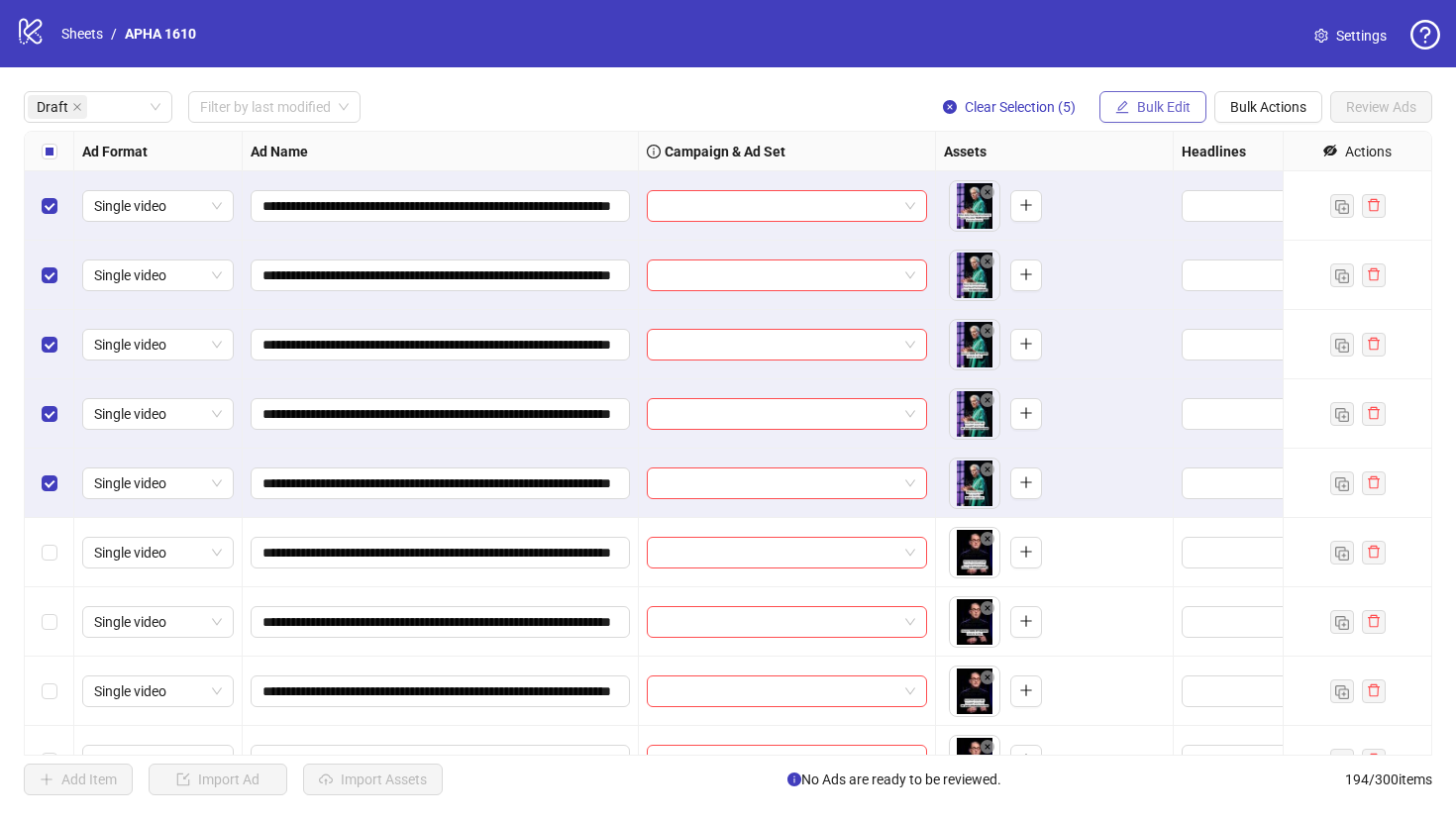 click on "Bulk Edit" at bounding box center (1164, 107) 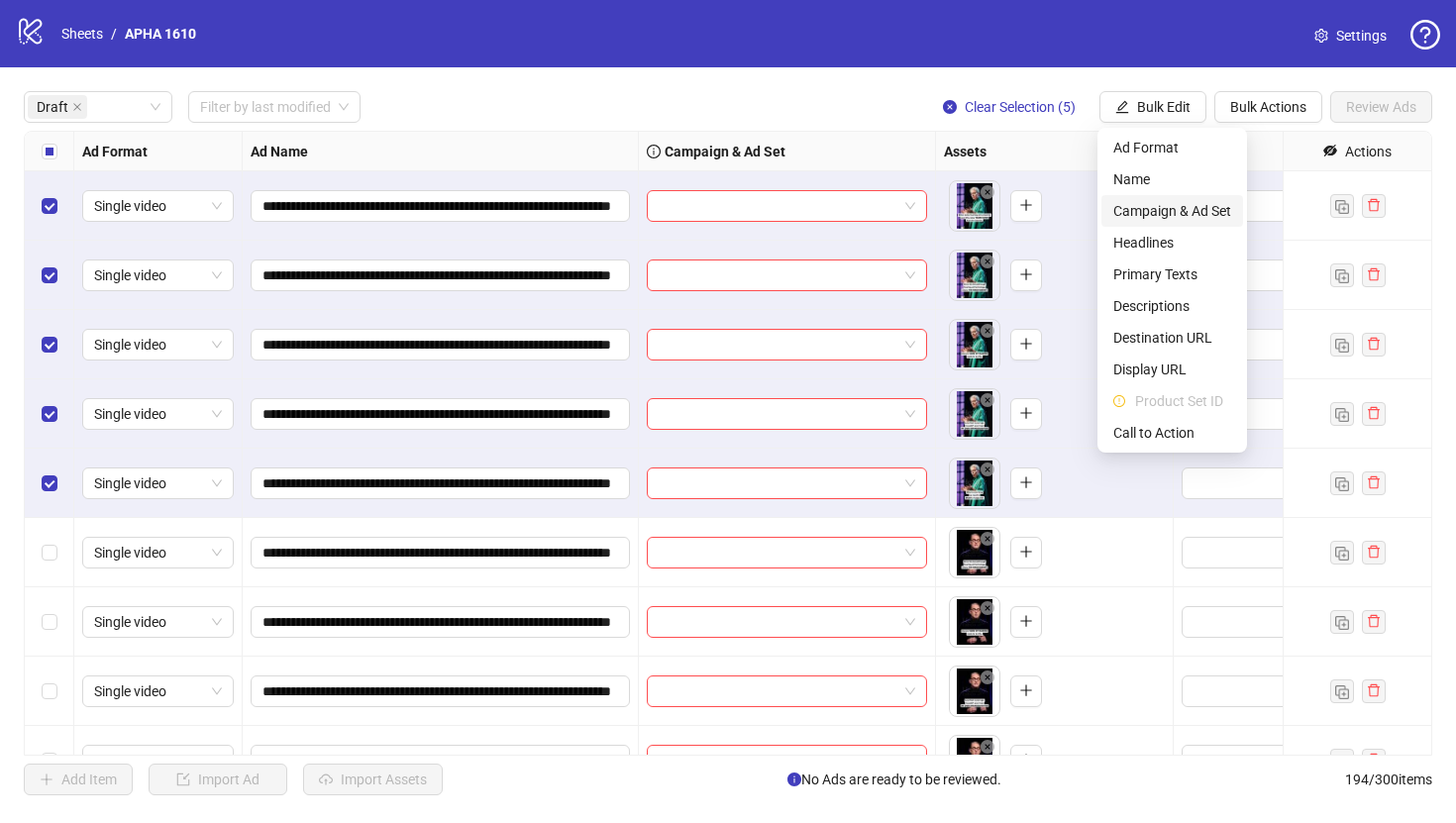click on "Campaign & Ad Set" at bounding box center [1172, 211] 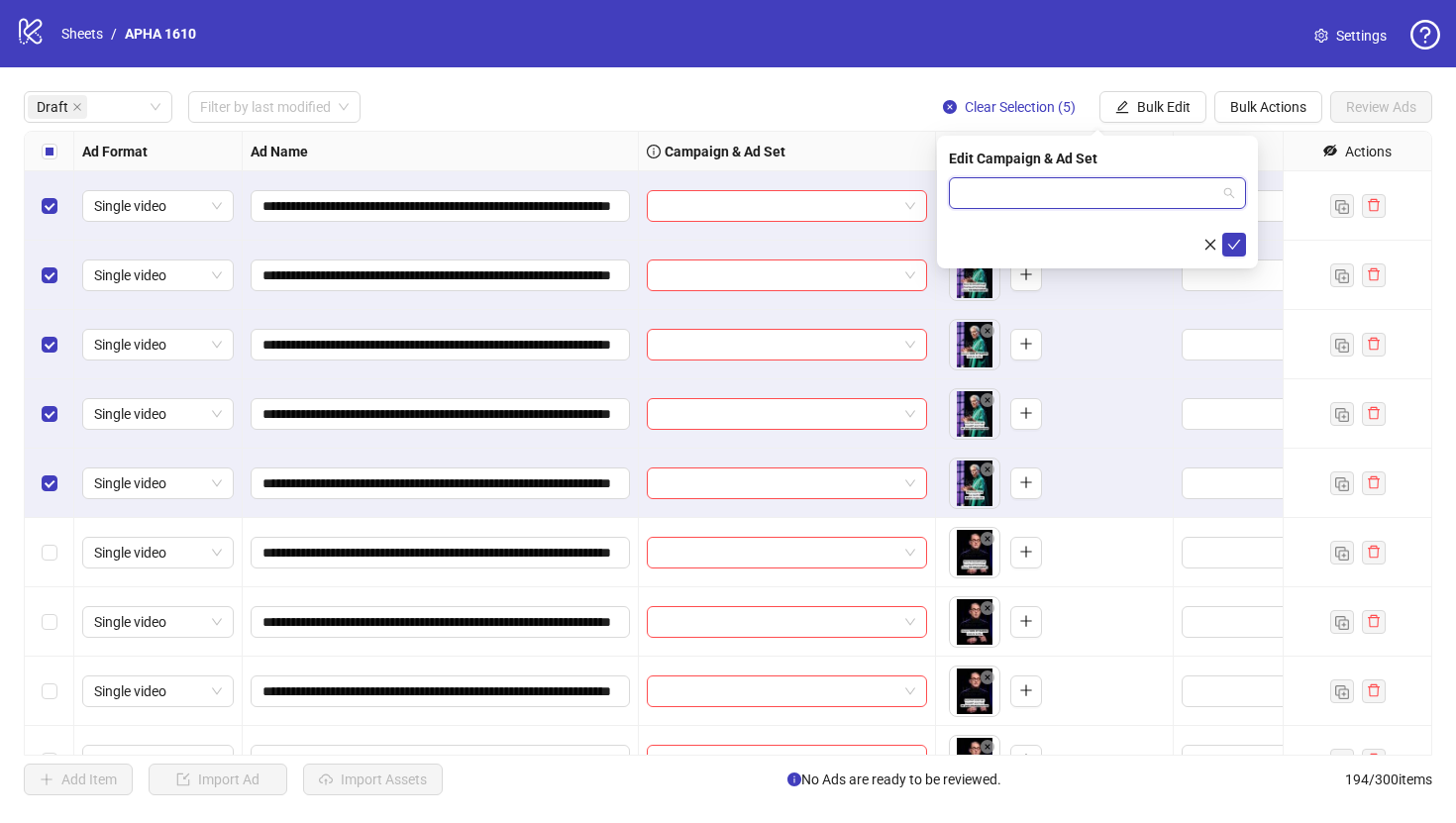 click at bounding box center [1089, 193] 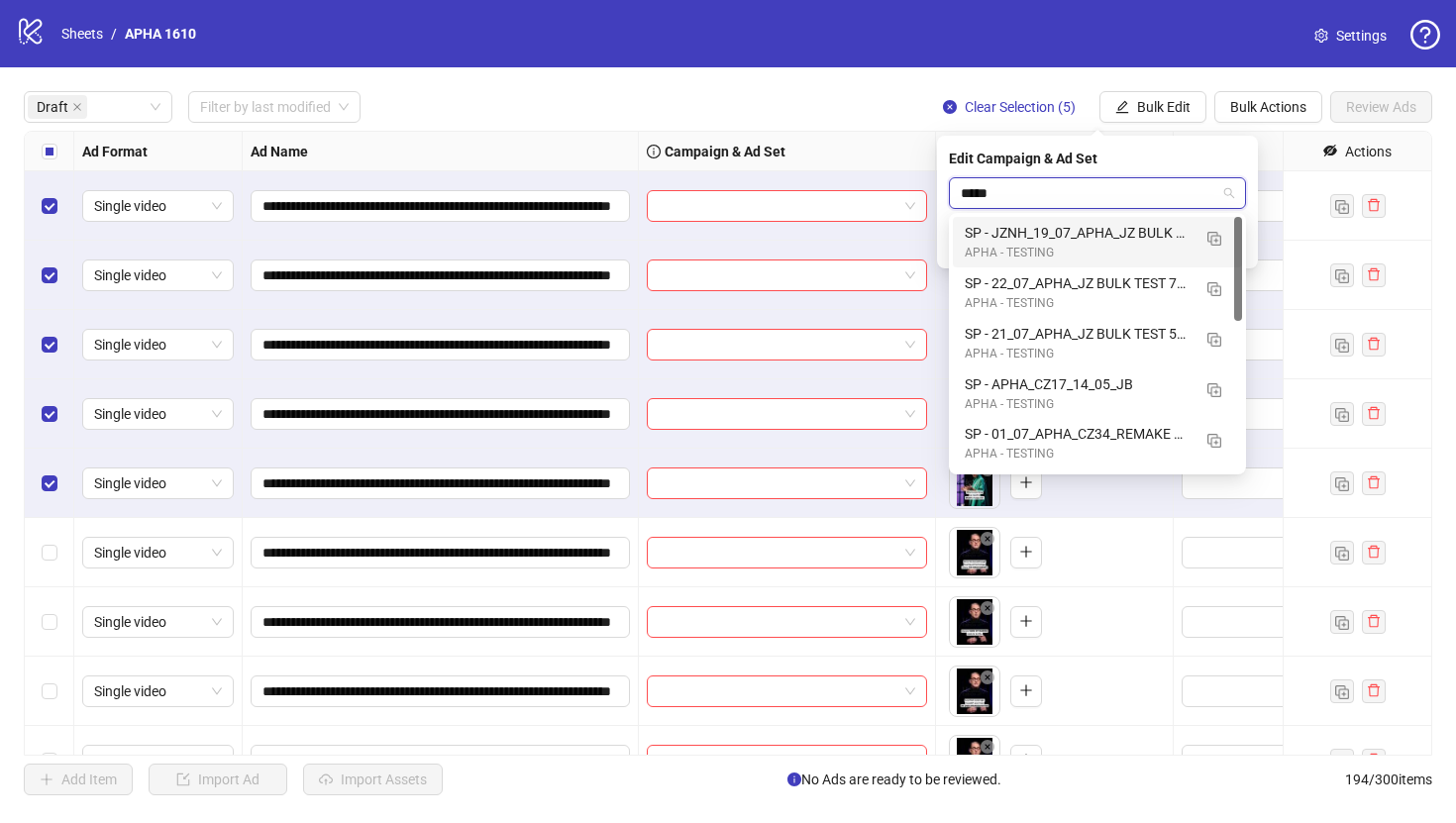 type on "****" 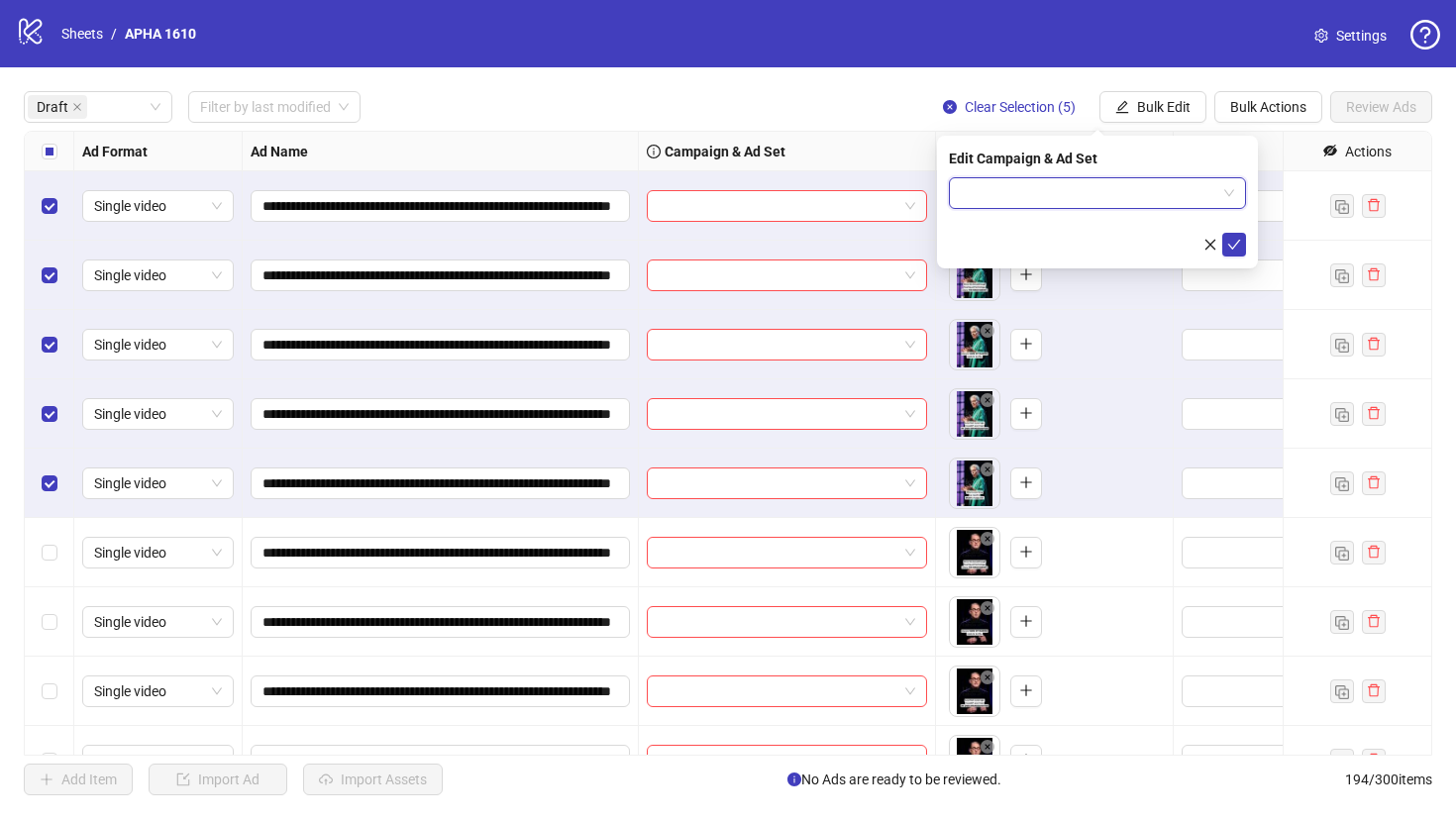paste on "**********" 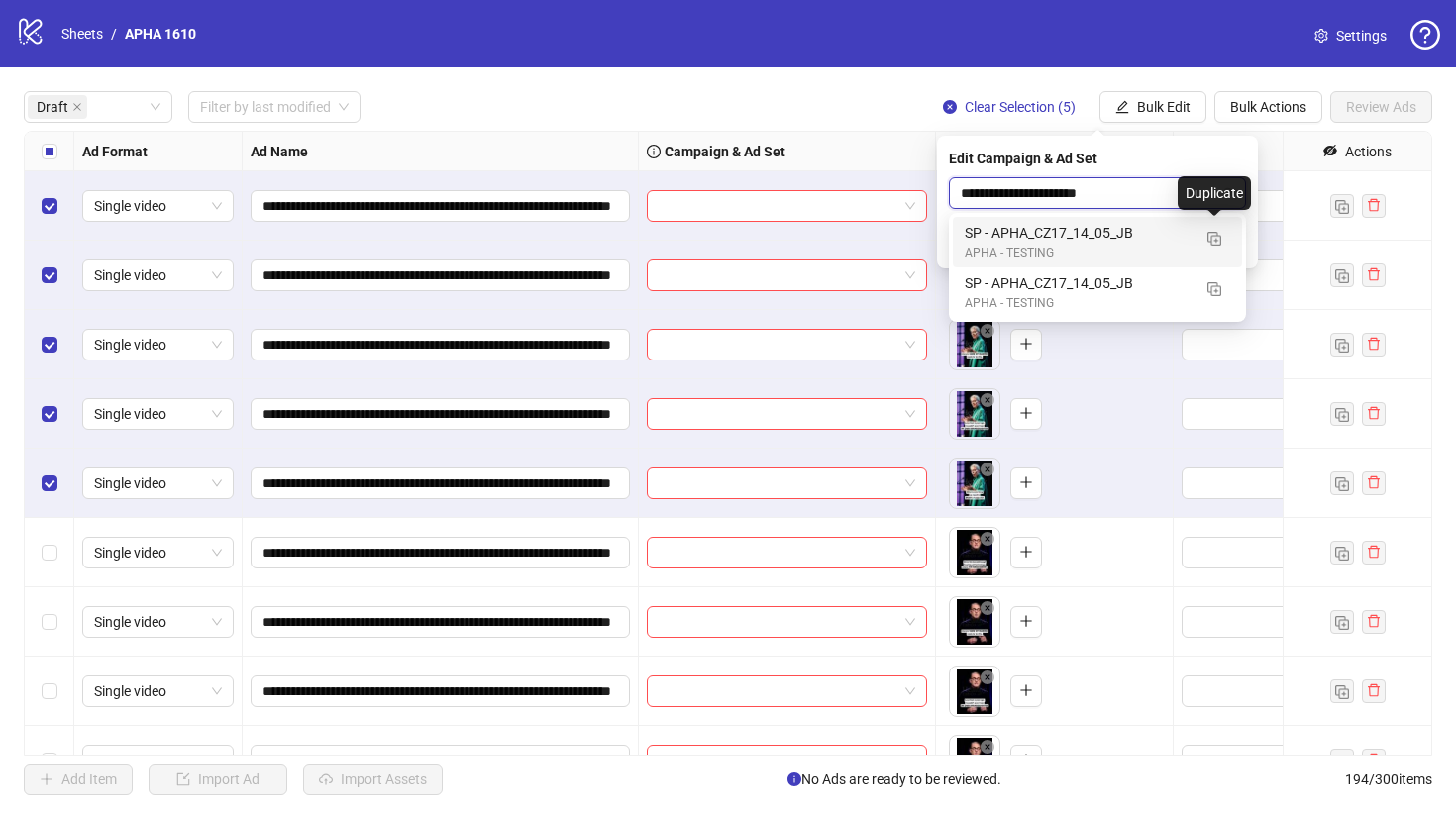 type on "**********" 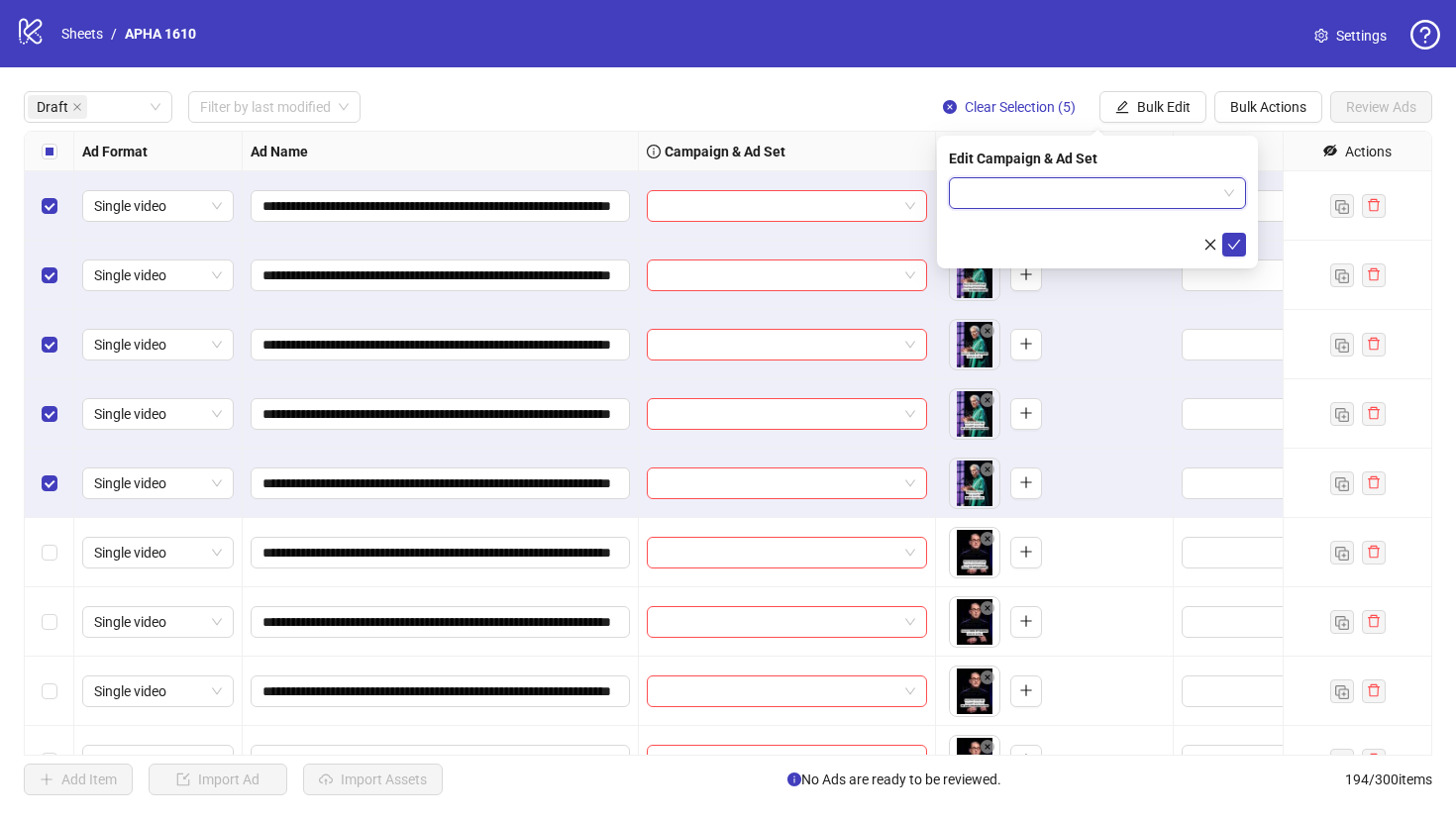 click at bounding box center [1089, 193] 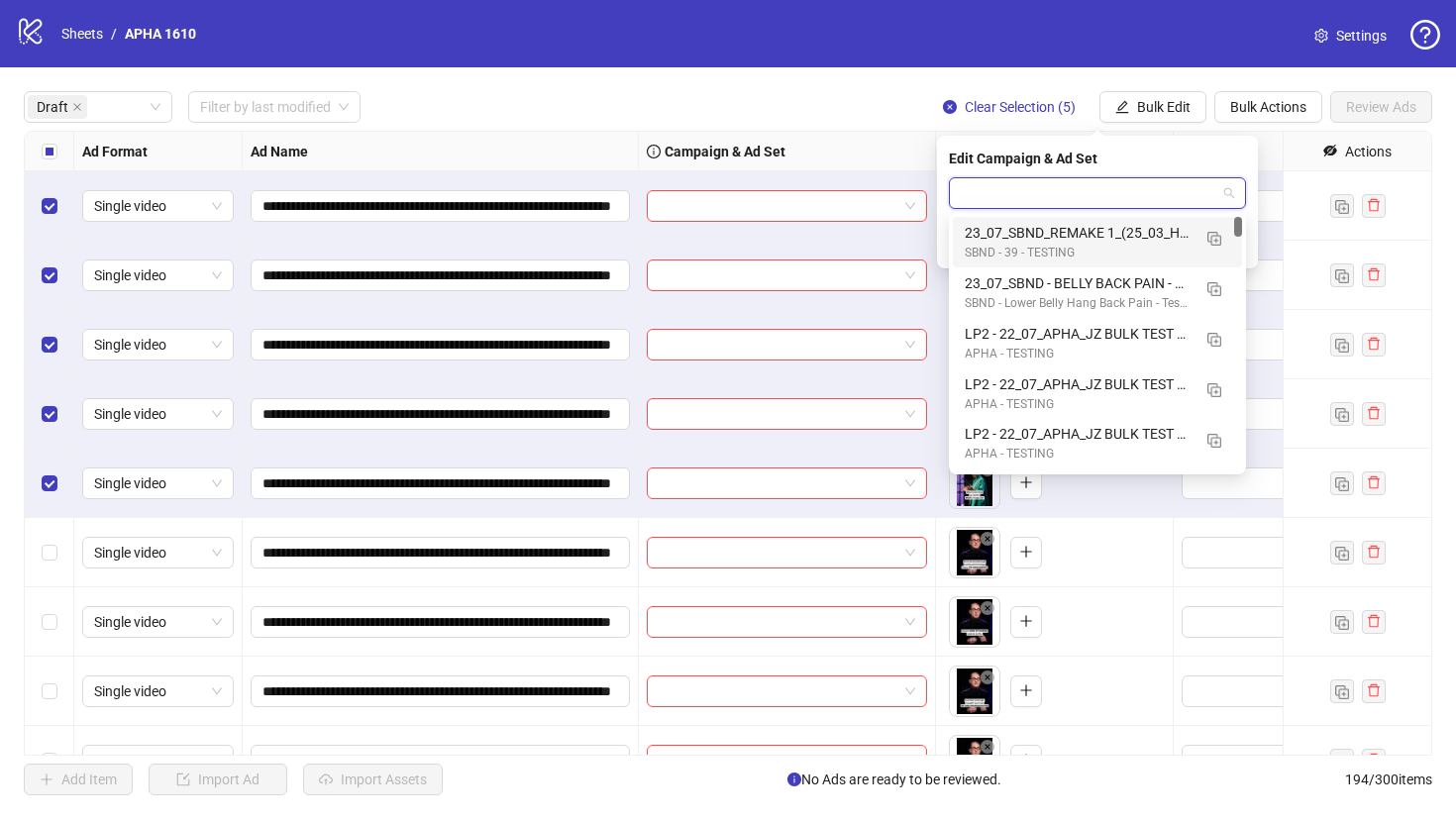 paste on "**********" 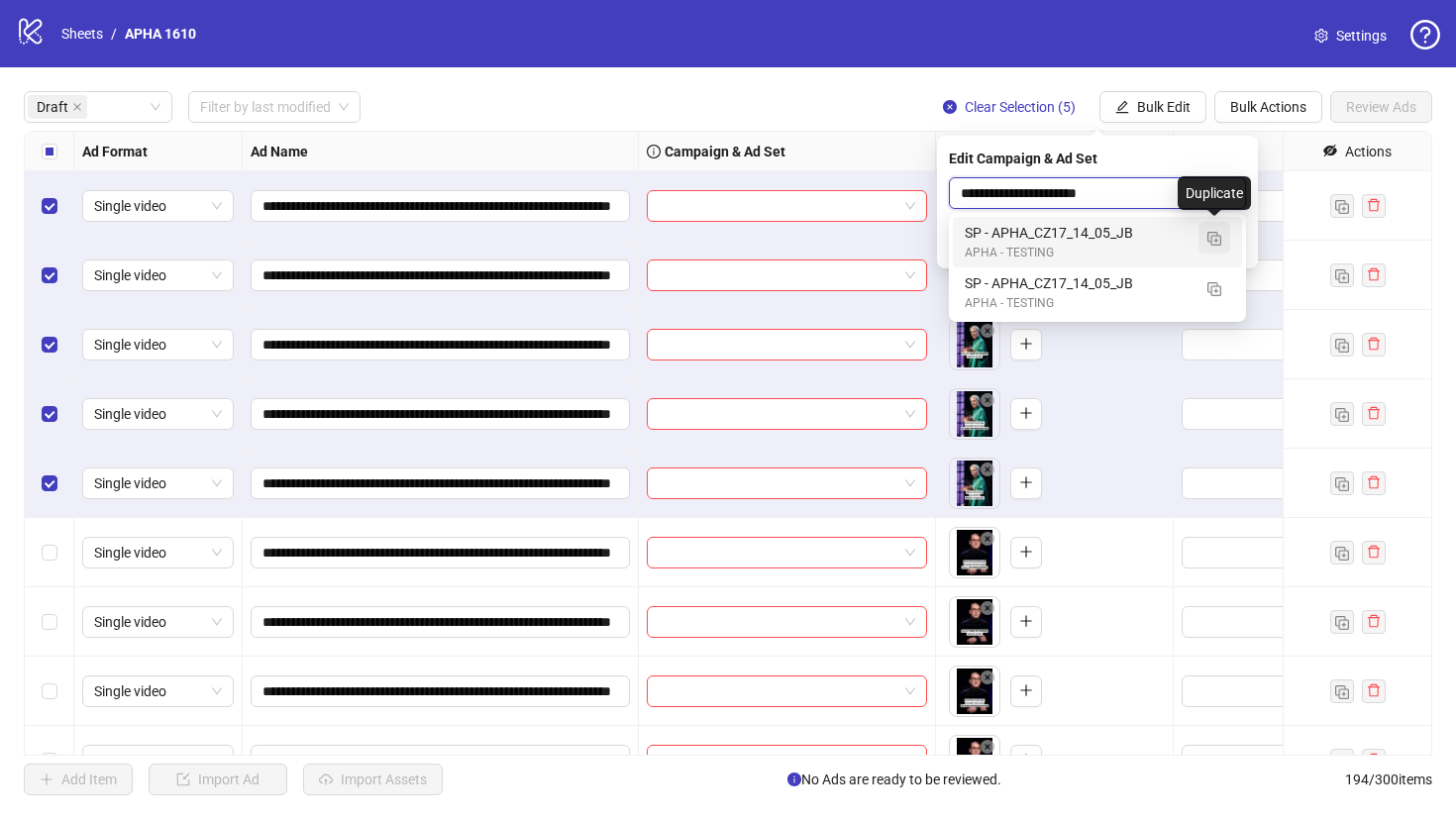 click at bounding box center [1214, 238] 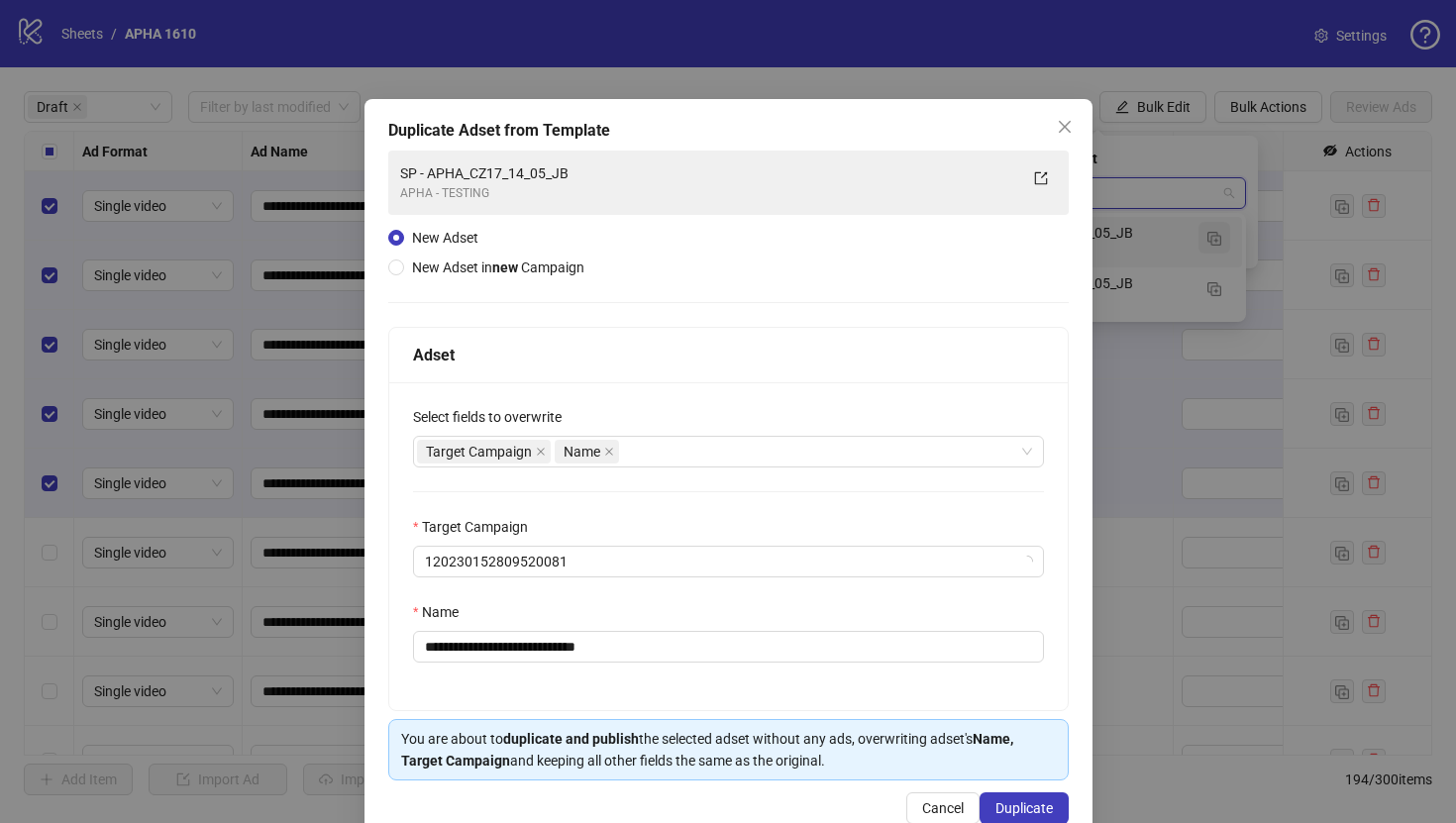 type on "**********" 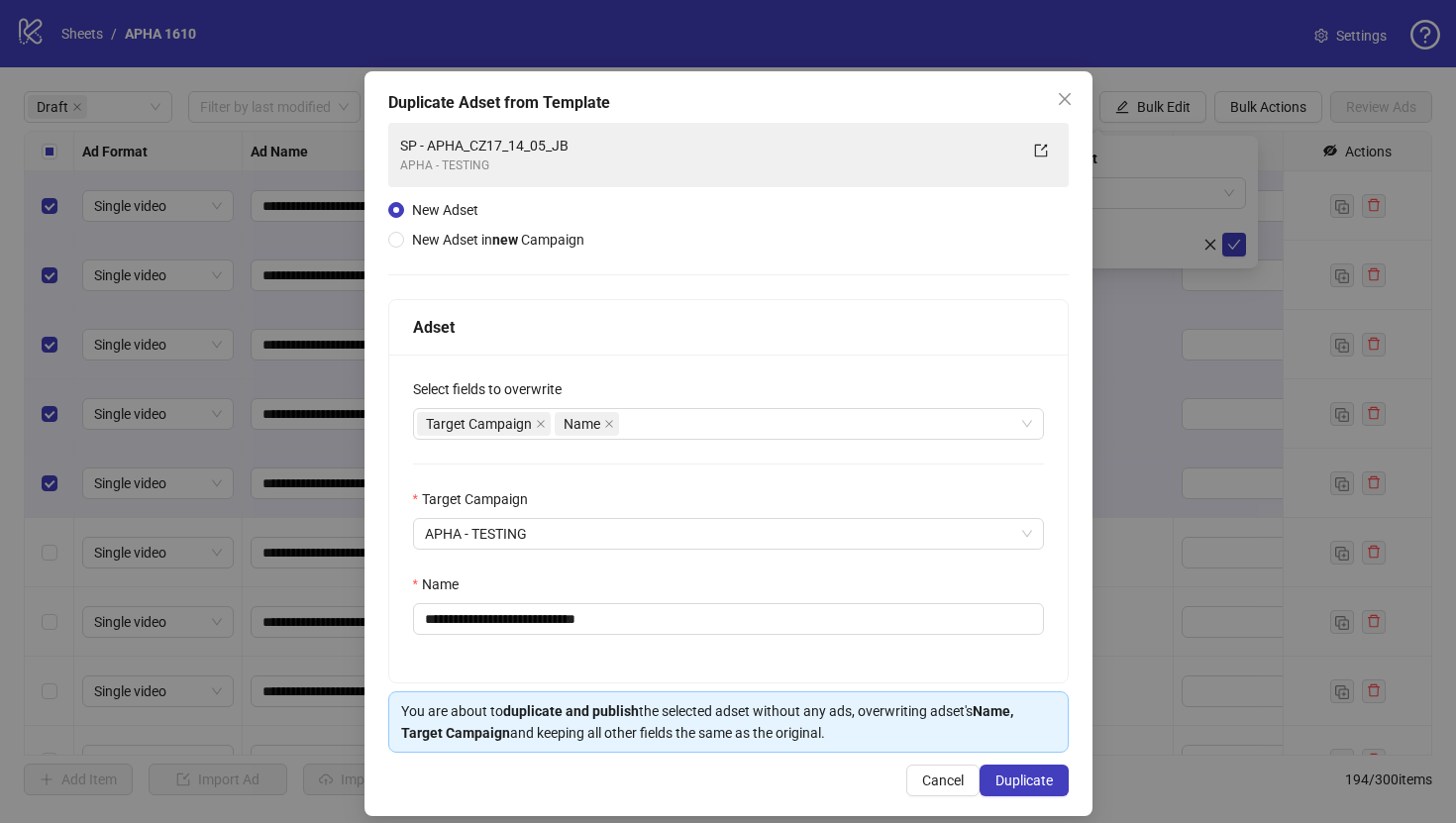 scroll, scrollTop: 12, scrollLeft: 0, axis: vertical 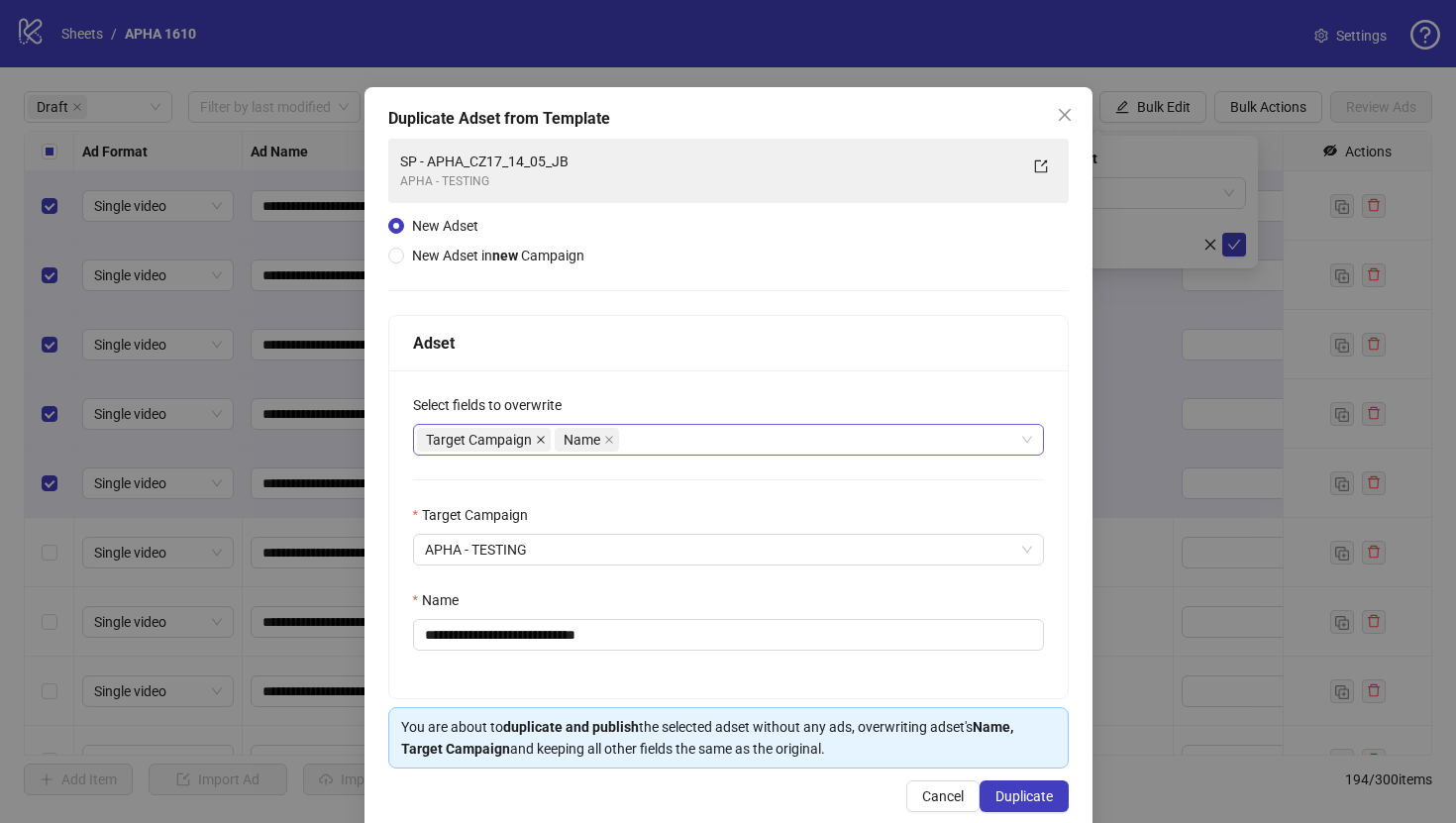 click 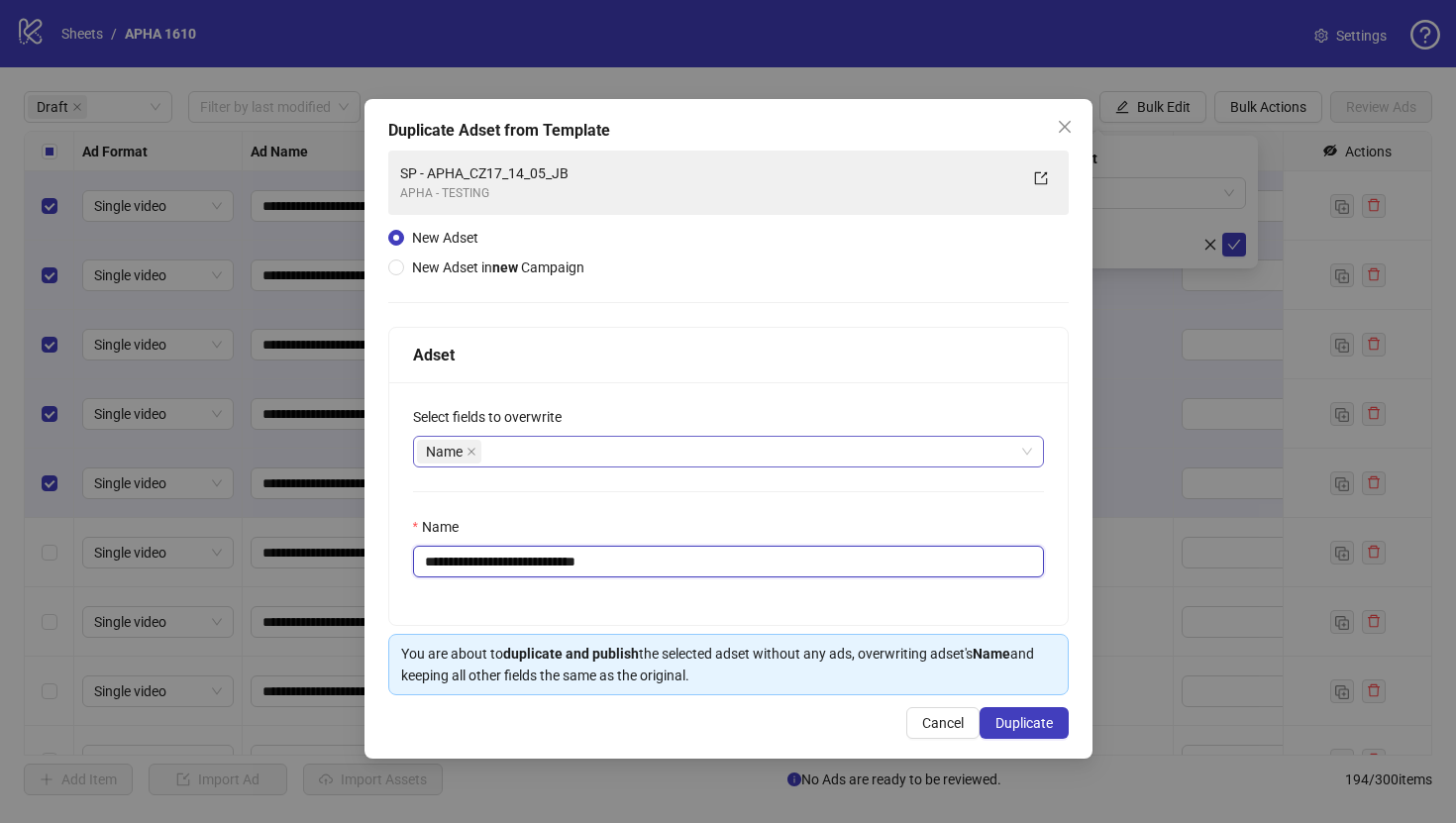 click on "**********" at bounding box center (728, 562) 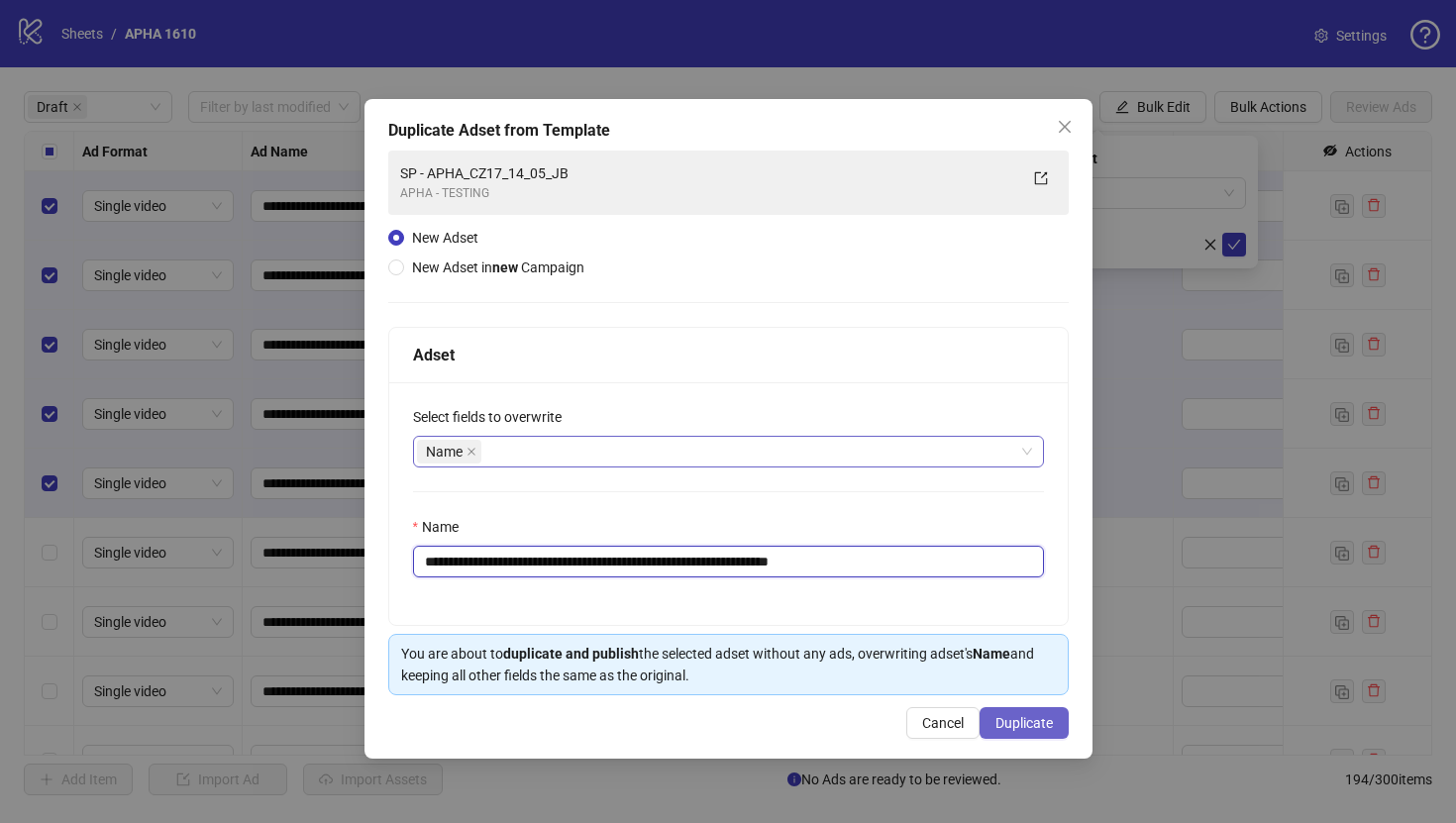type on "**********" 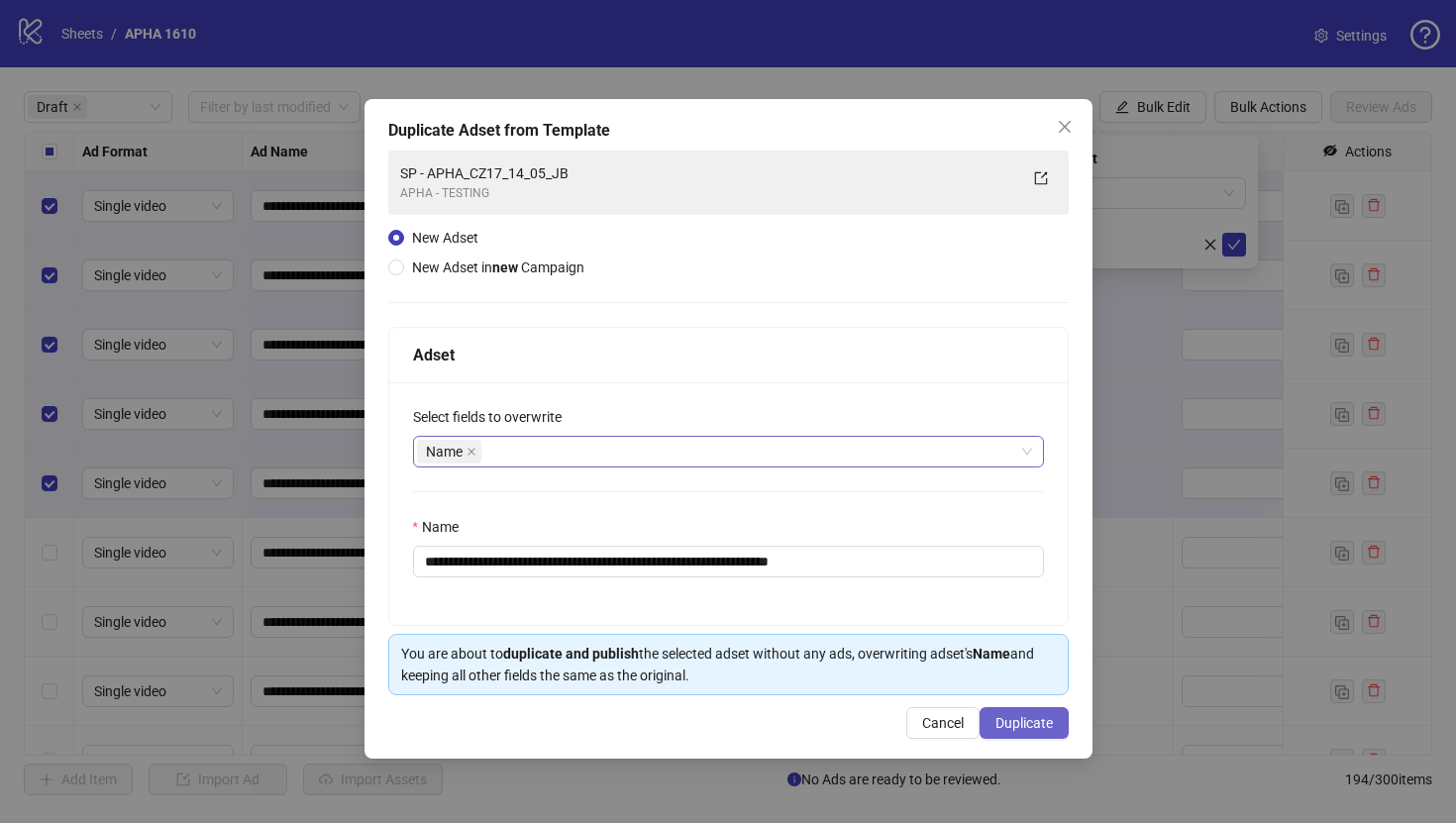 click on "Duplicate" at bounding box center [1024, 723] 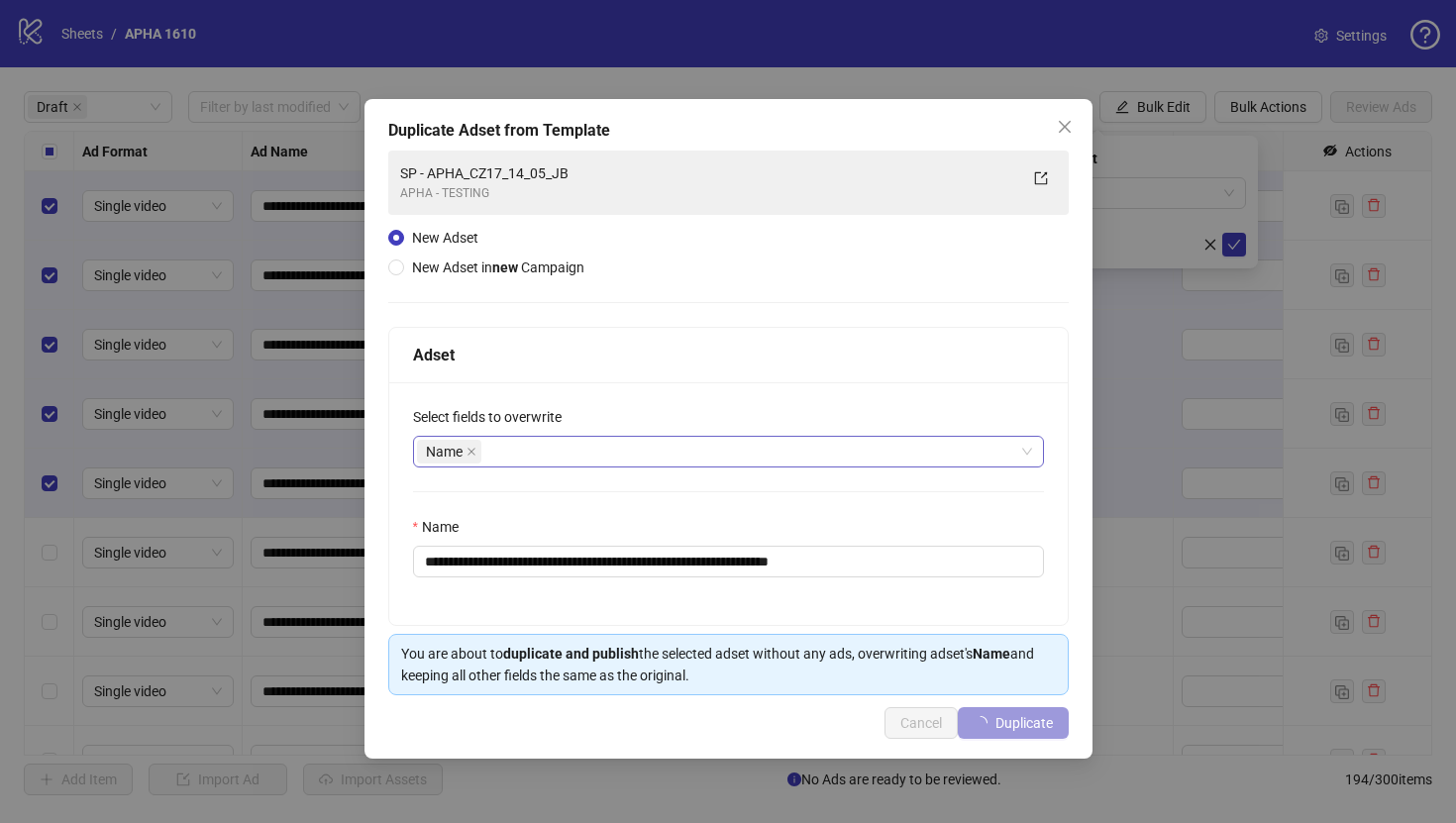 type 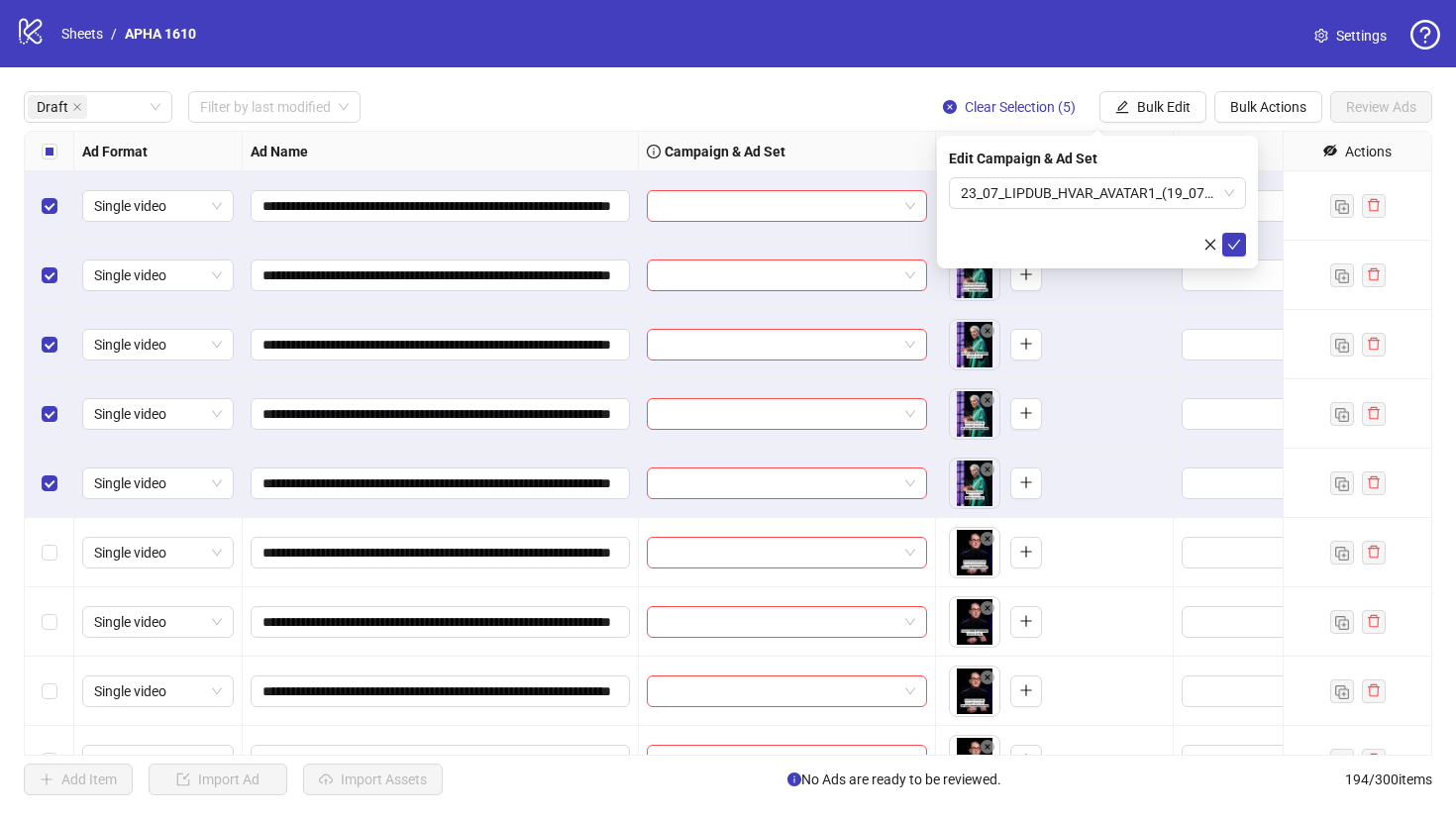 click on "23_07_LIPDUB_HVAR_AVATAR1_(19_07_APHA_JZ BULK TEST 1_REMAKE_H4_RO)_MR" at bounding box center [1097, 217] 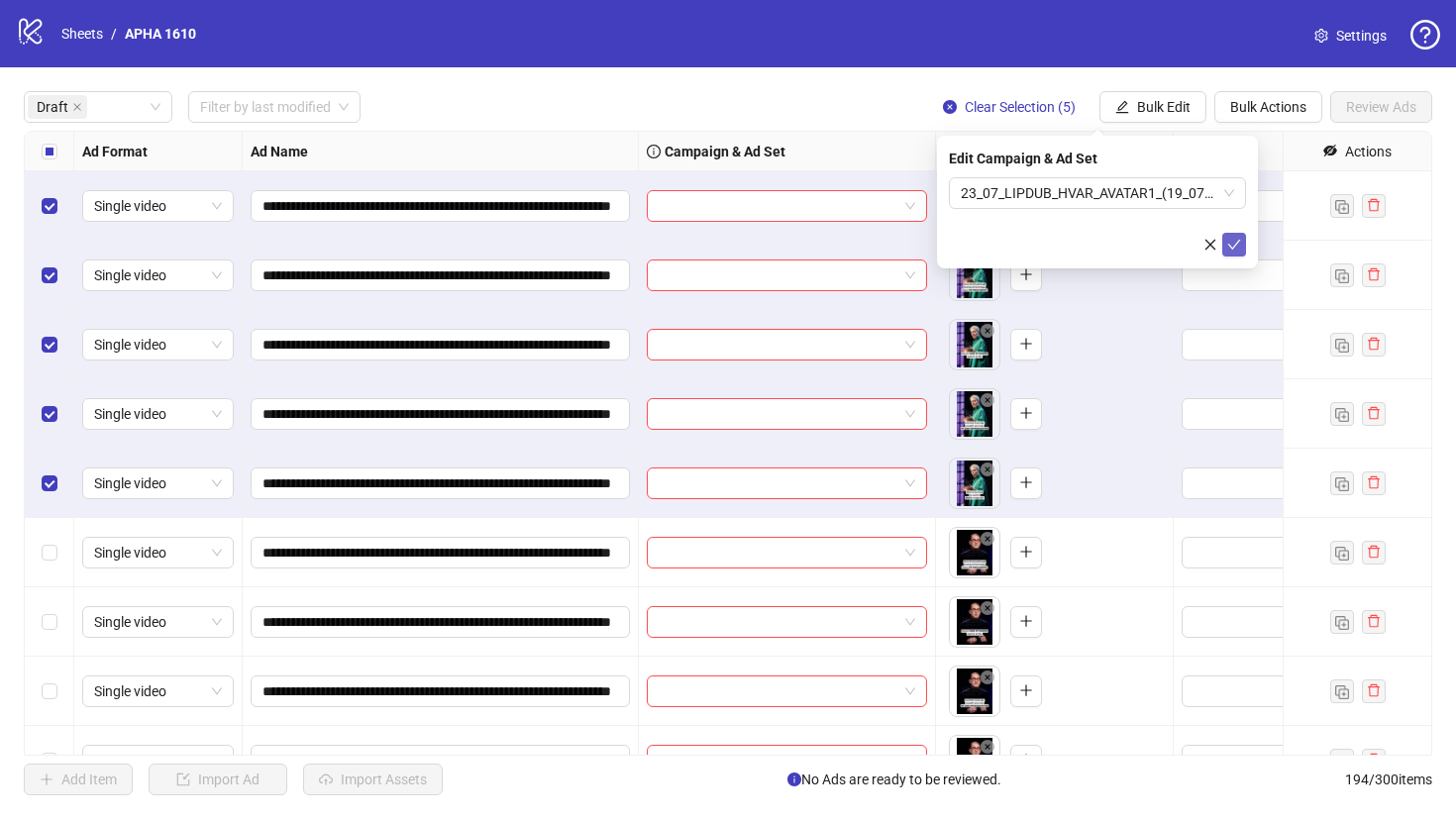 click 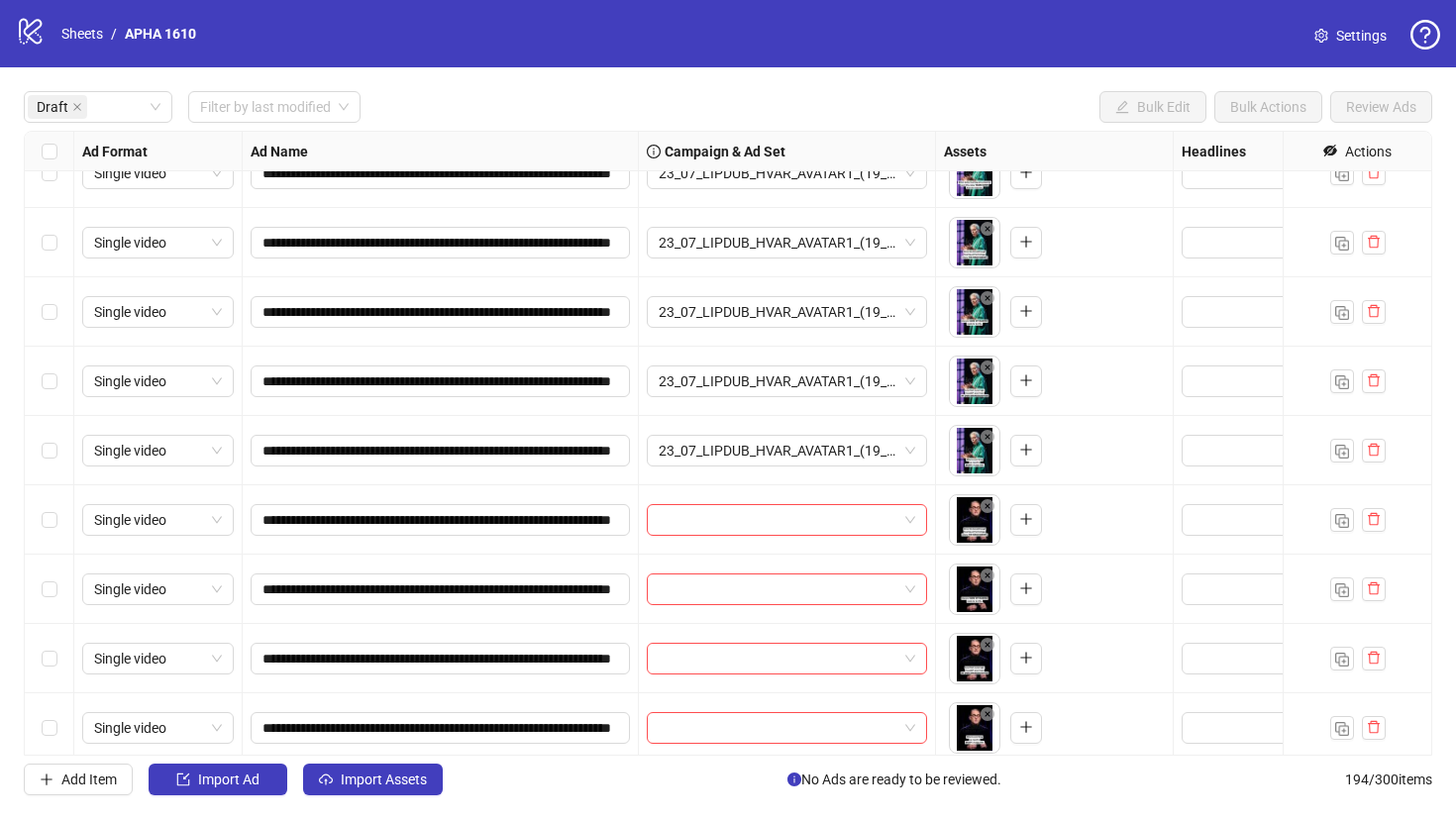 scroll, scrollTop: 82, scrollLeft: 0, axis: vertical 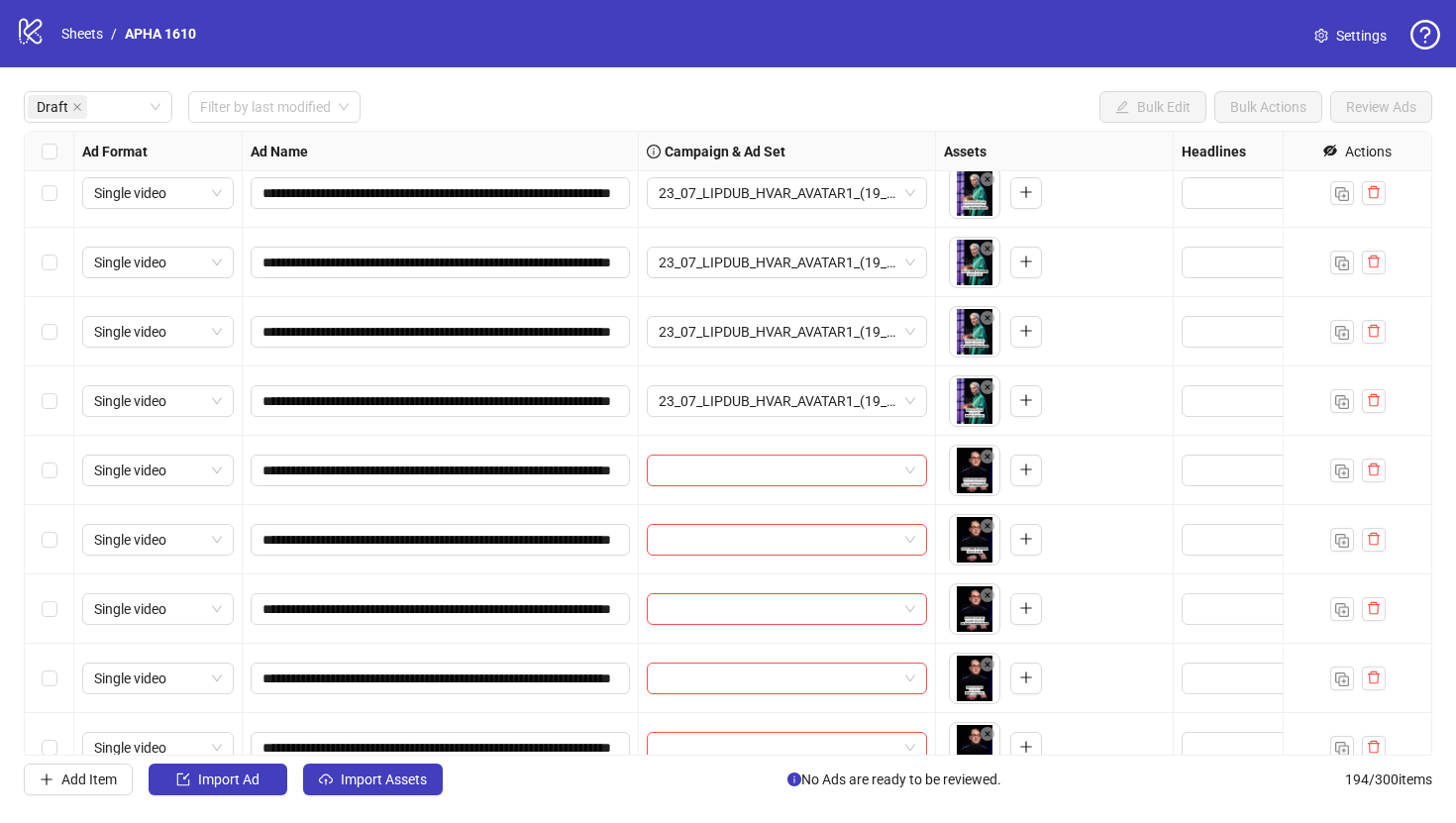 click at bounding box center (50, 470) 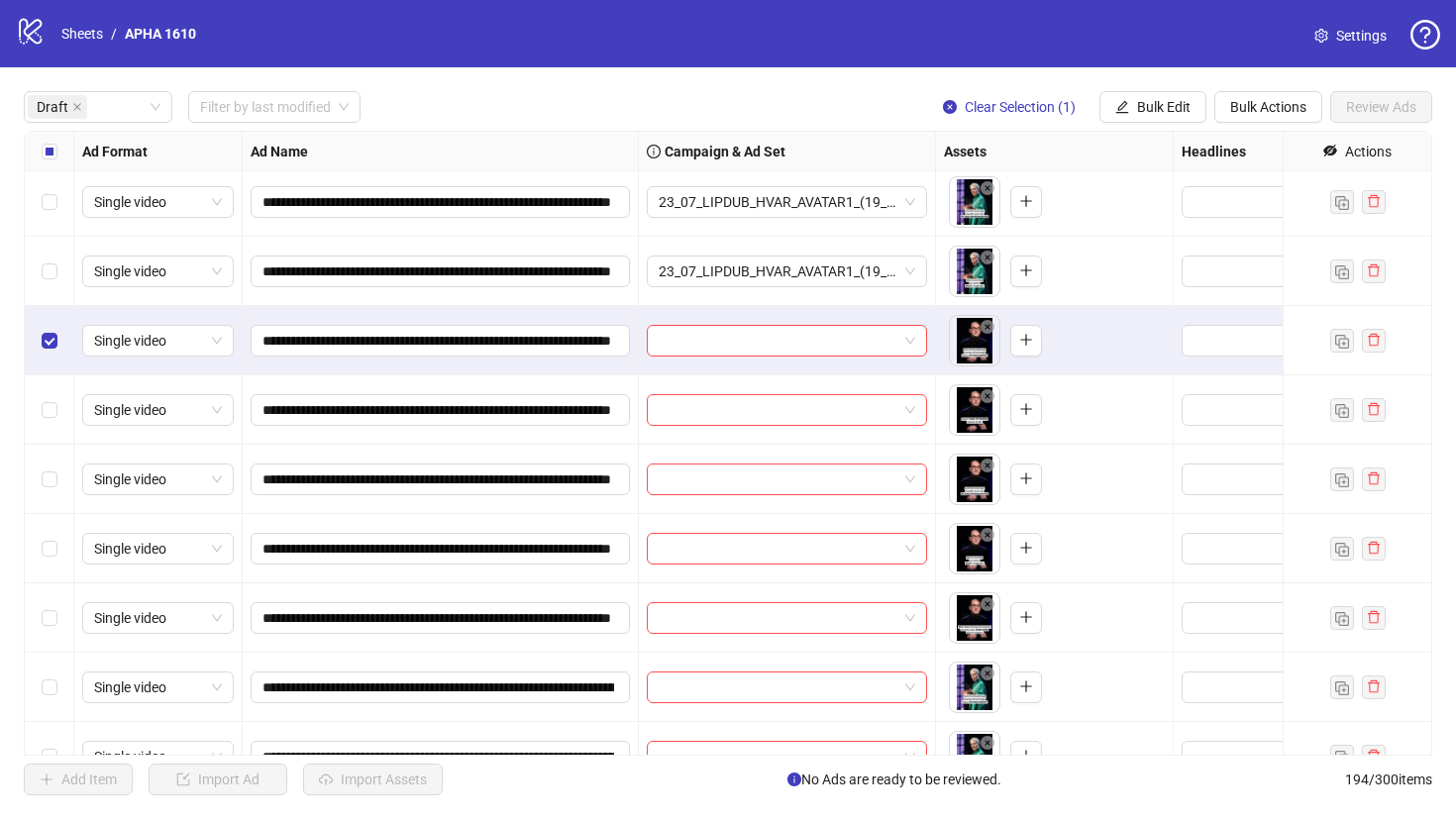 scroll, scrollTop: 216, scrollLeft: 0, axis: vertical 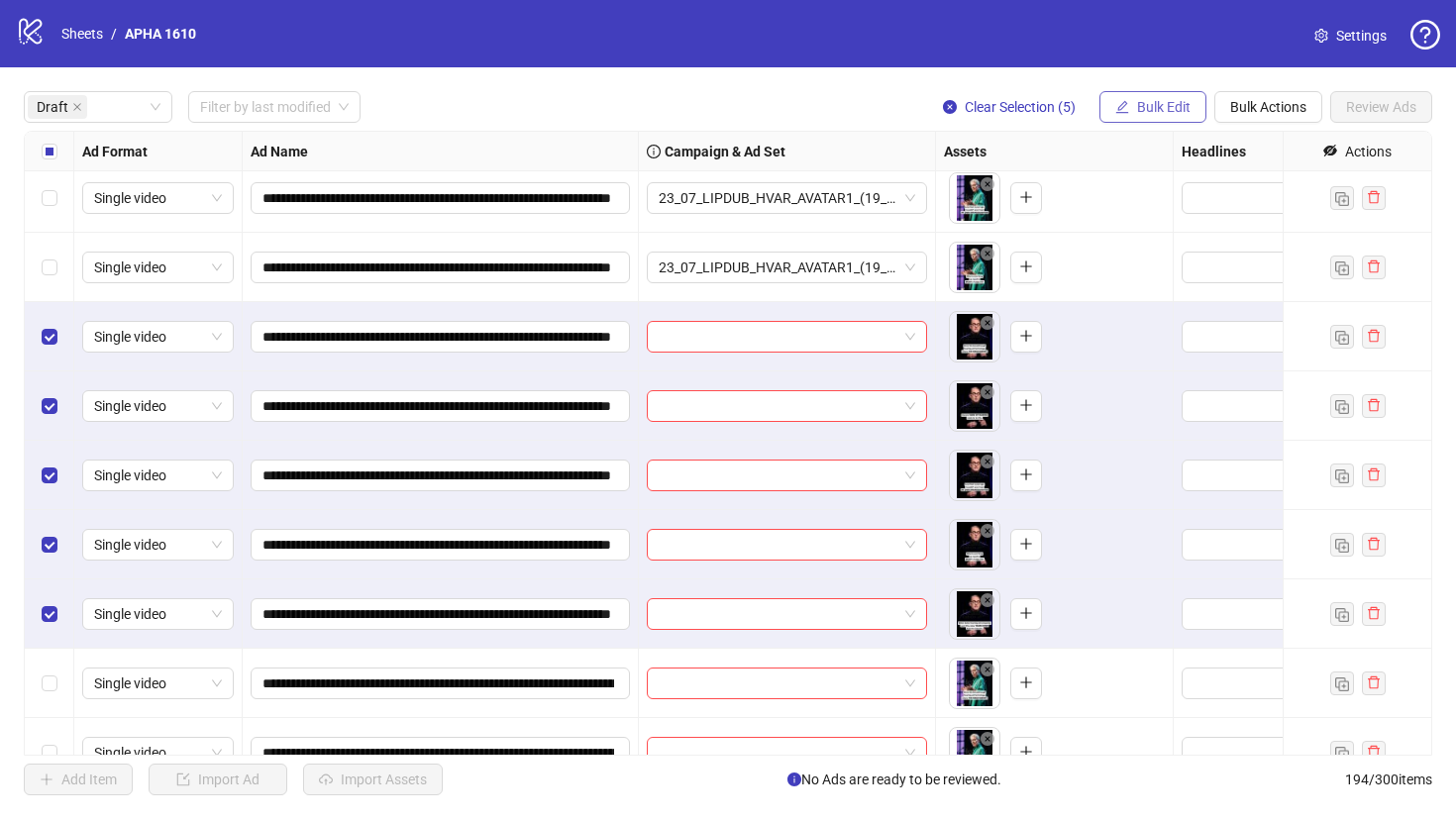 click on "Bulk Edit" at bounding box center [1164, 107] 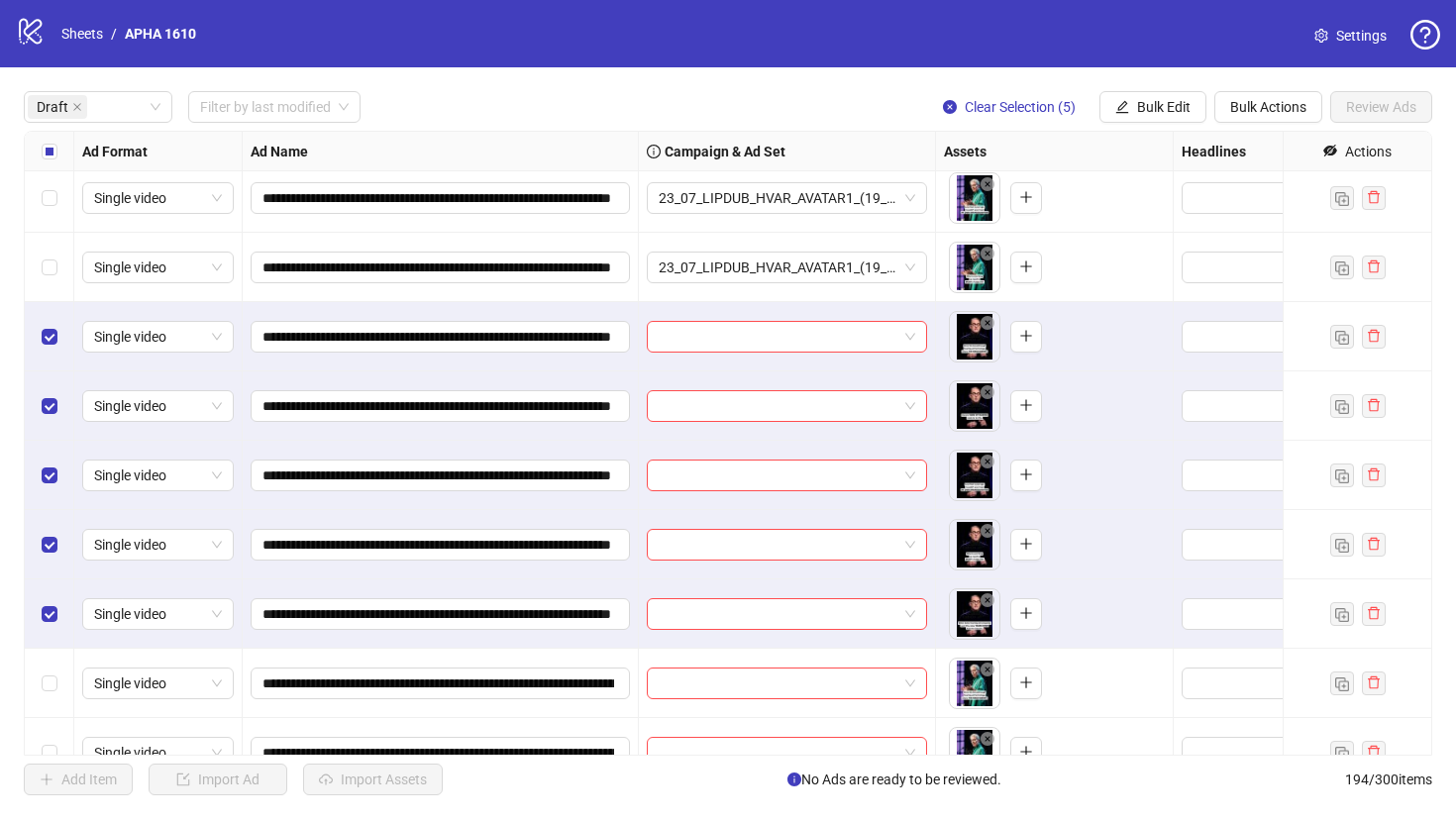 type 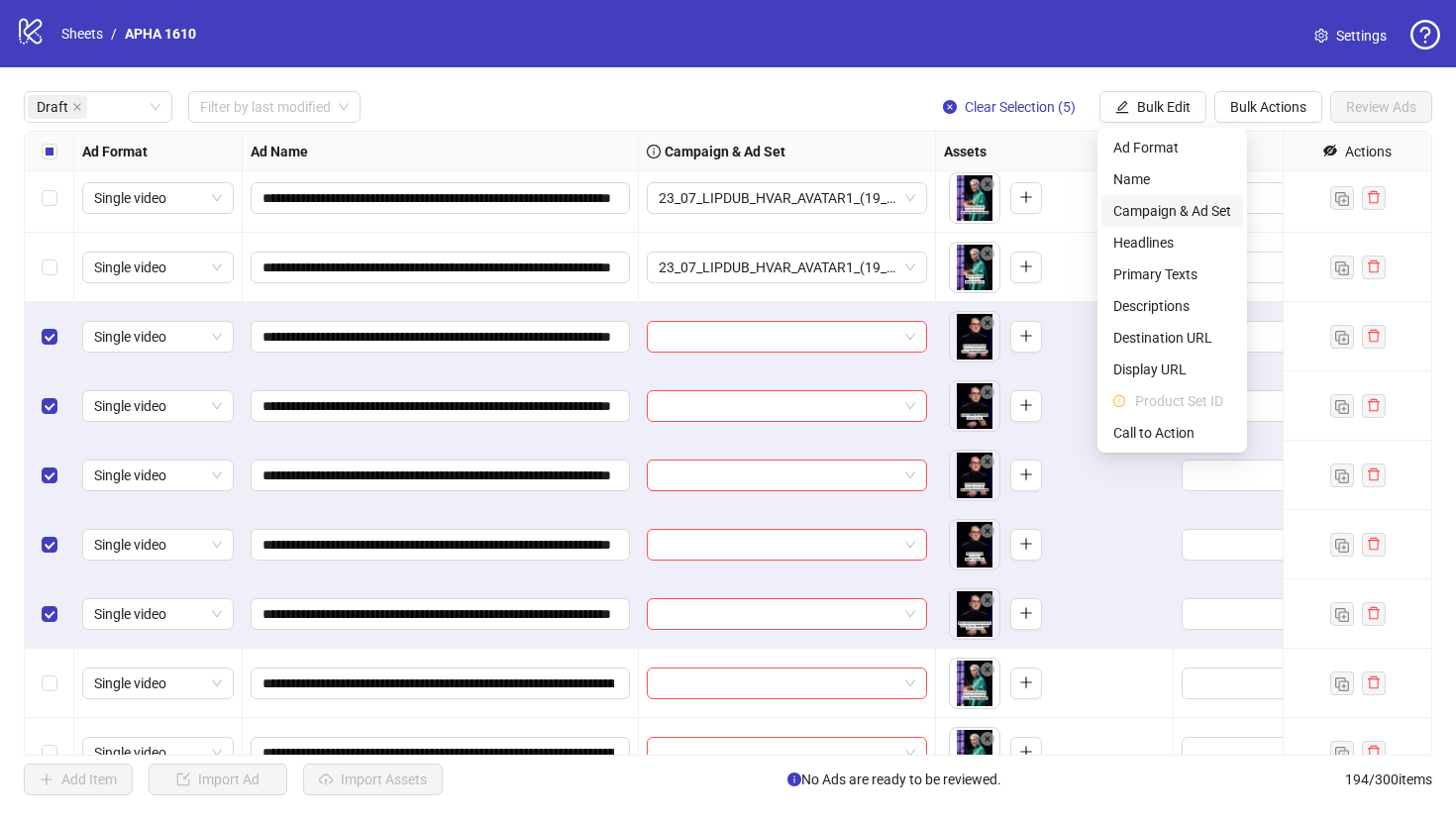 click on "Campaign & Ad Set" at bounding box center (1172, 211) 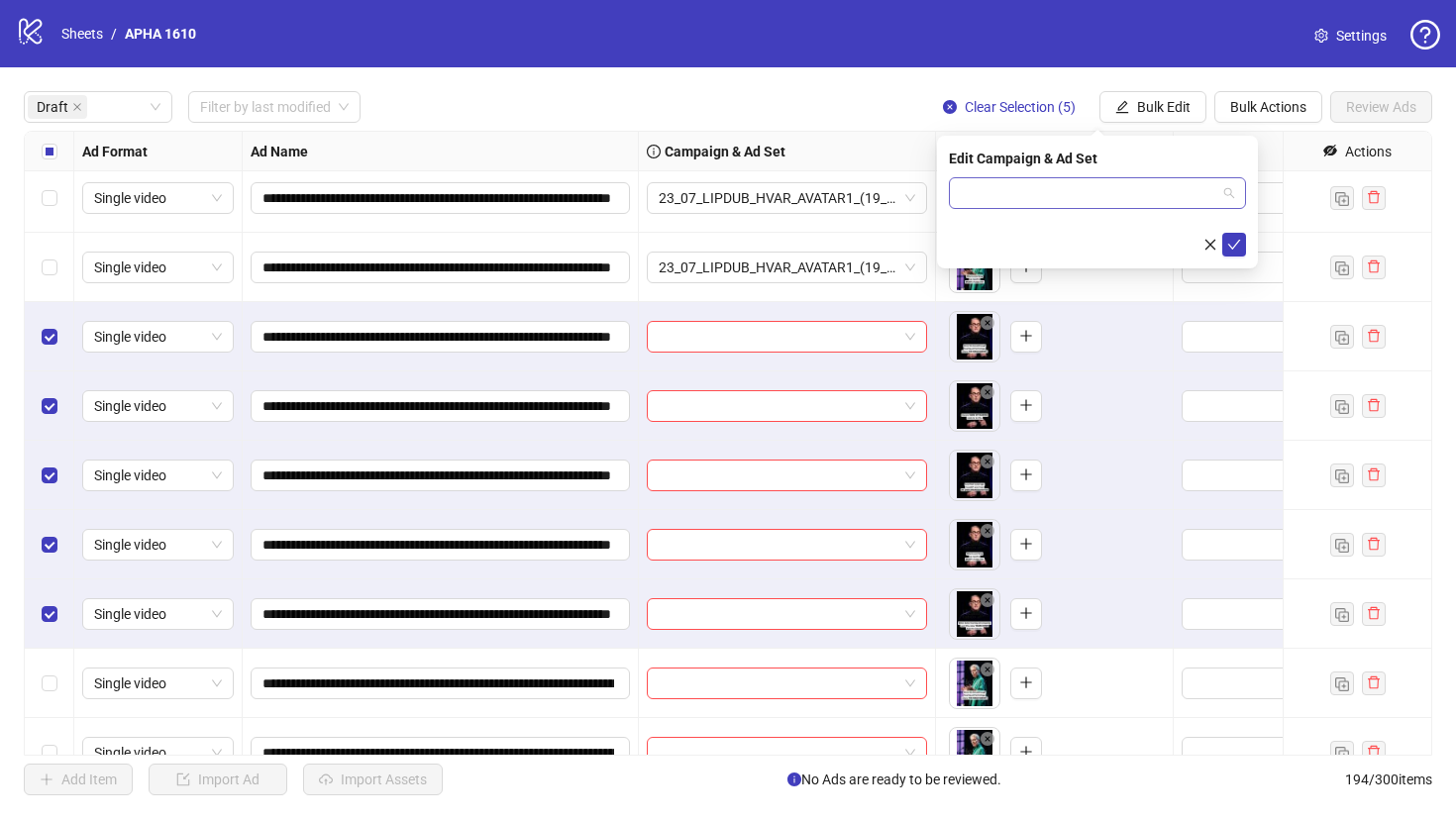 click at bounding box center (1089, 193) 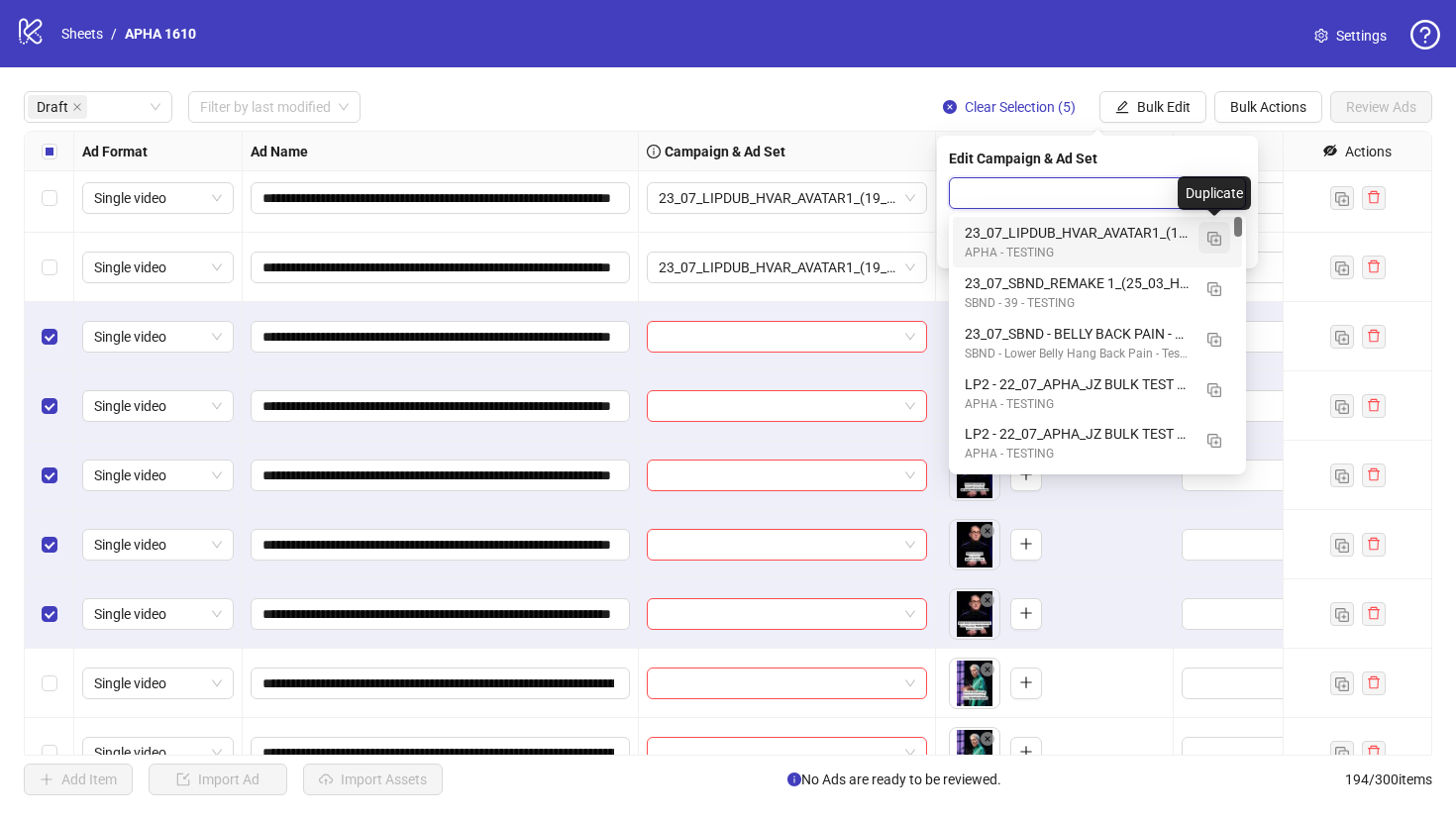 click at bounding box center (1214, 239) 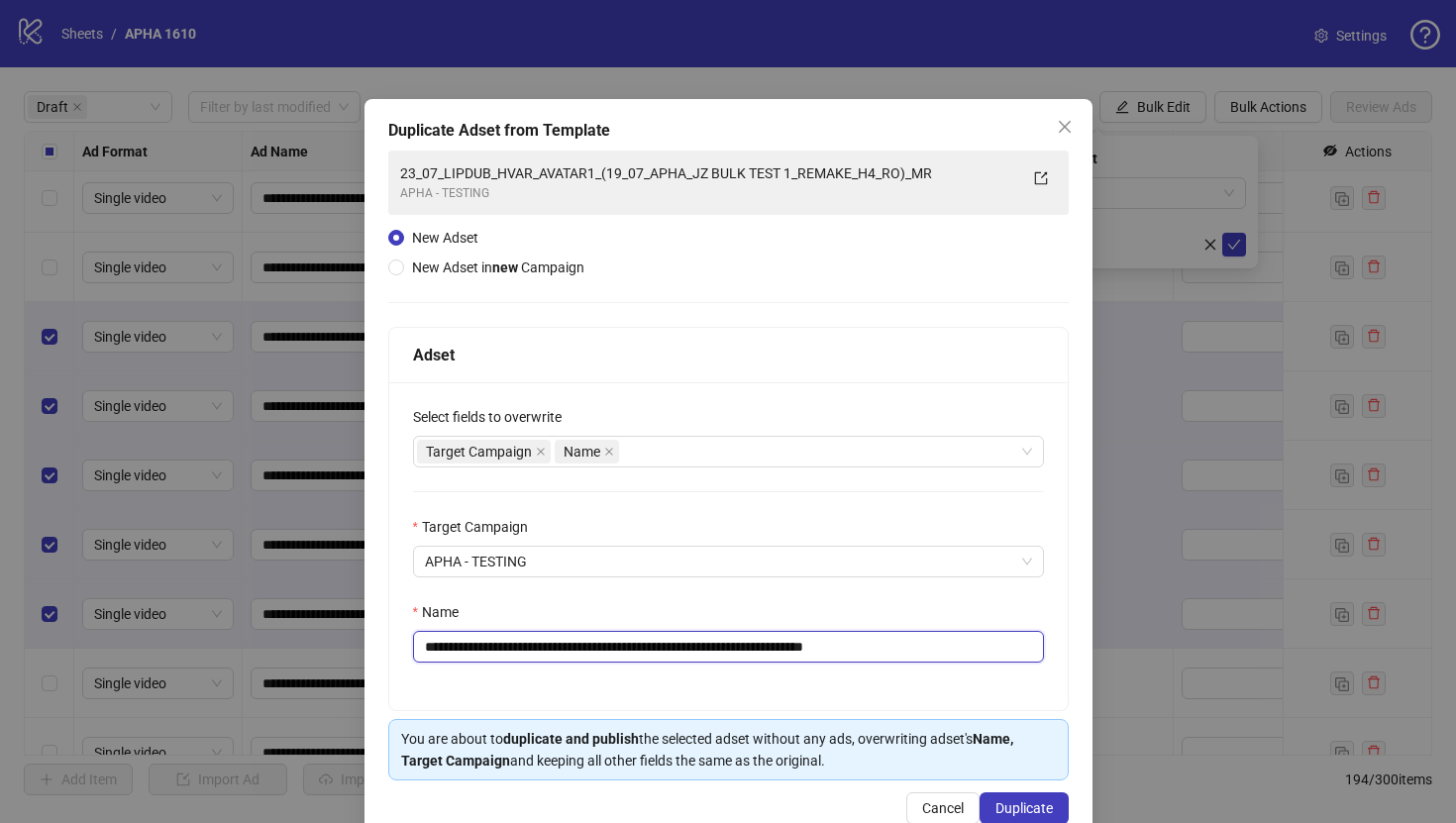 click on "**********" at bounding box center [728, 647] 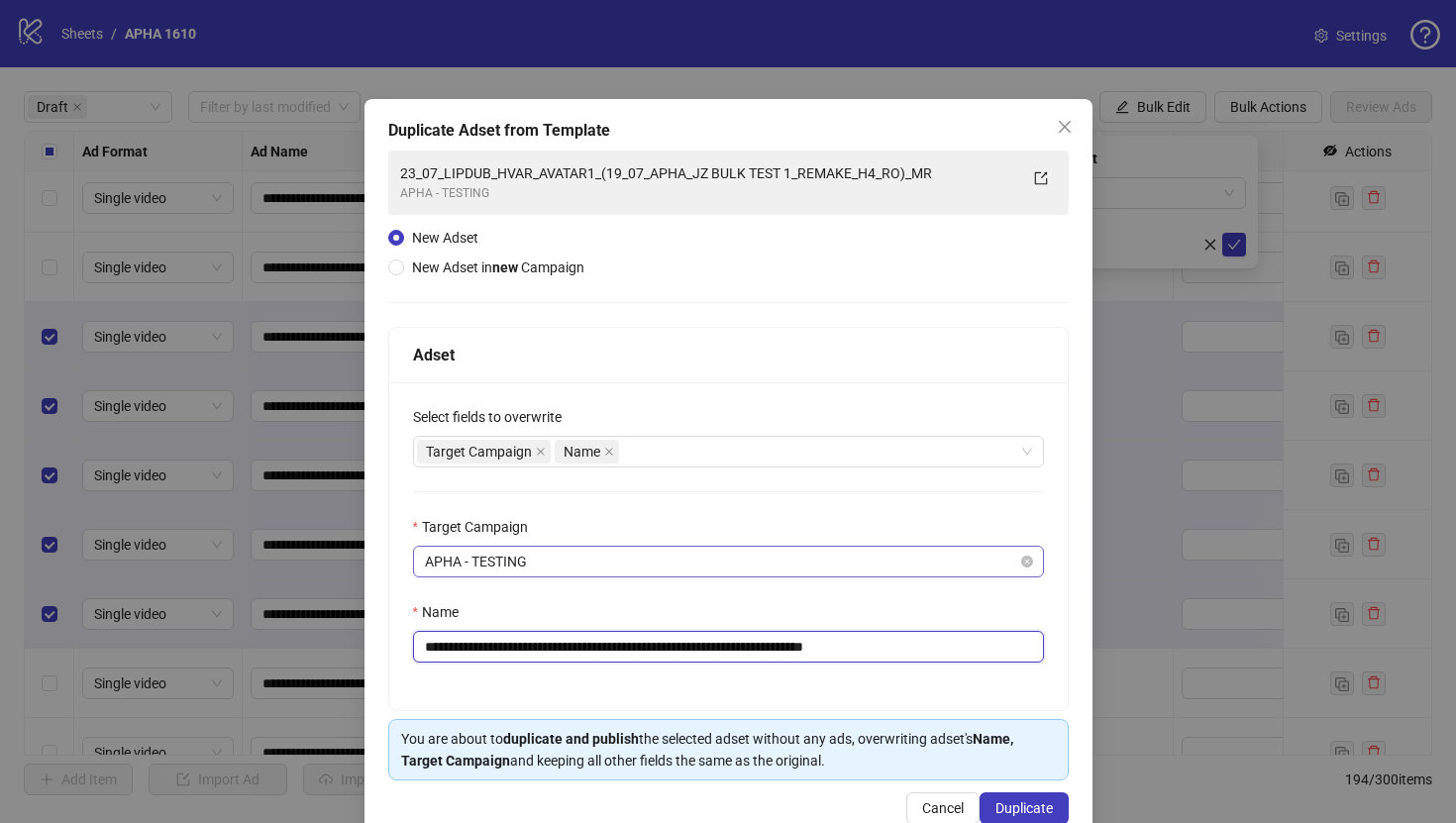 paste 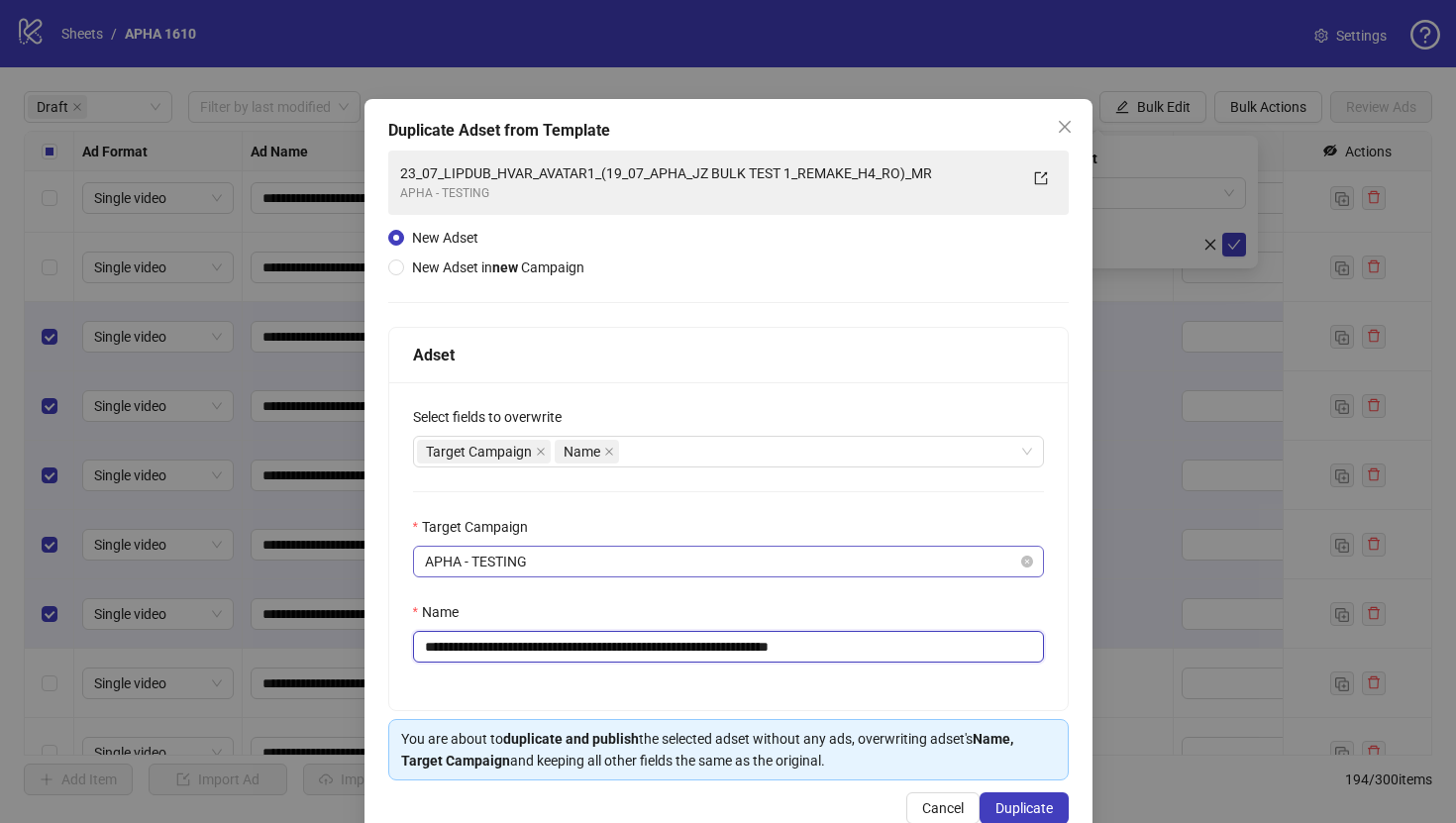 scroll, scrollTop: 46, scrollLeft: 0, axis: vertical 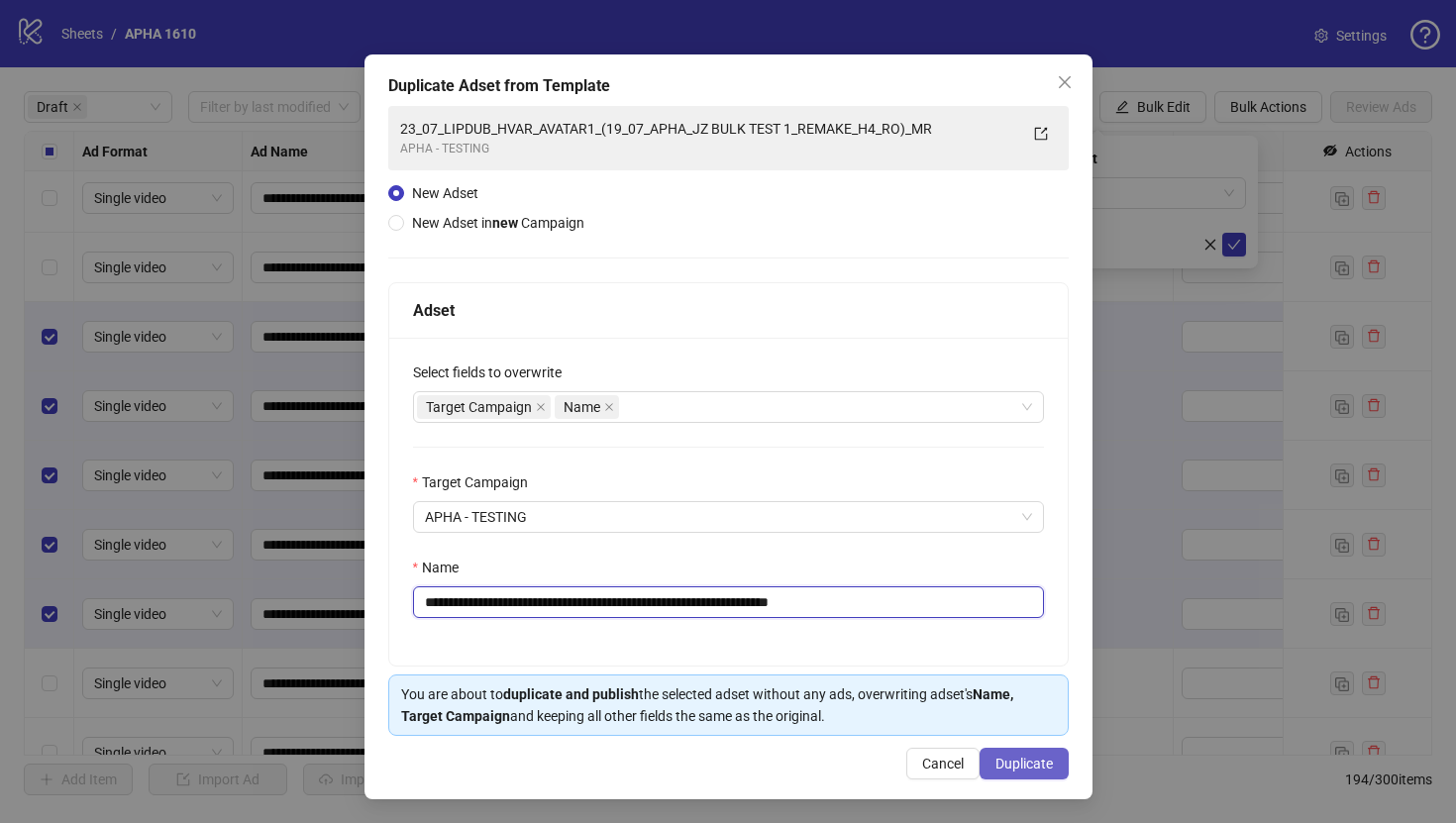 type on "**********" 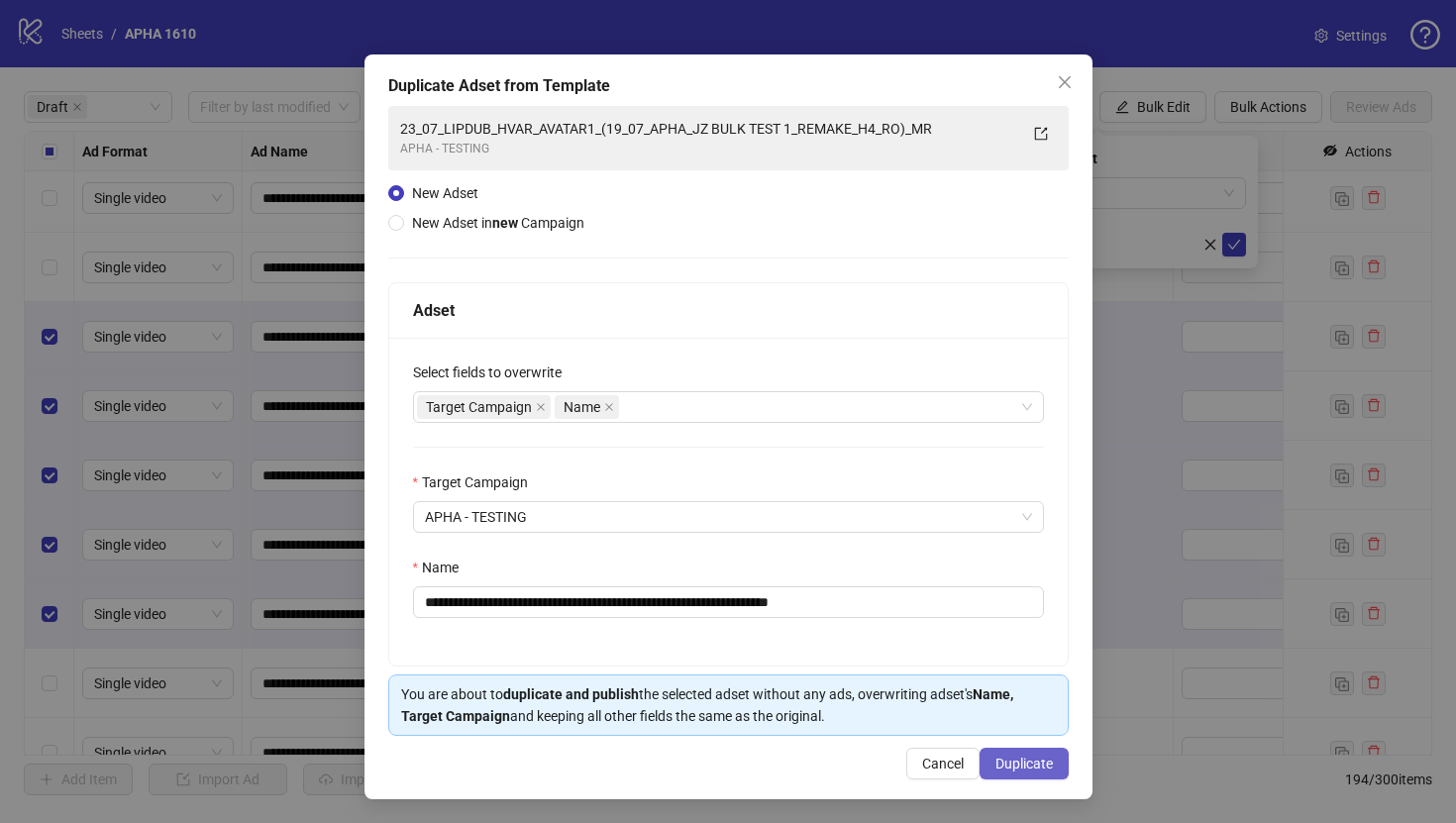 click on "Duplicate" at bounding box center (1024, 764) 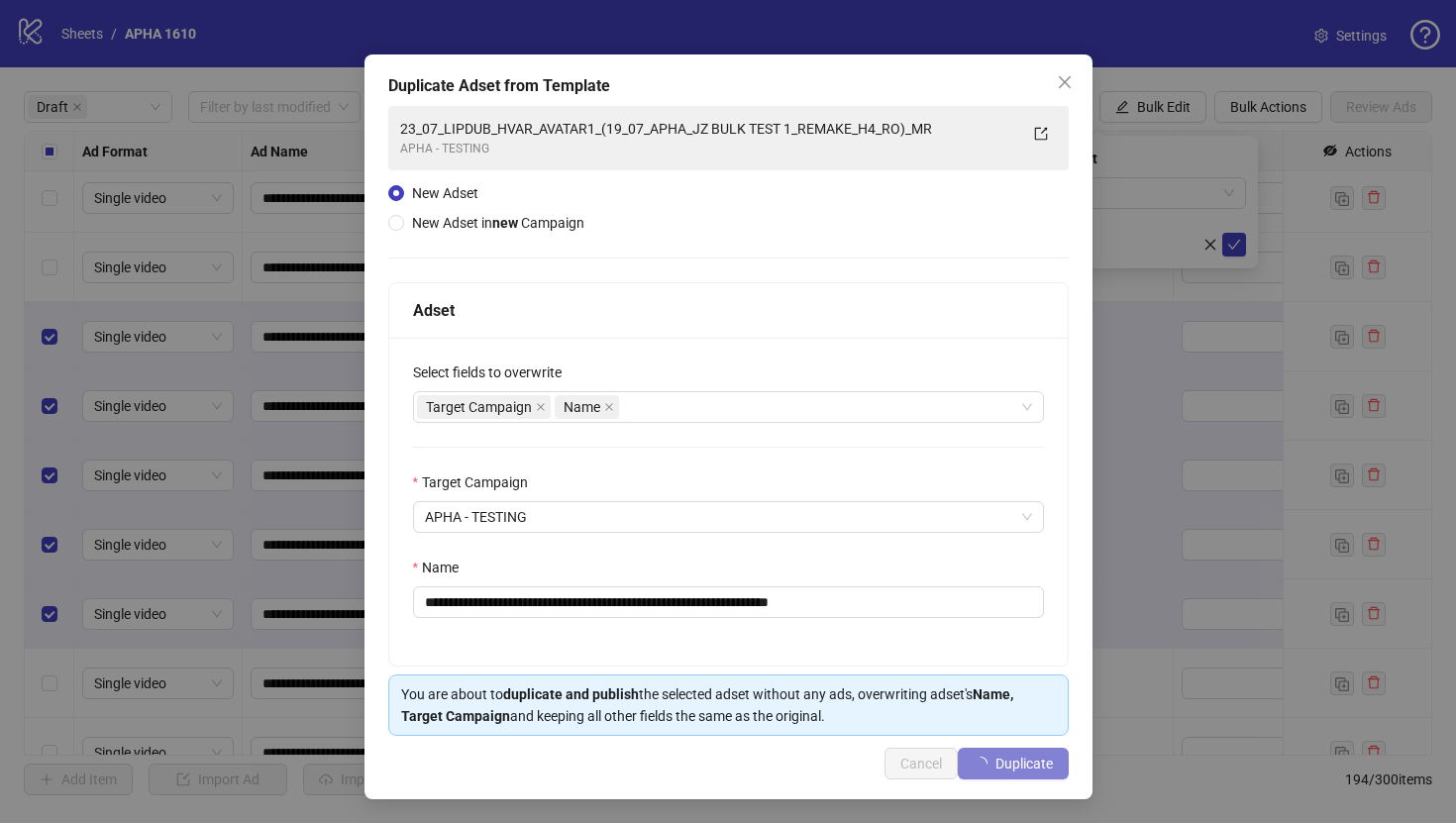 type 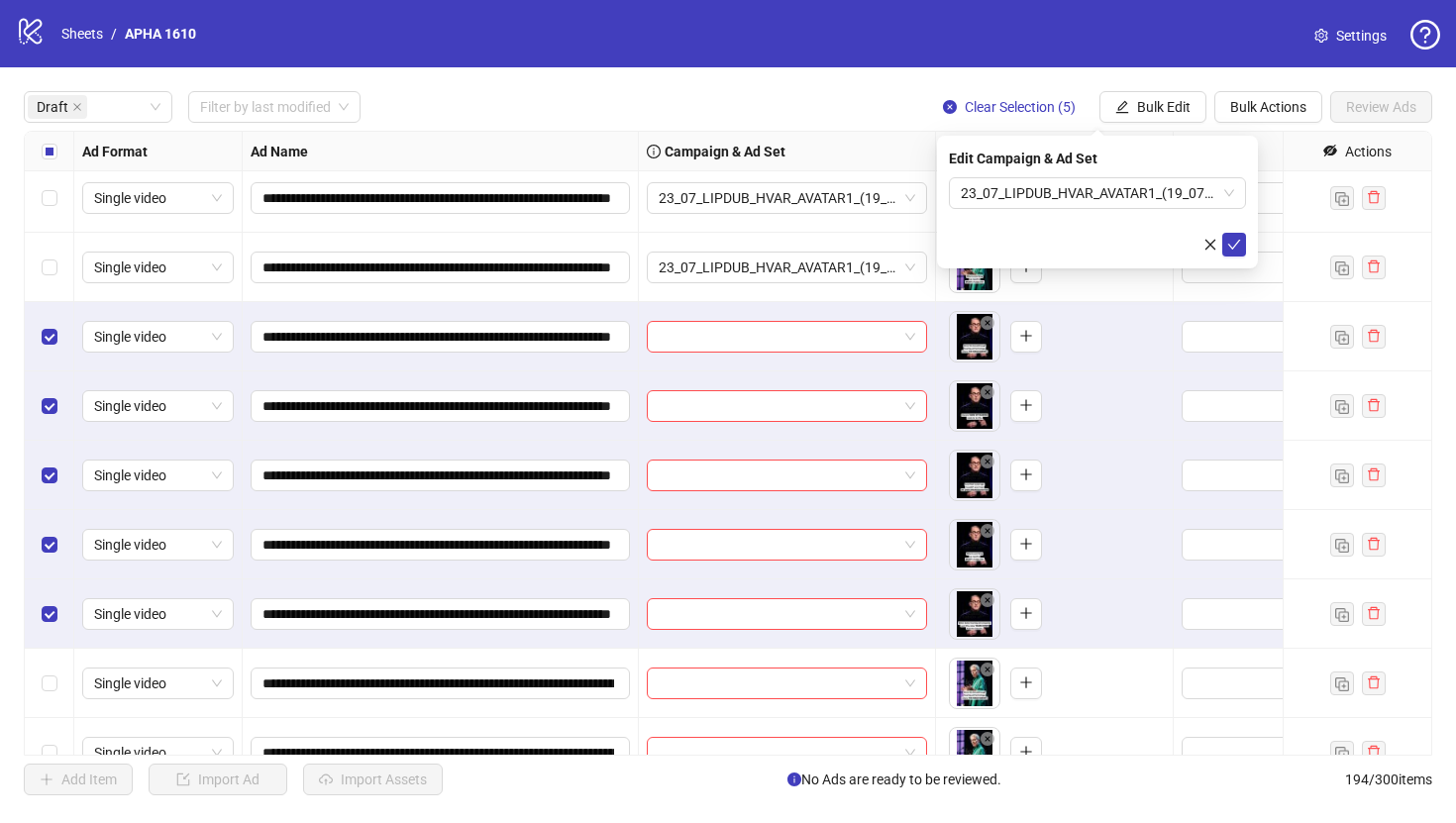 click 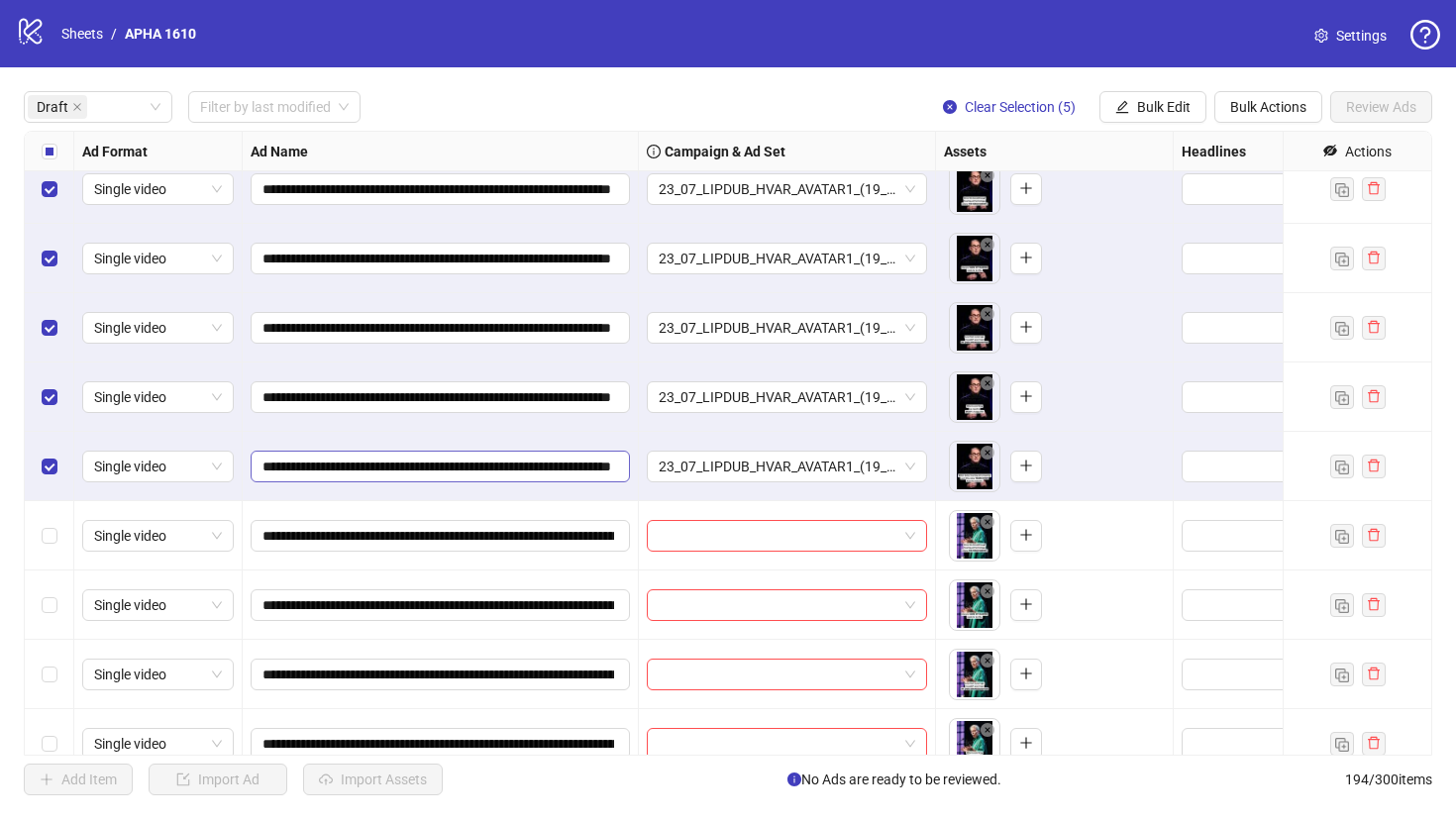 scroll, scrollTop: 383, scrollLeft: 0, axis: vertical 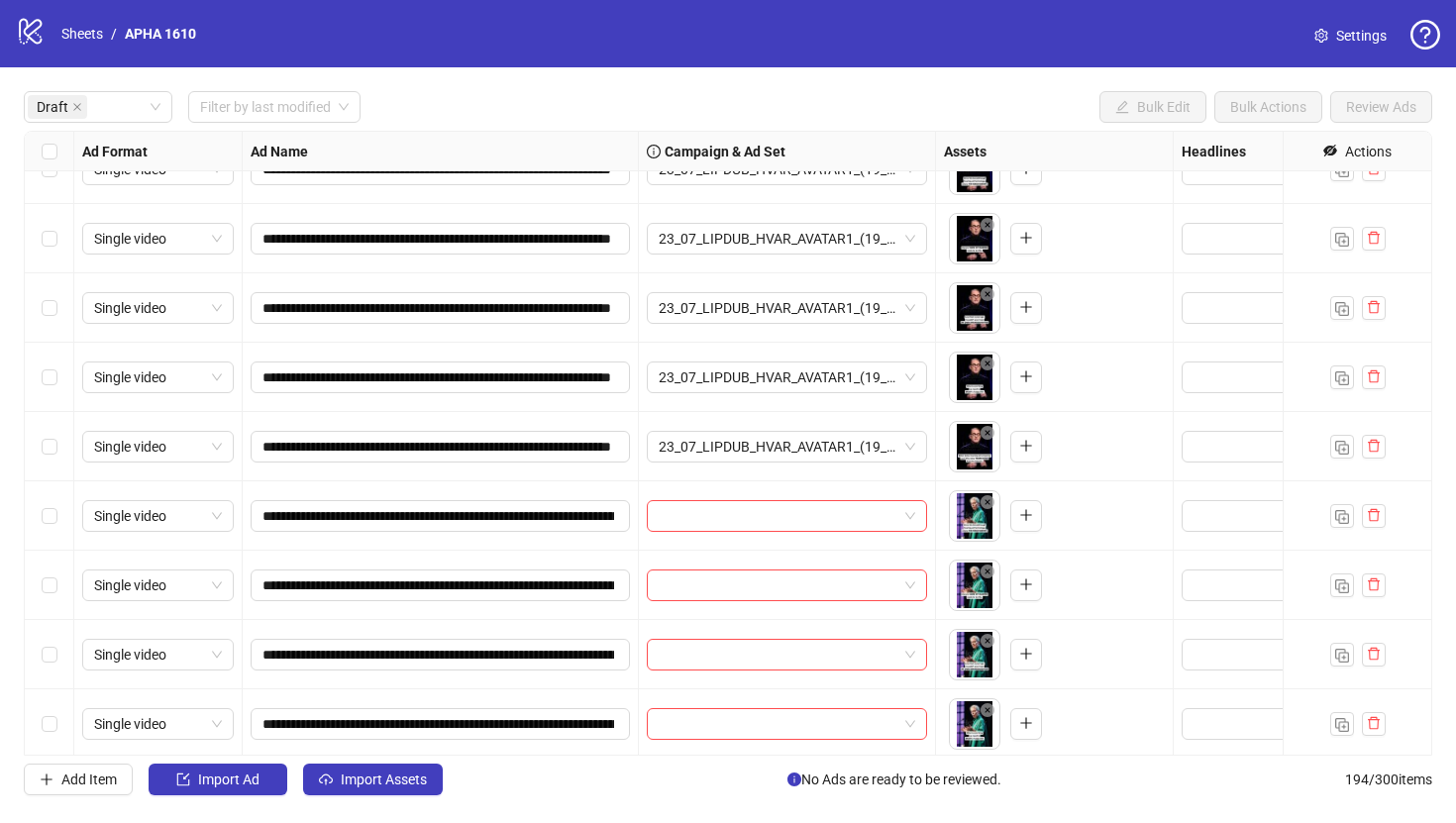 click at bounding box center [50, 516] 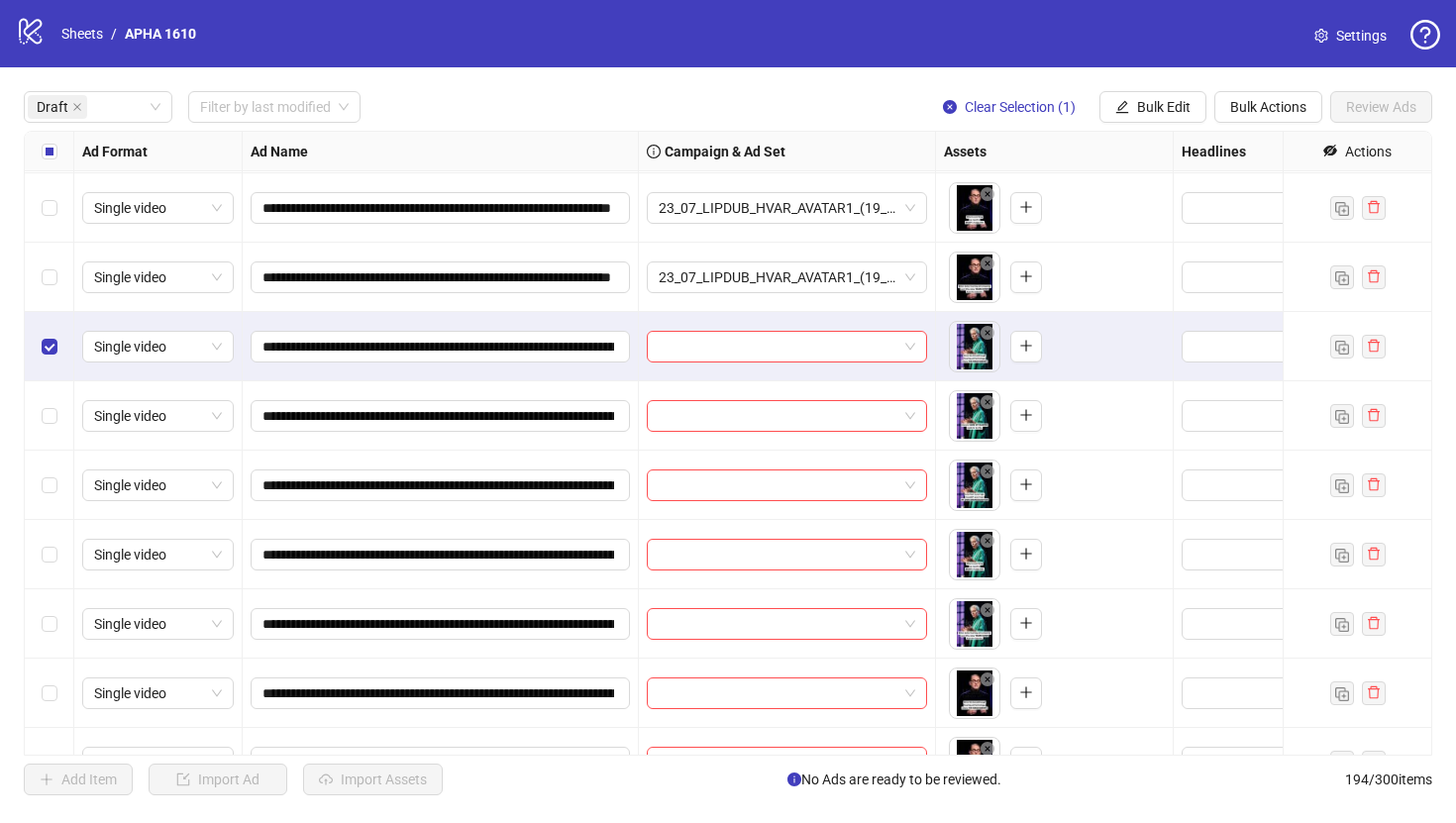 scroll, scrollTop: 560, scrollLeft: 0, axis: vertical 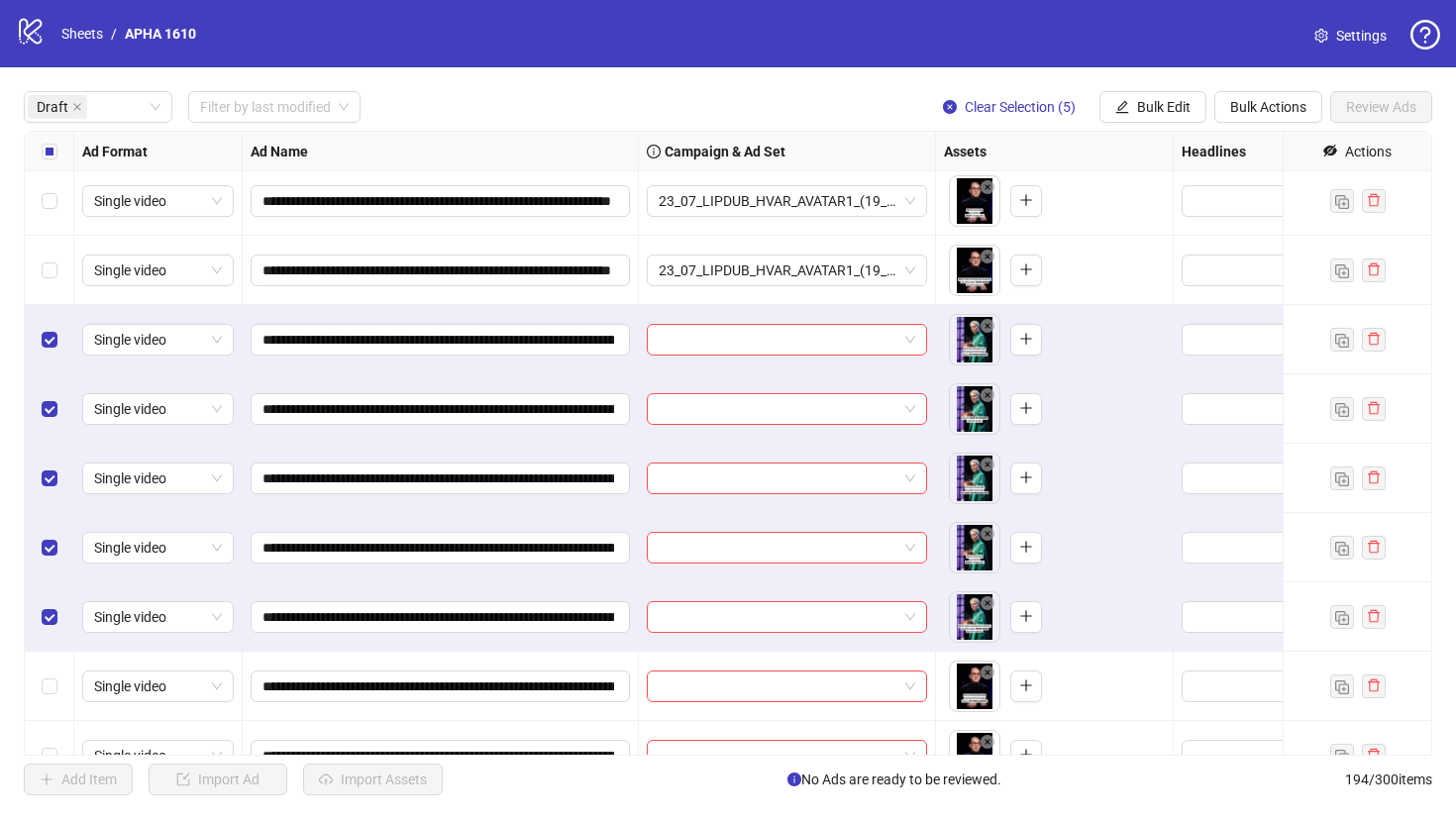 click on "**********" at bounding box center (728, 443) 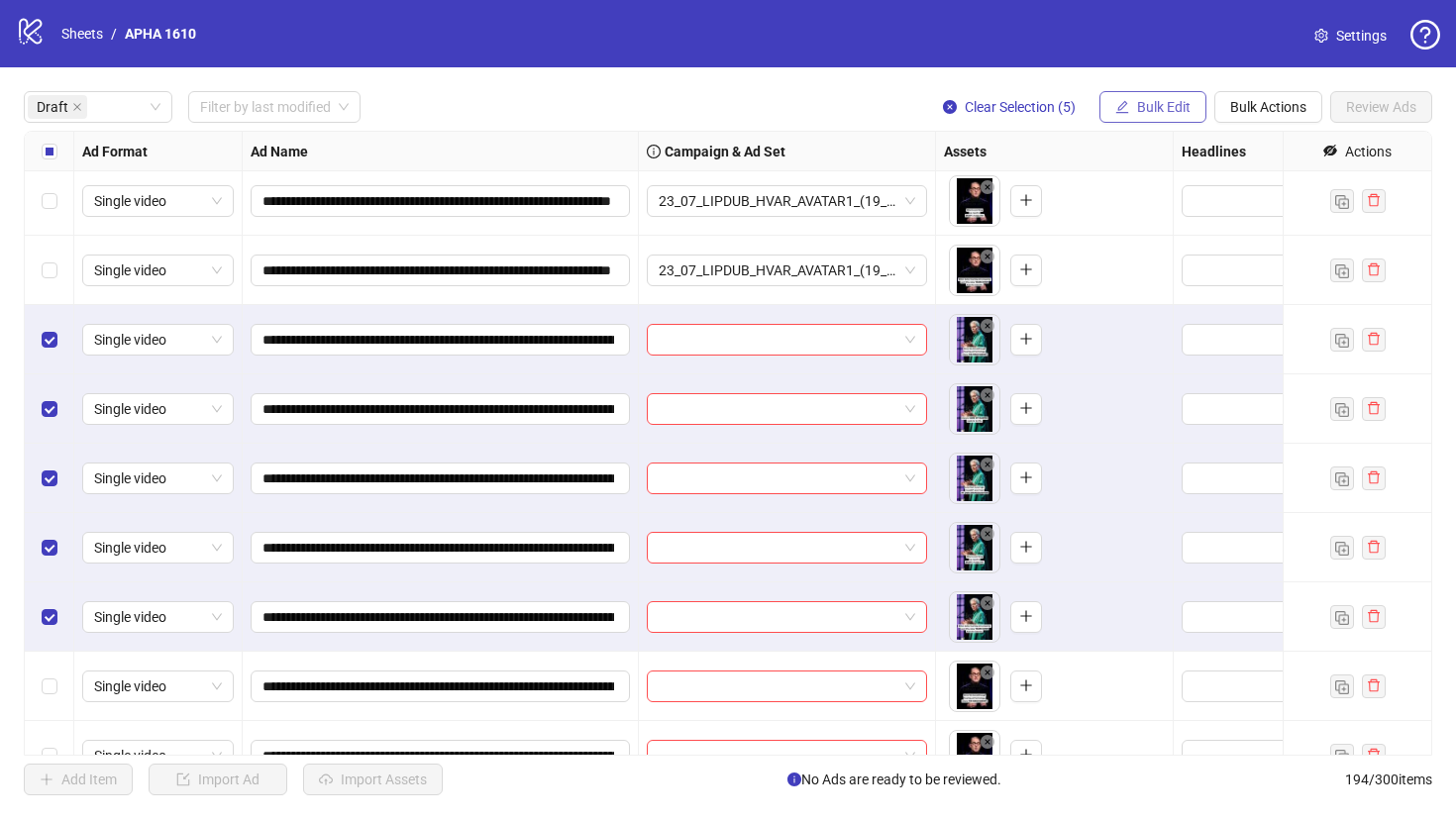 click on "Bulk Edit" at bounding box center (1164, 107) 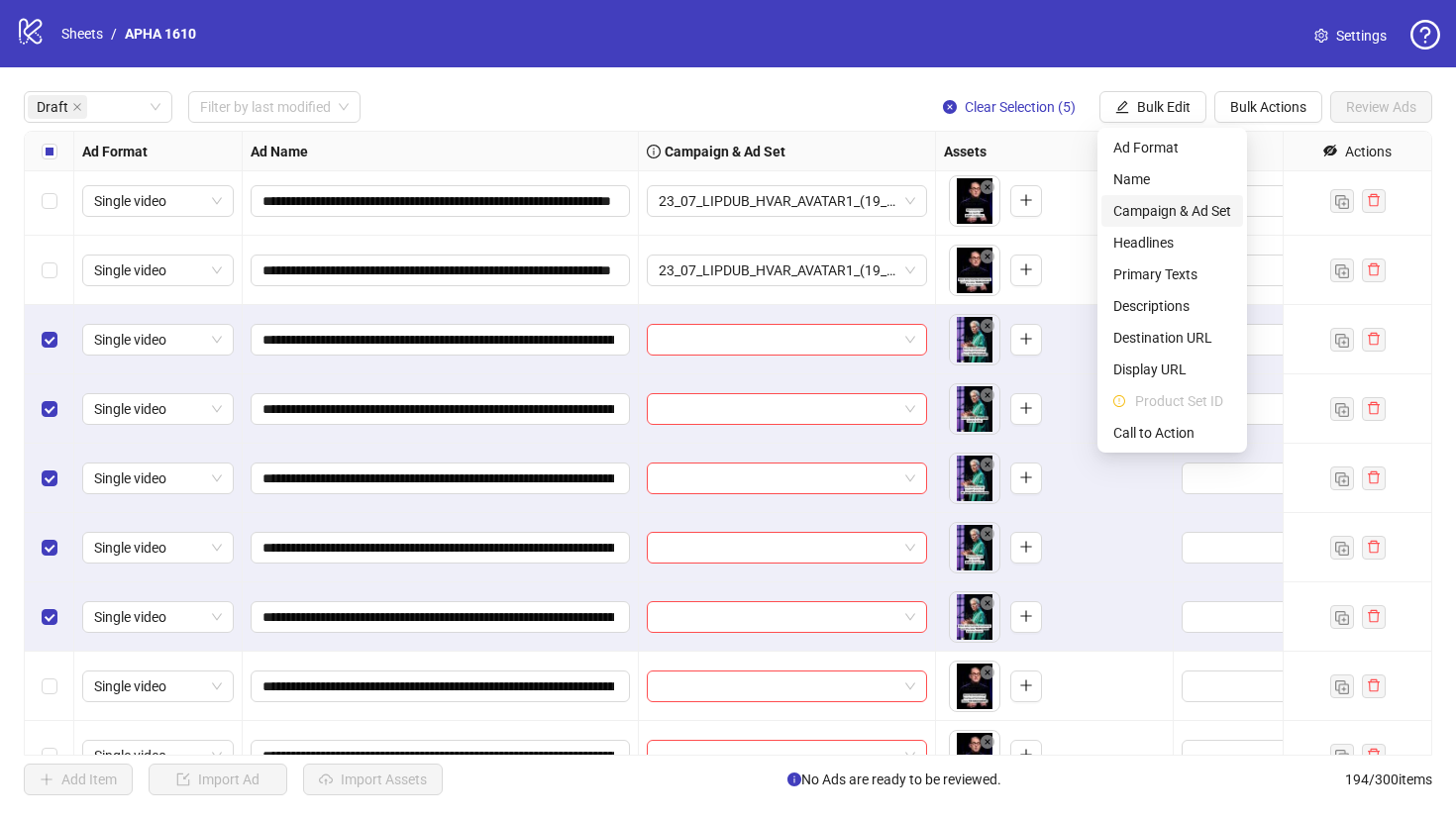click on "Campaign & Ad Set" at bounding box center [1172, 211] 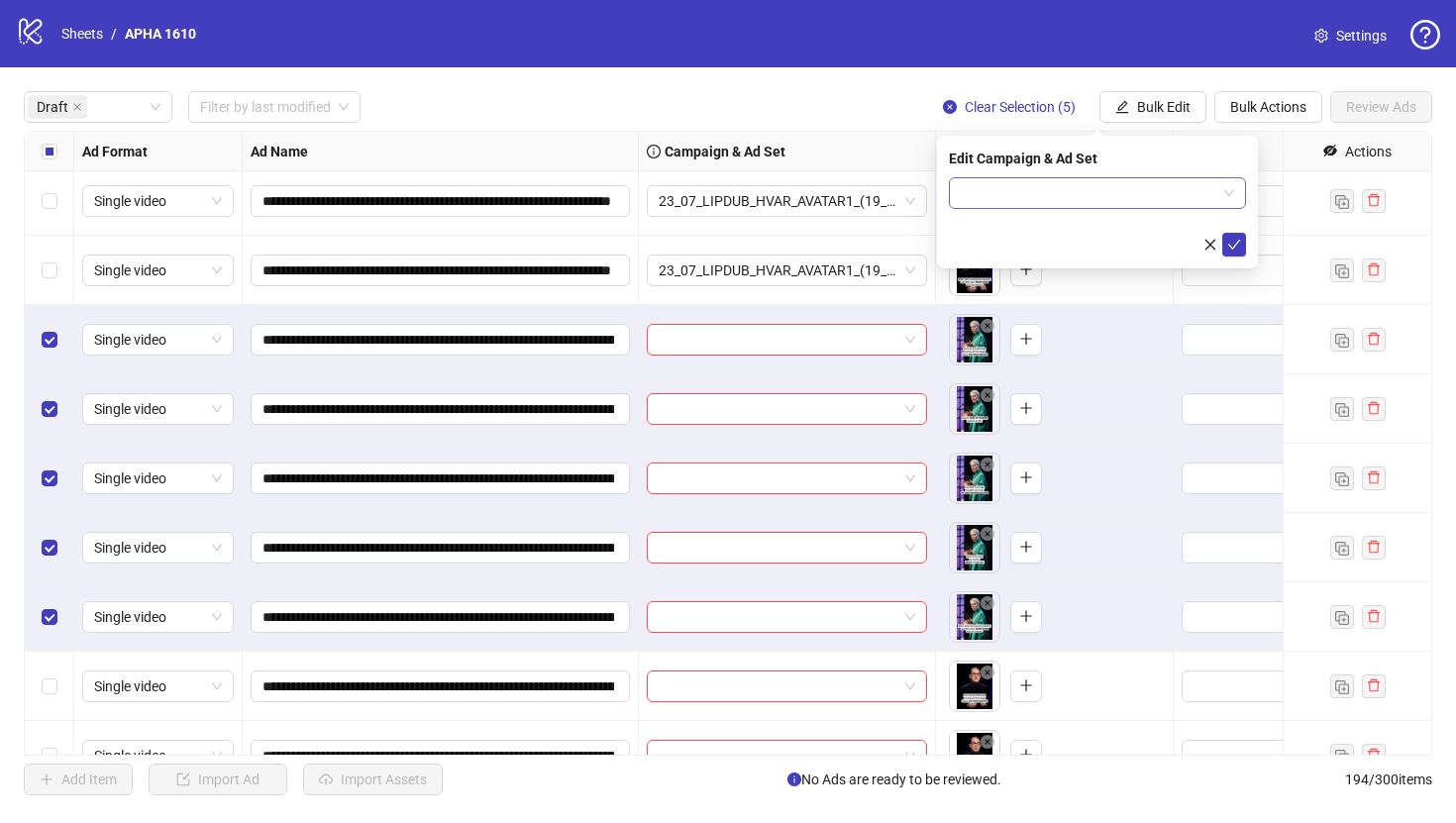 click at bounding box center (1089, 193) 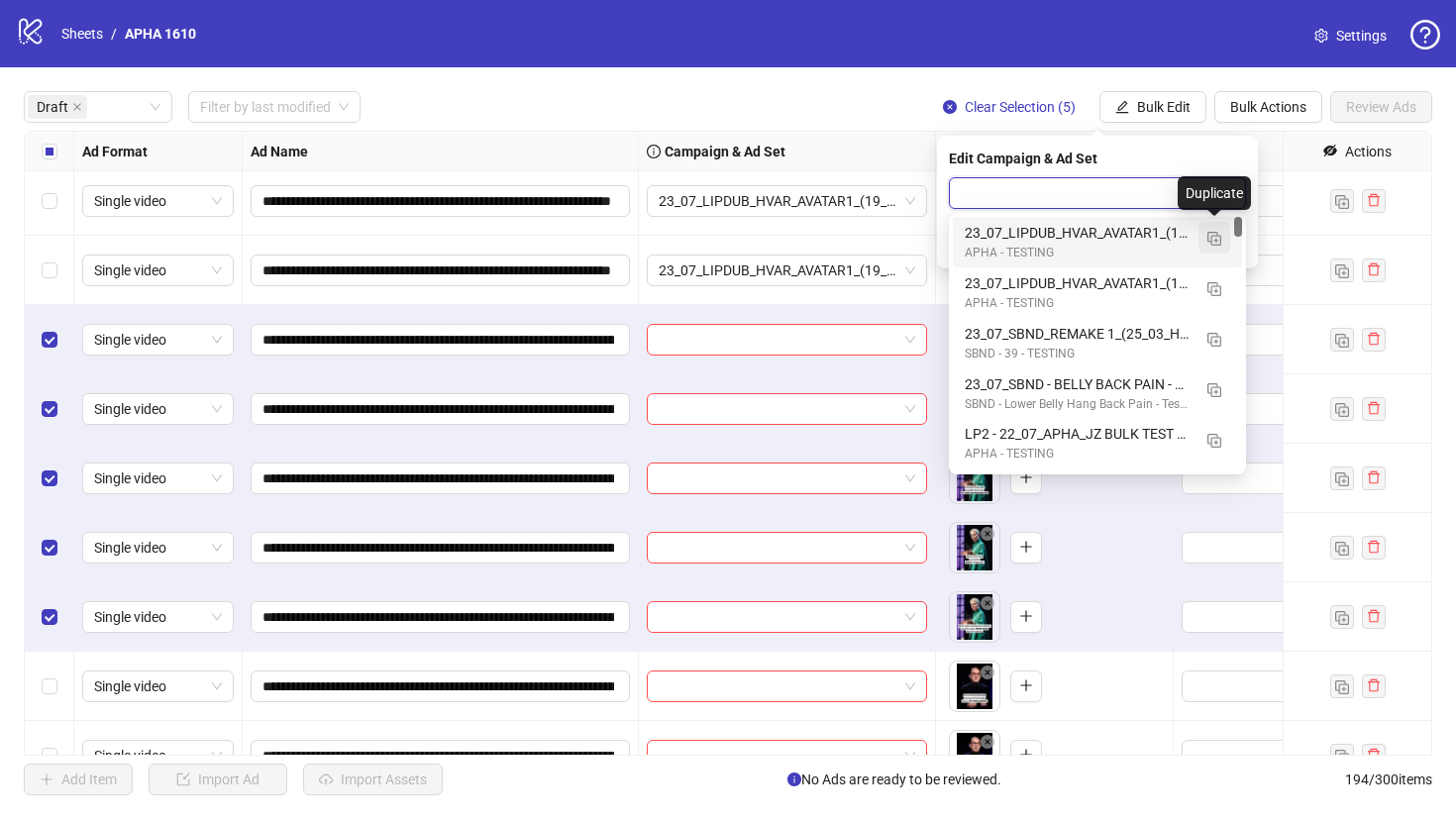 click at bounding box center [1214, 238] 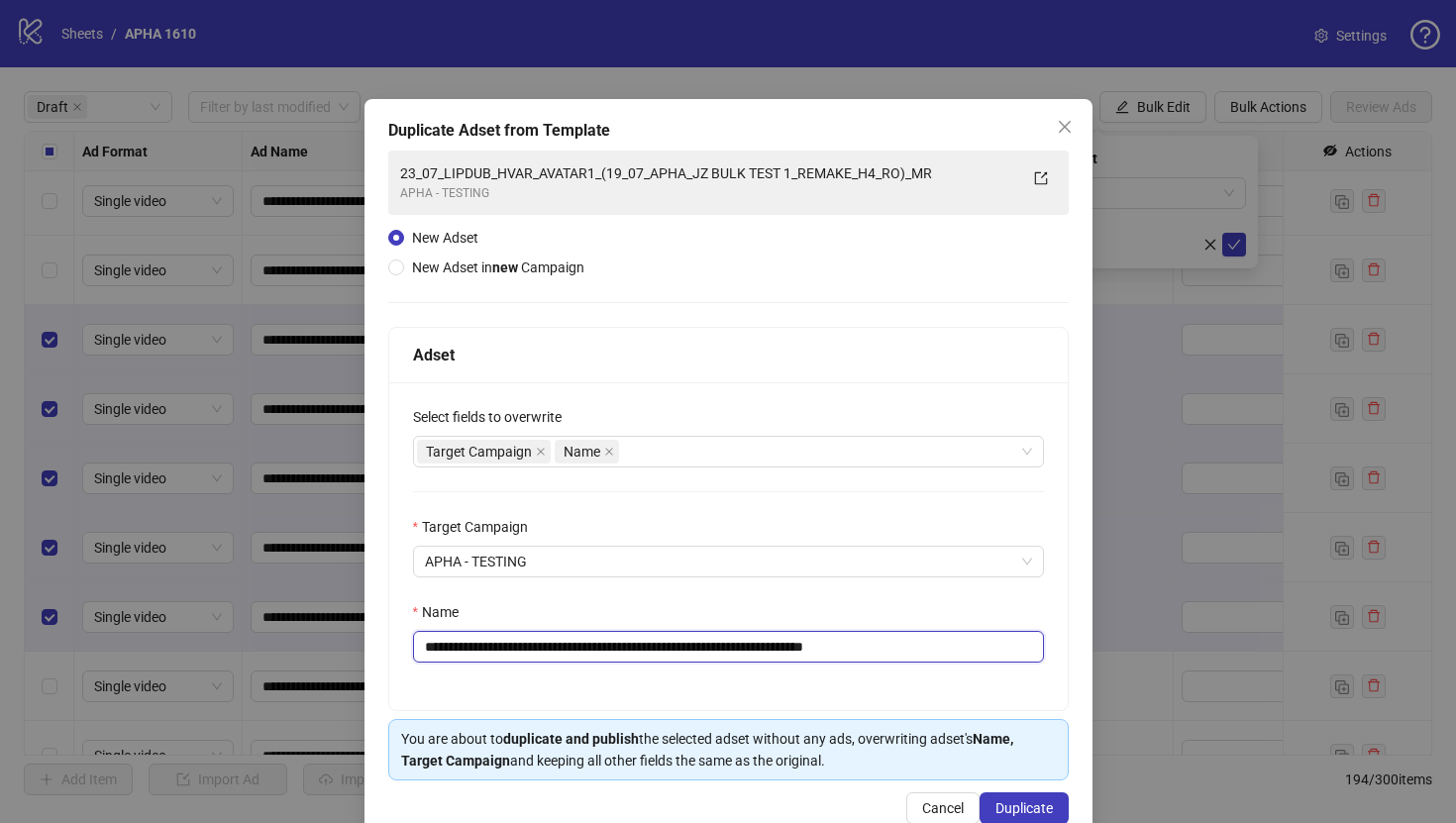 click on "**********" at bounding box center (728, 647) 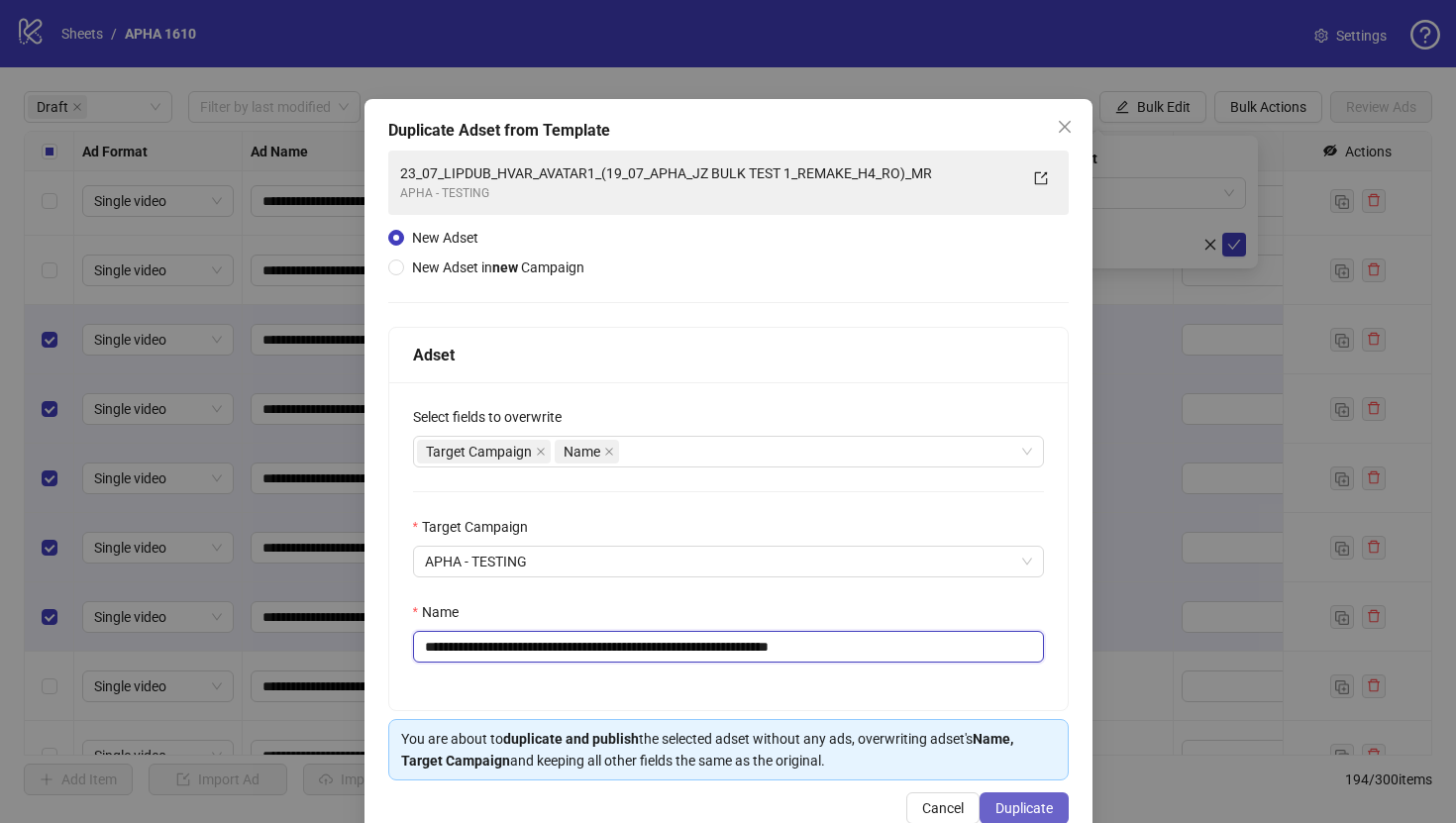 type on "**********" 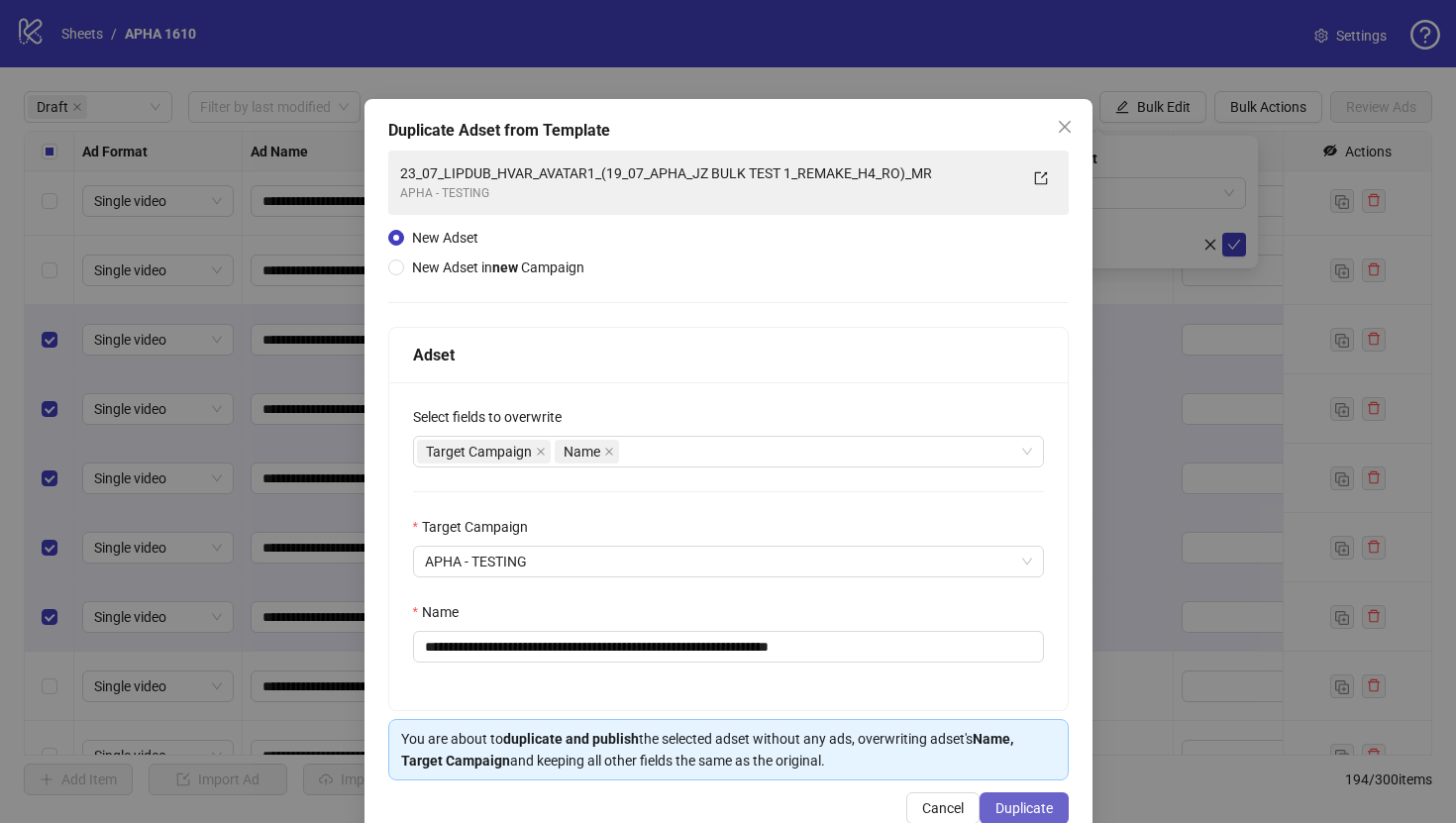 click on "Duplicate" at bounding box center [1024, 808] 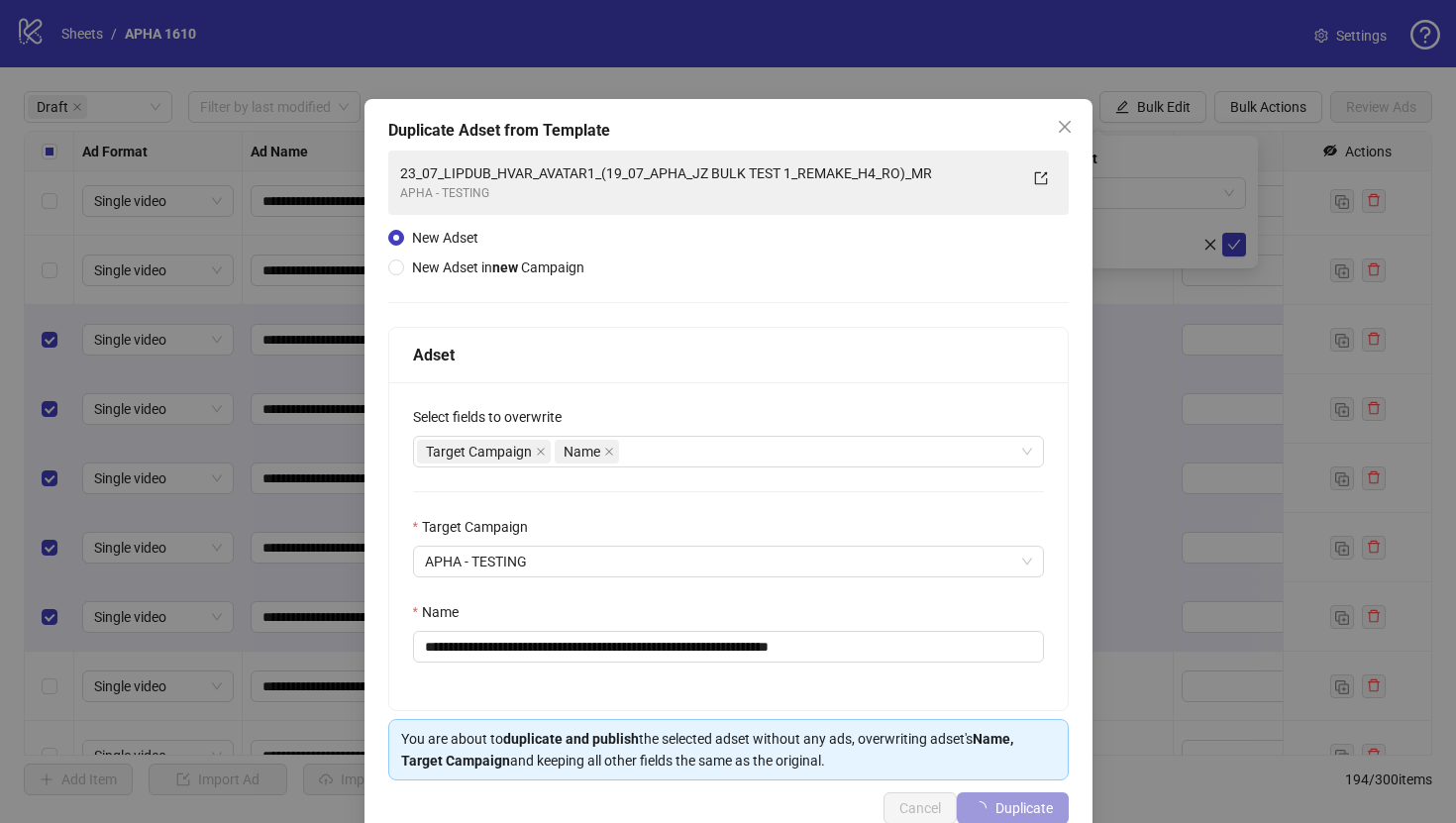 type 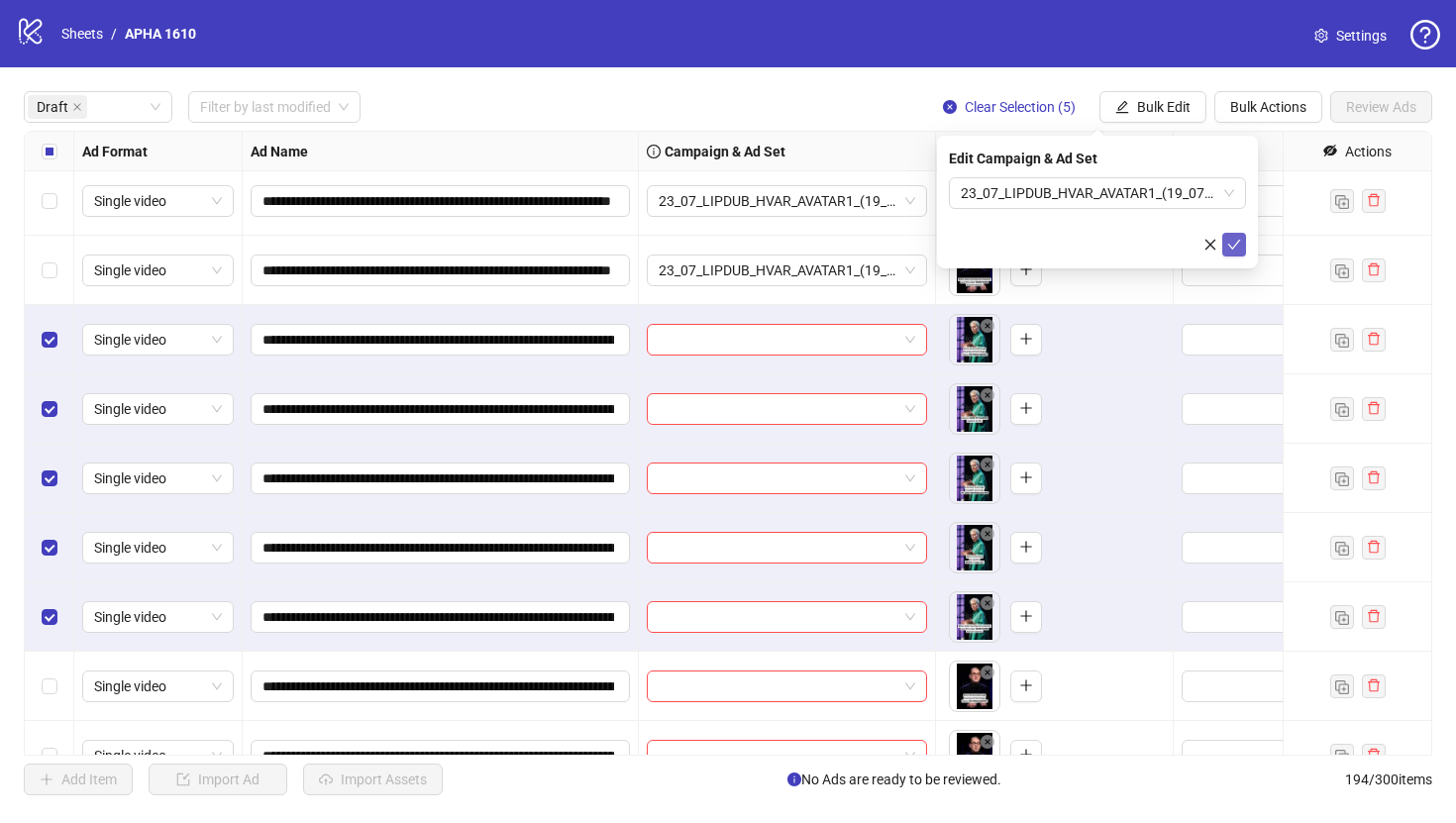 click 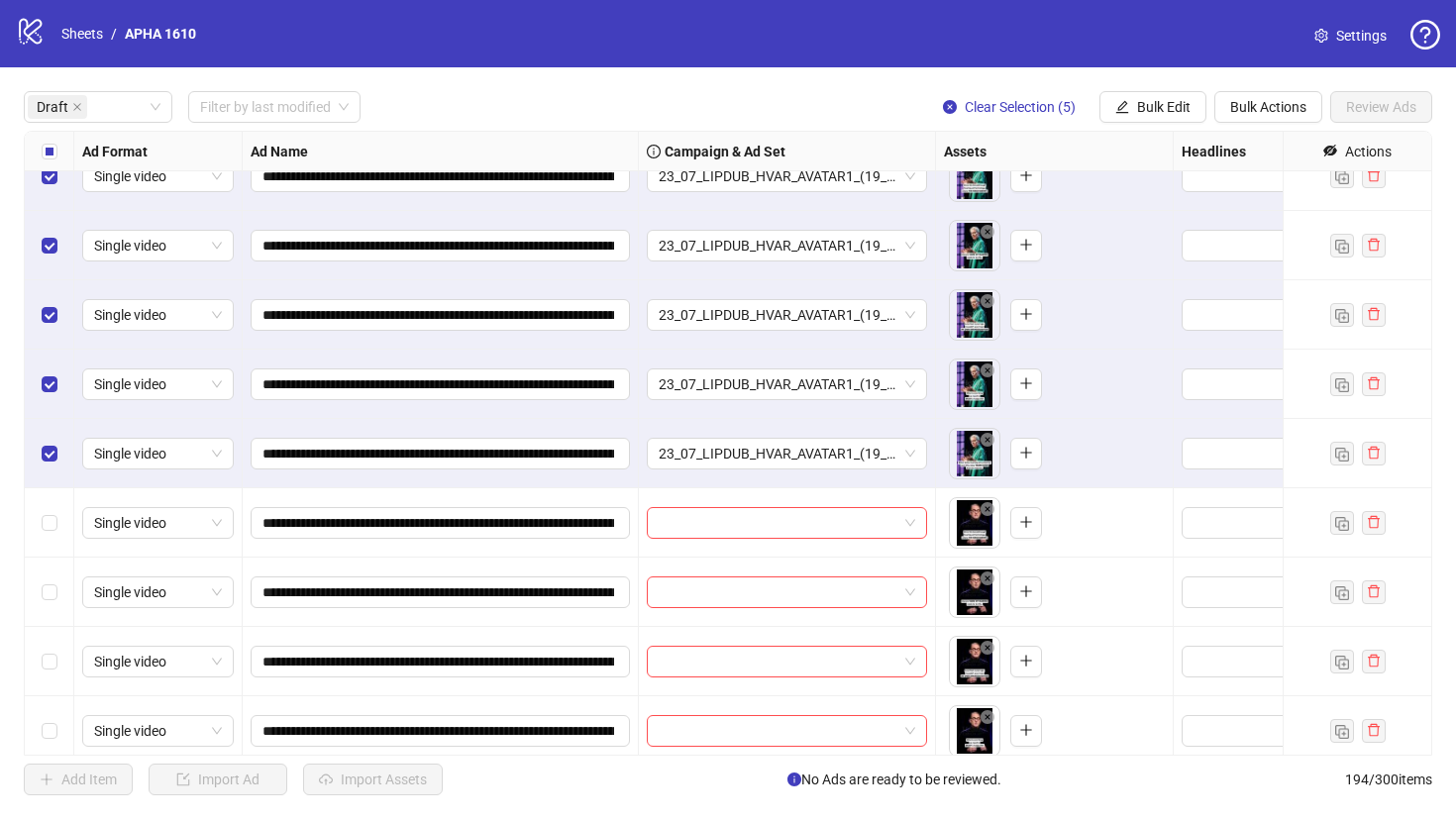 scroll, scrollTop: 911, scrollLeft: 0, axis: vertical 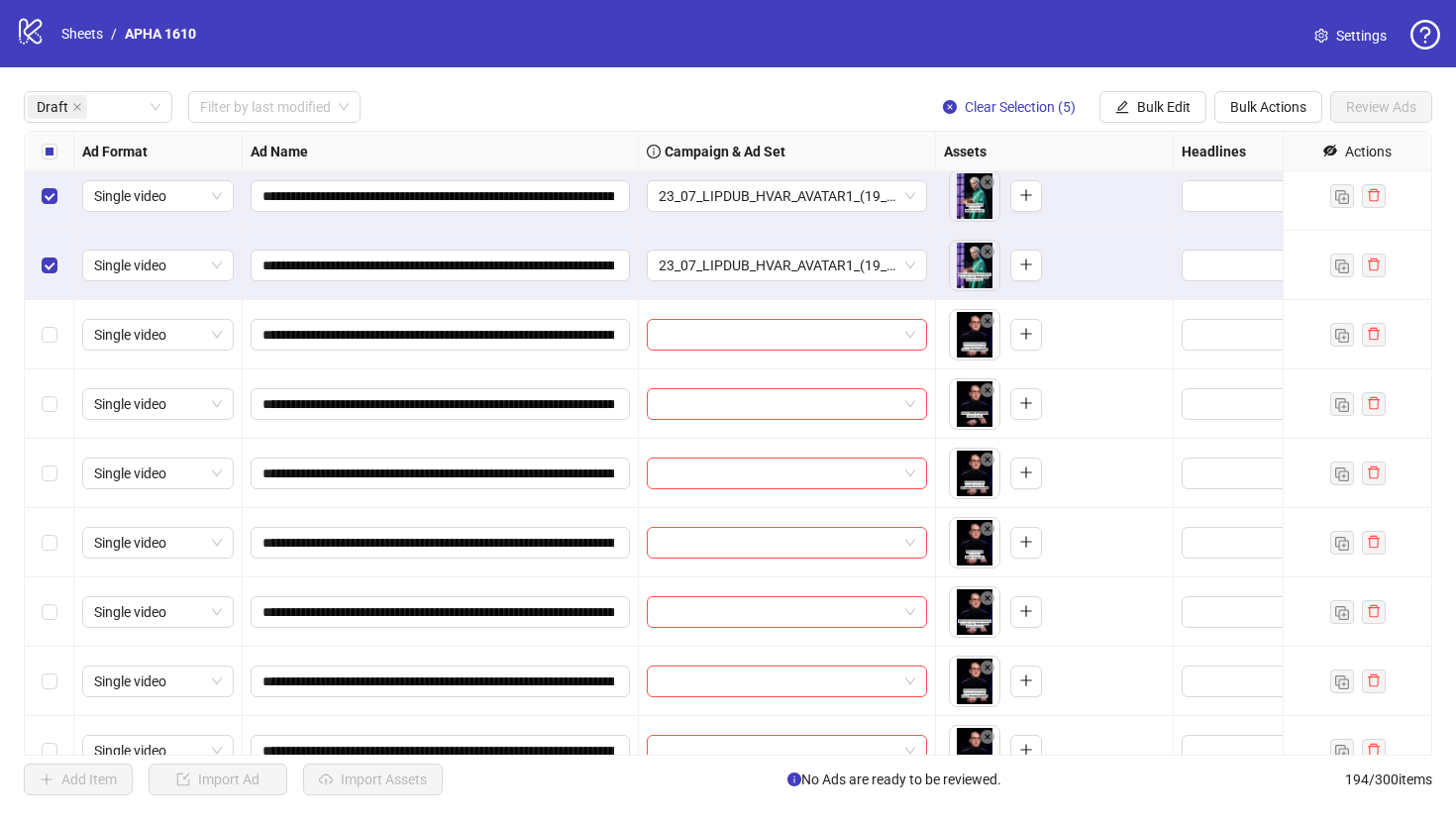 click at bounding box center [50, 152] 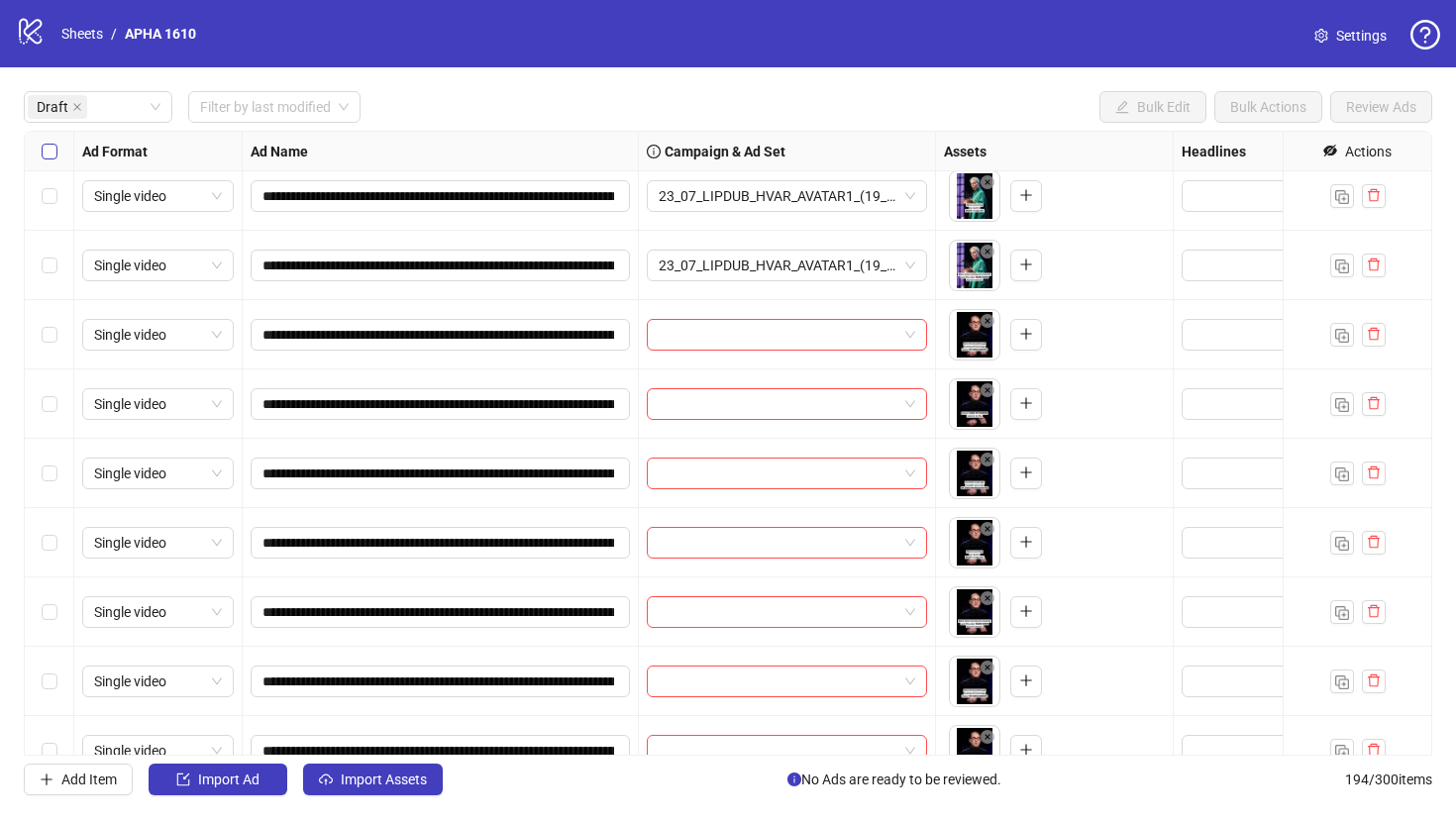 click at bounding box center [50, 152] 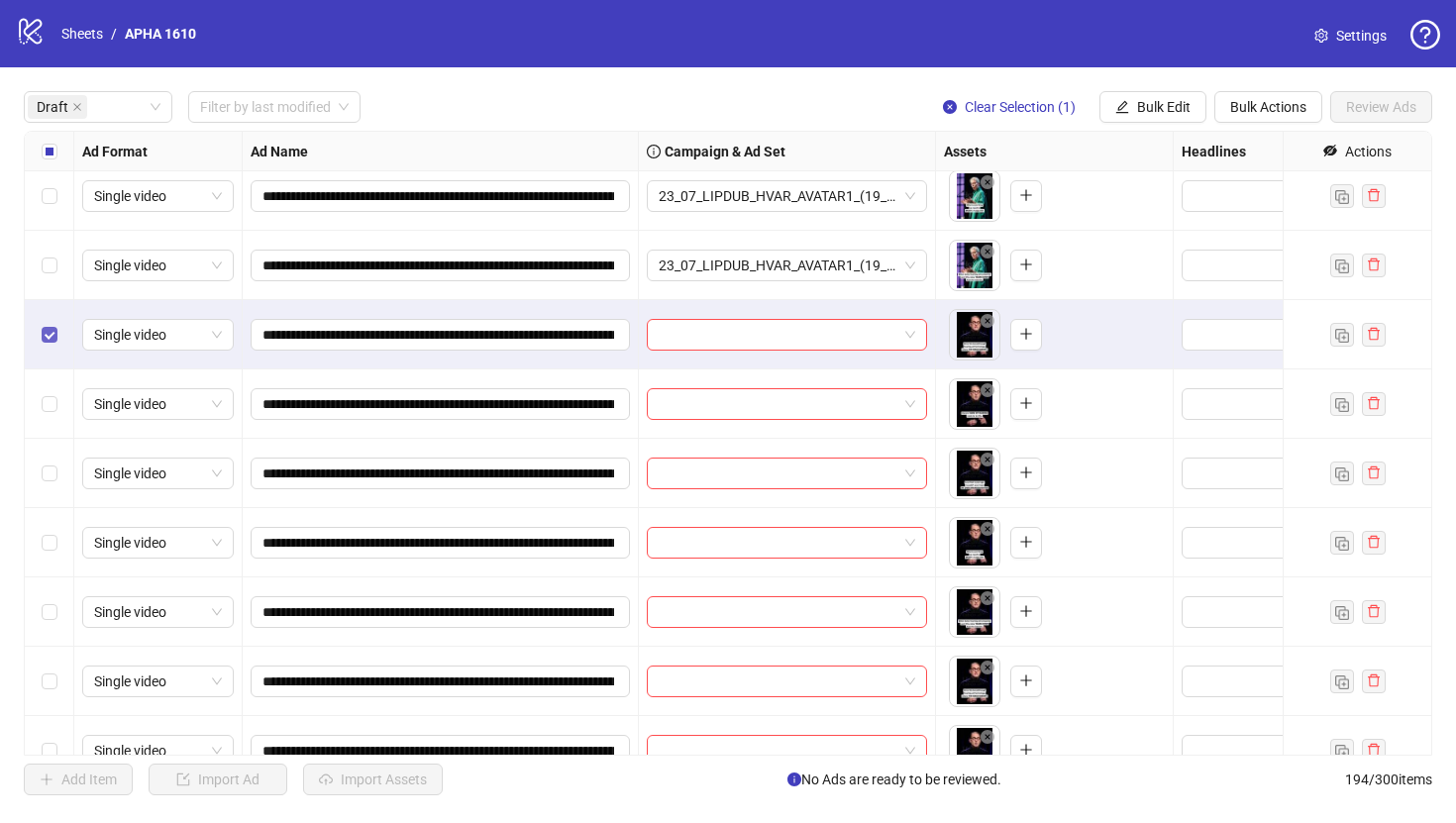 scroll, scrollTop: 1025, scrollLeft: 0, axis: vertical 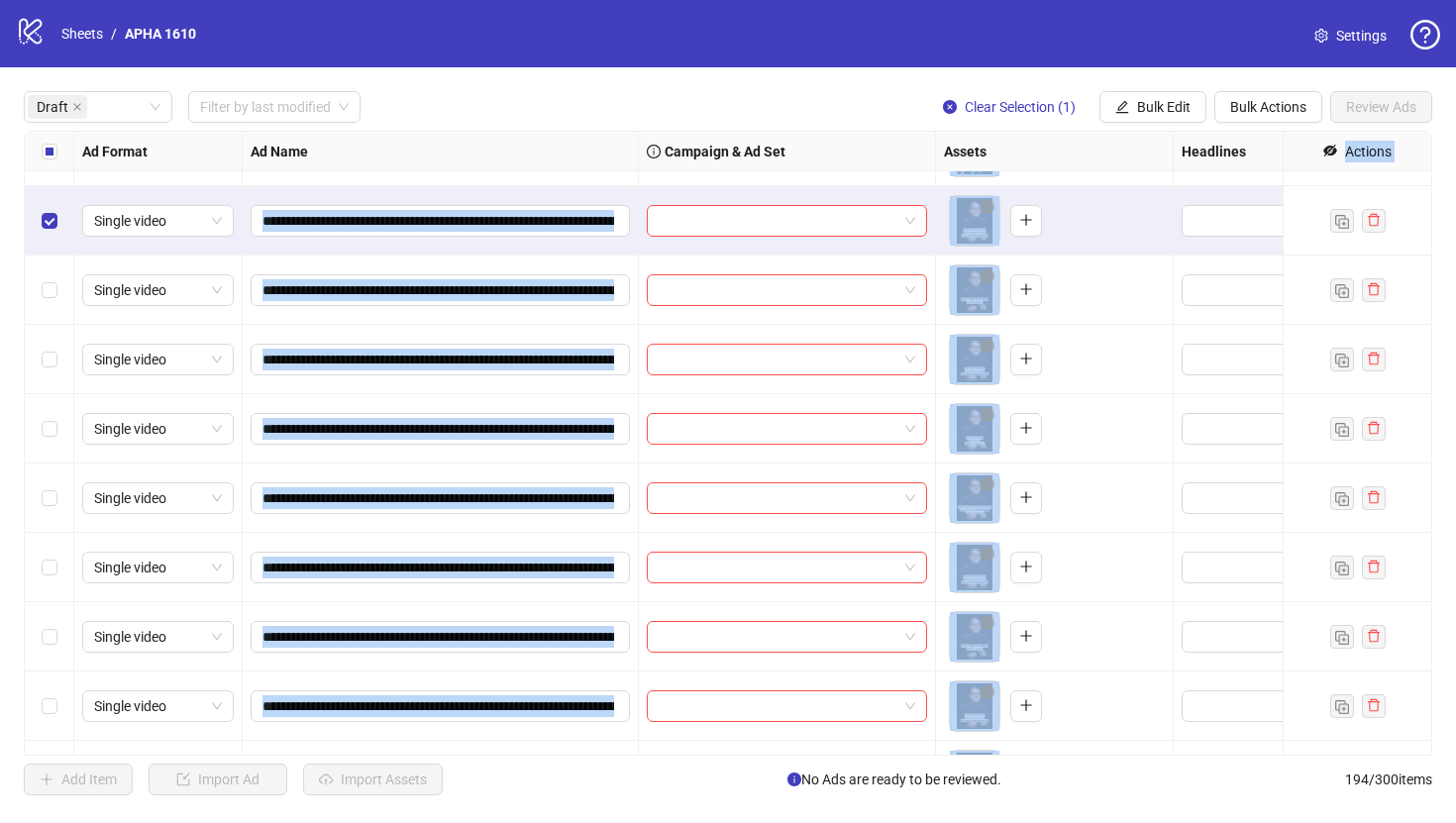 click at bounding box center [50, 498] 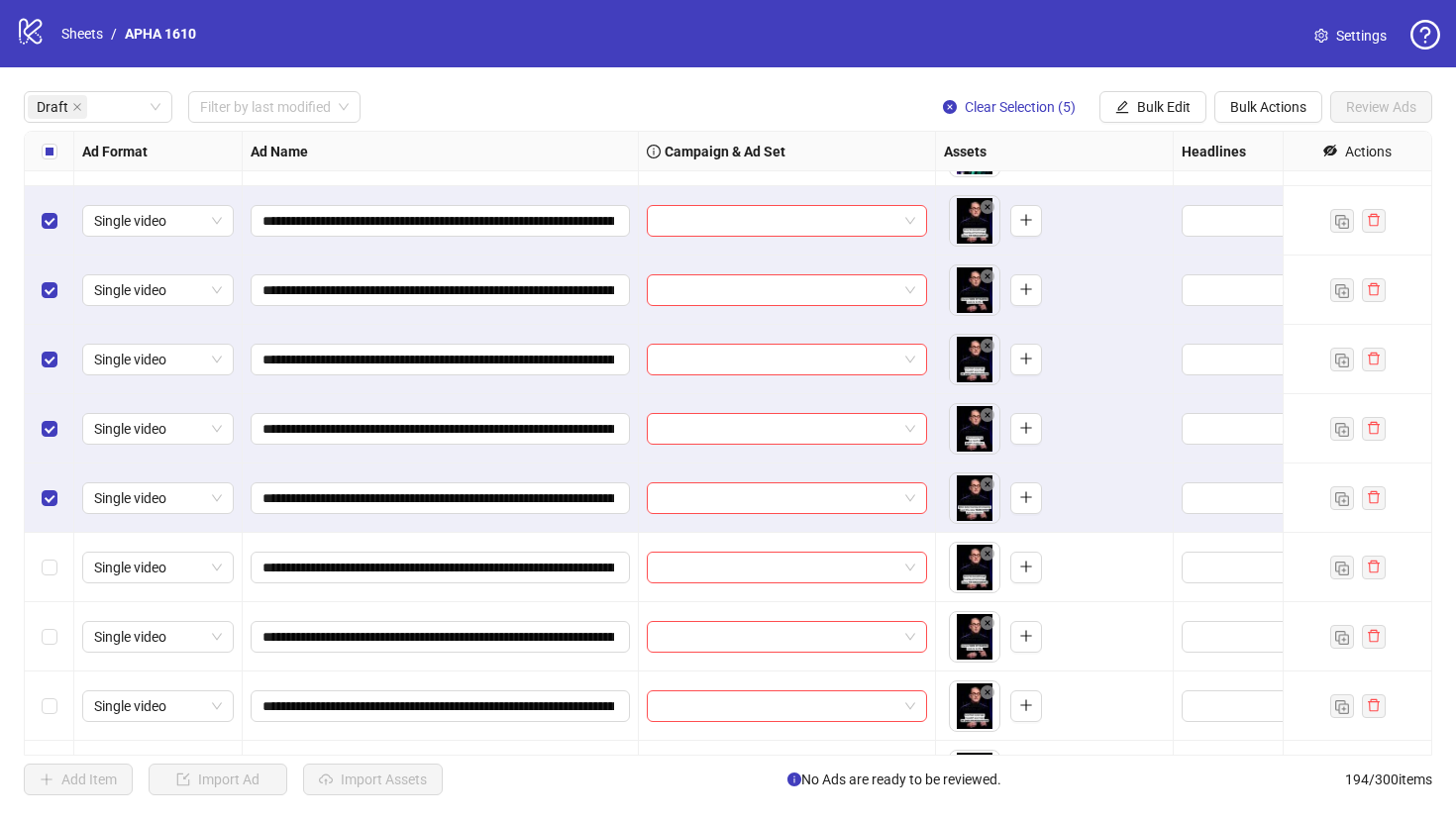 click on "**********" at bounding box center [728, 443] 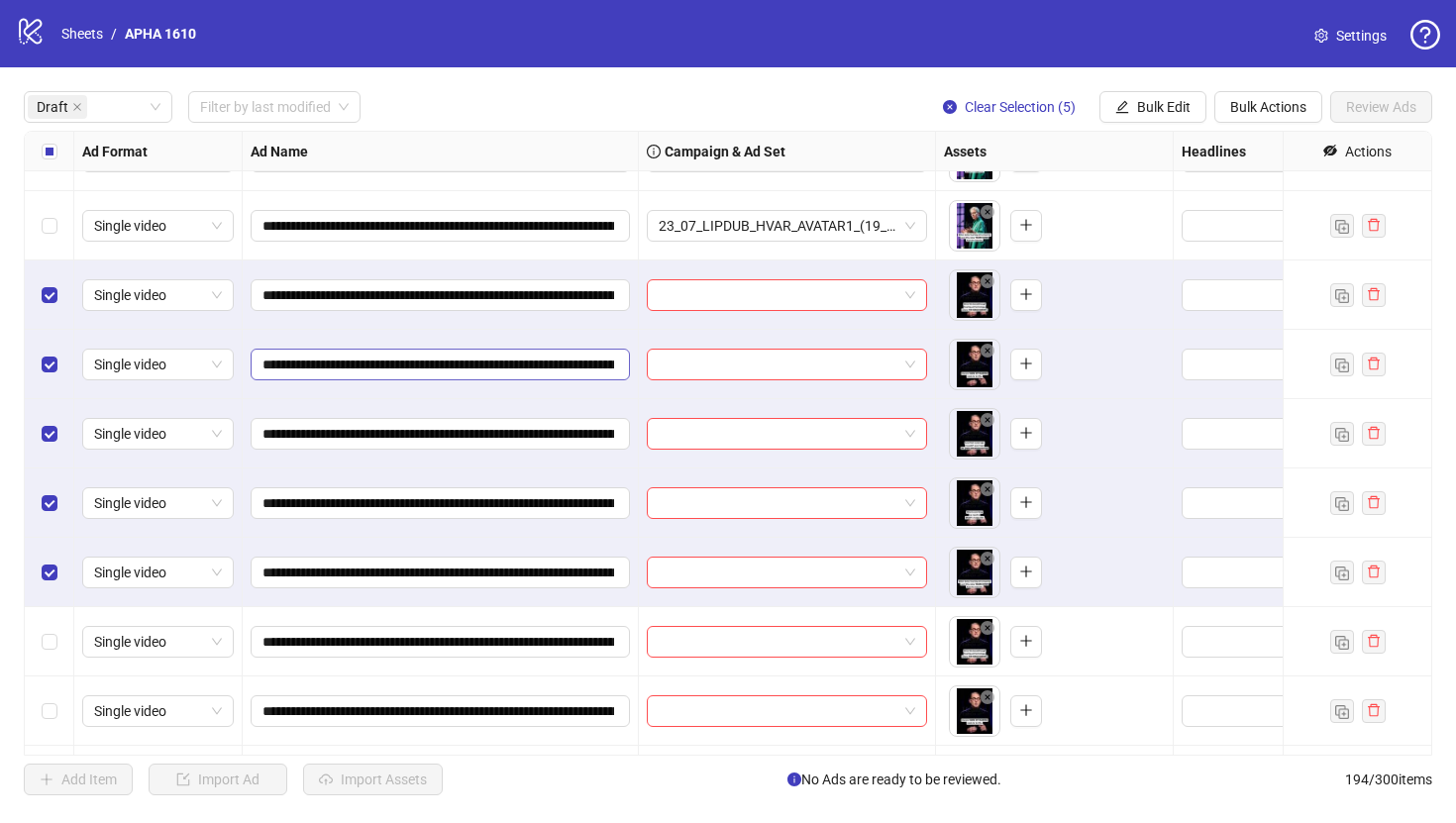scroll, scrollTop: 950, scrollLeft: 0, axis: vertical 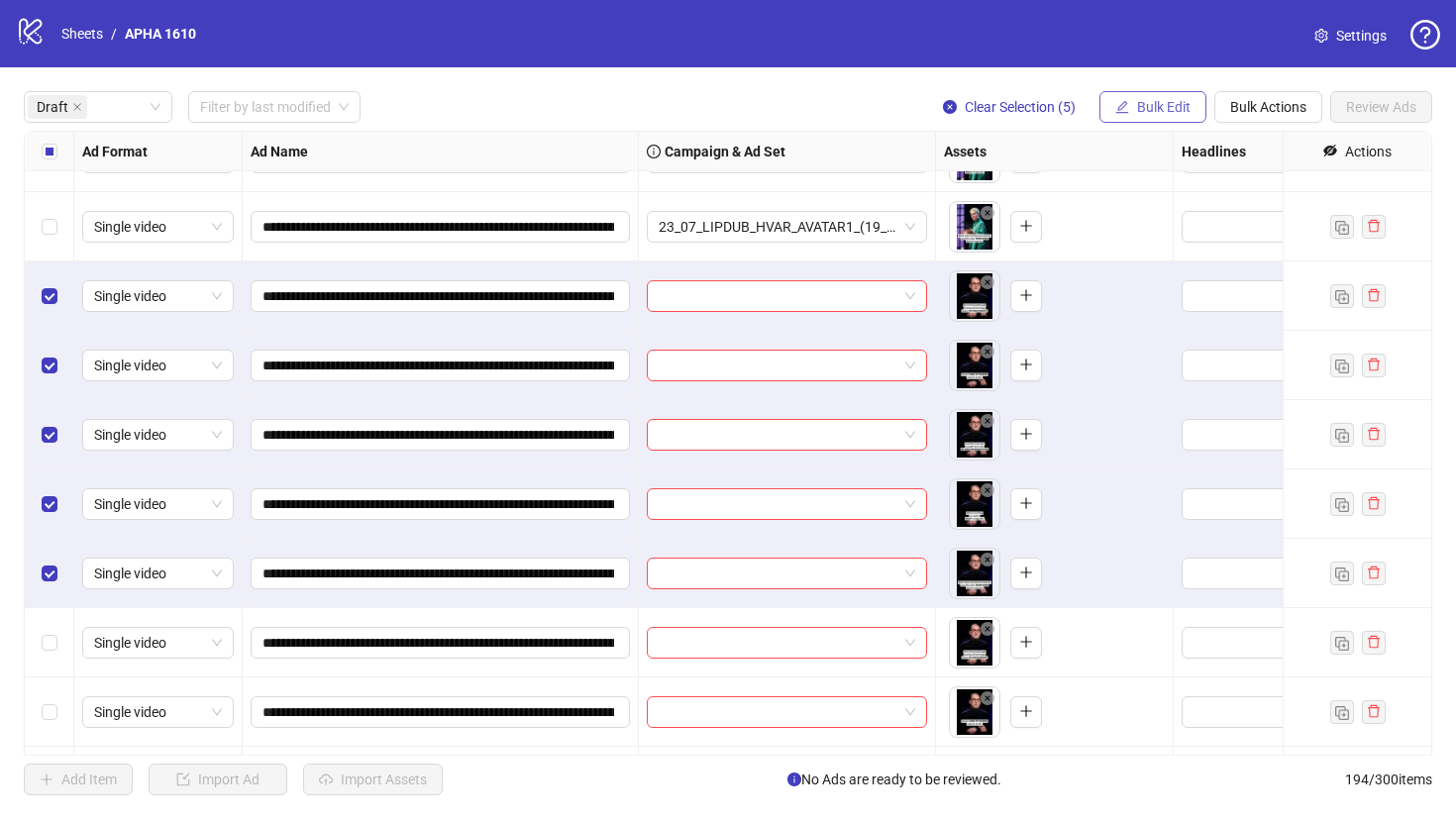 click on "Bulk Edit" at bounding box center (1164, 107) 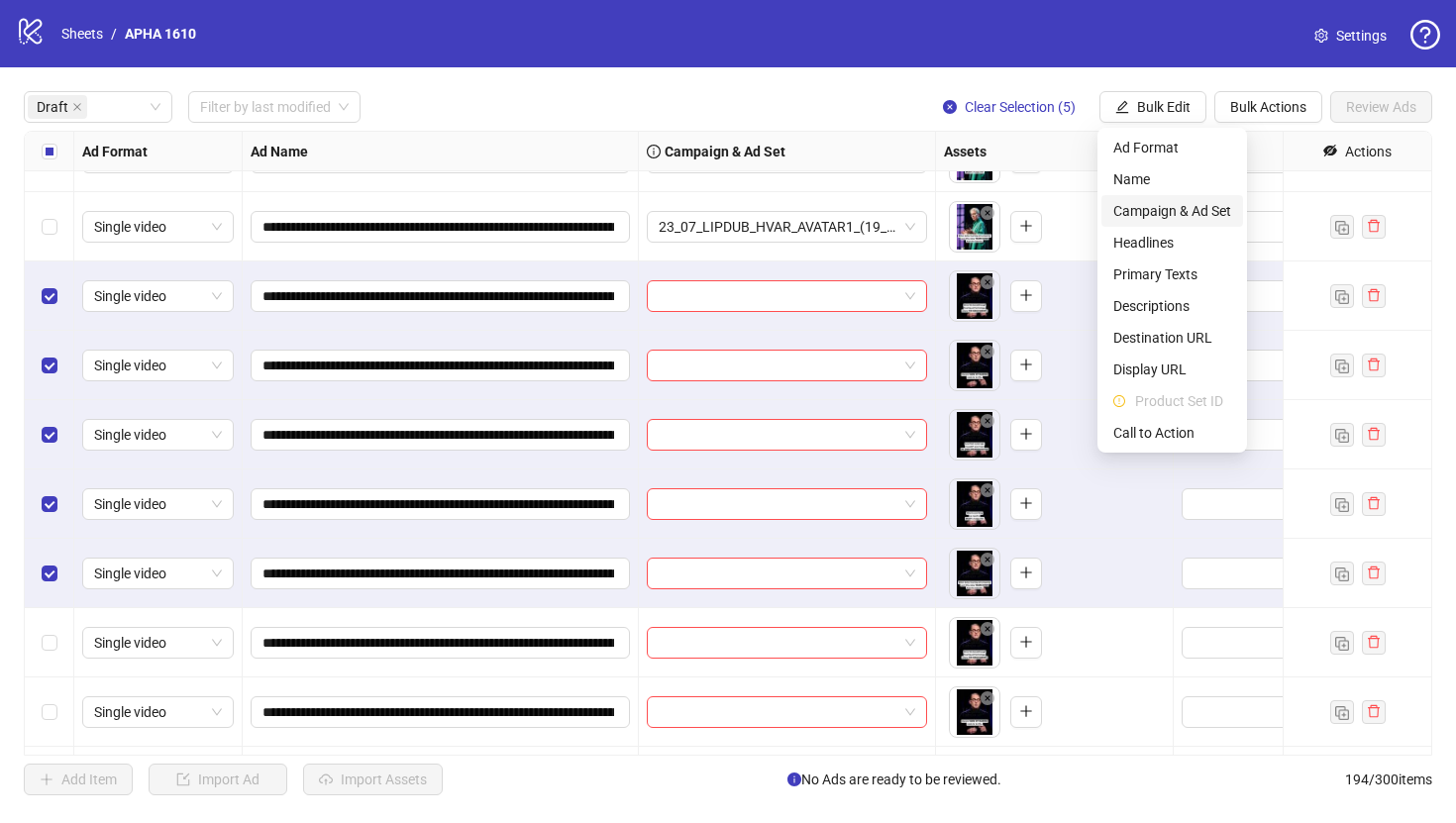 click on "Campaign & Ad Set" at bounding box center [1172, 211] 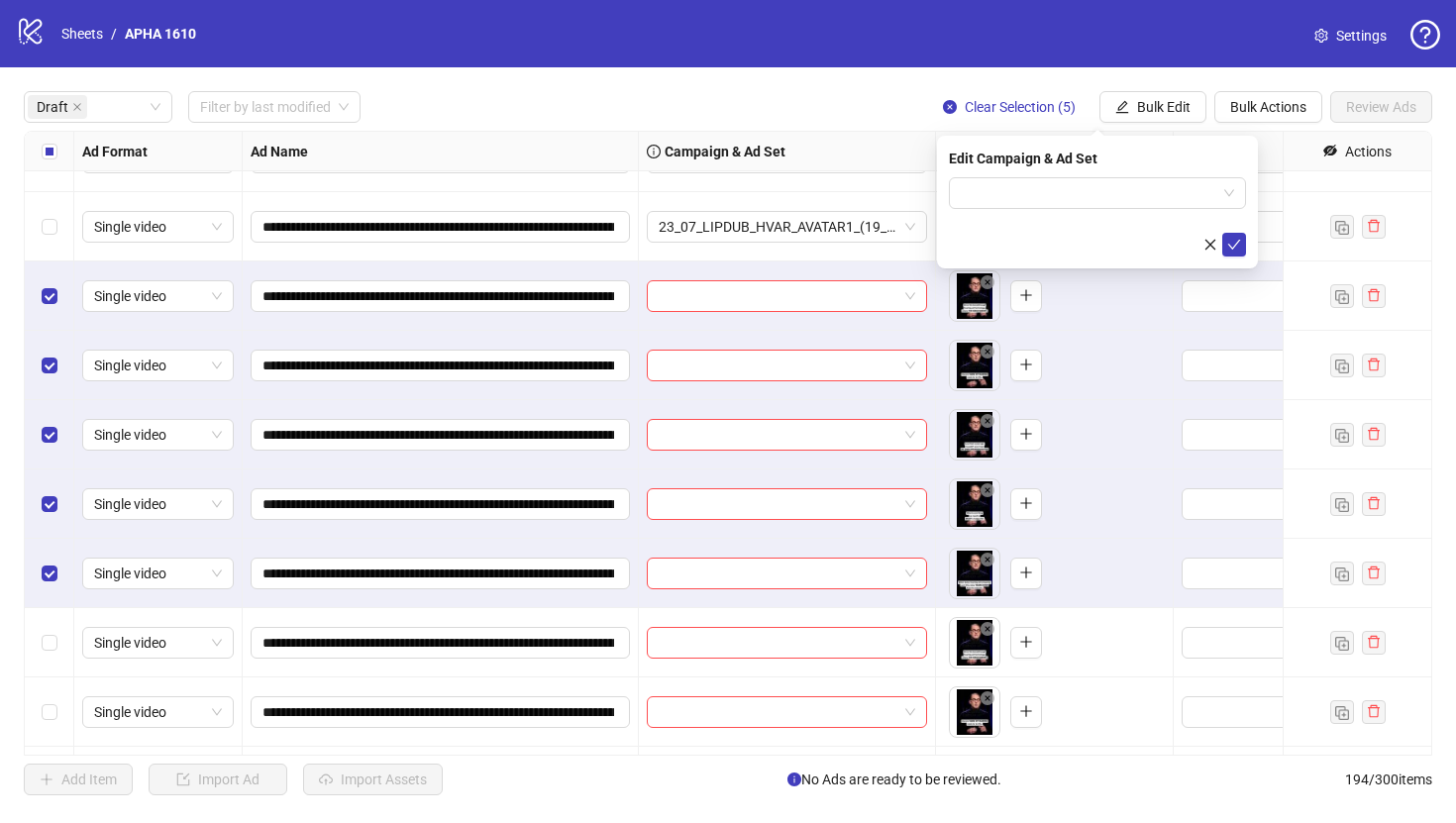 click on "Edit Campaign & Ad Set" at bounding box center (1097, 202) 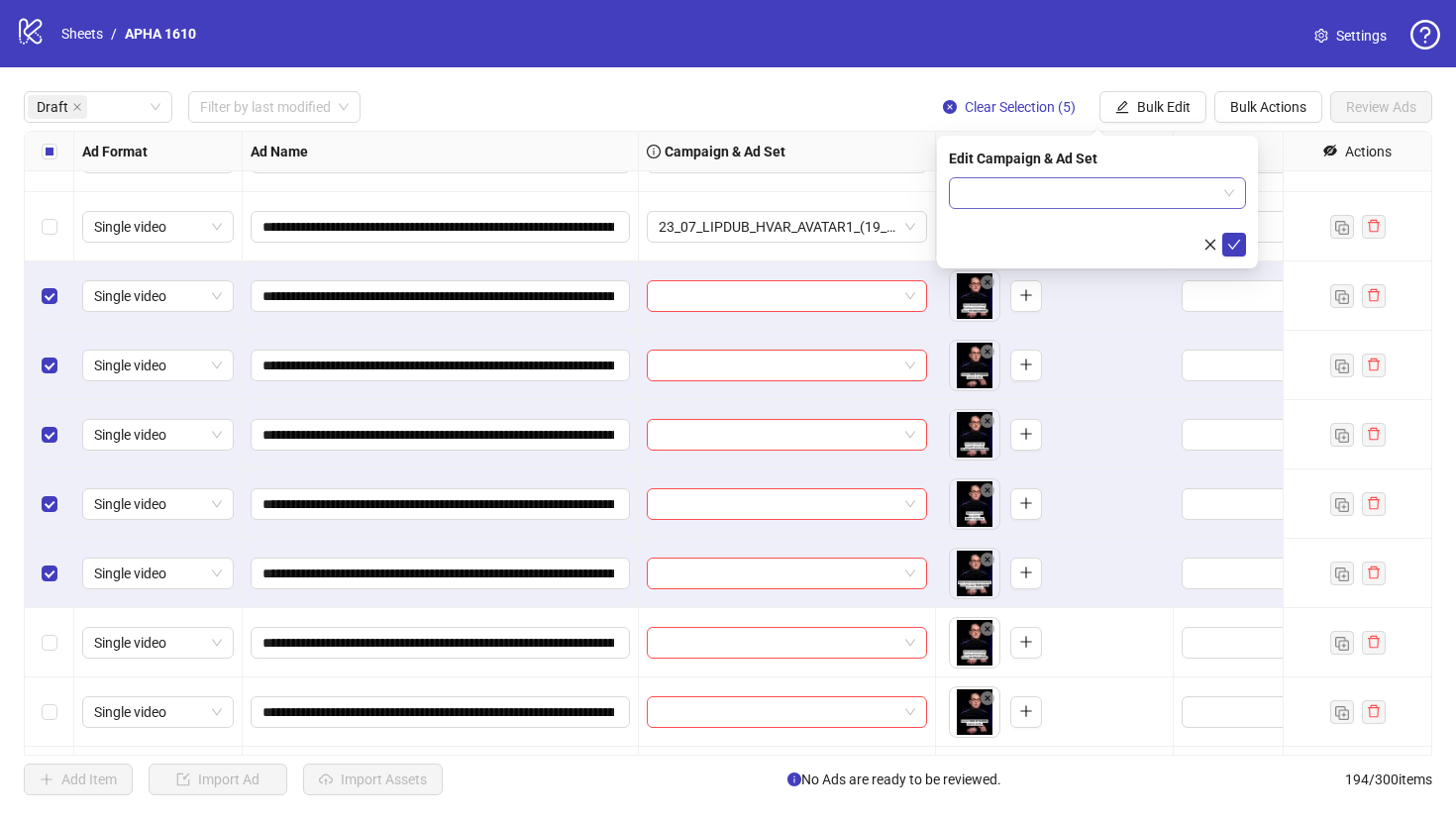 click at bounding box center (1089, 193) 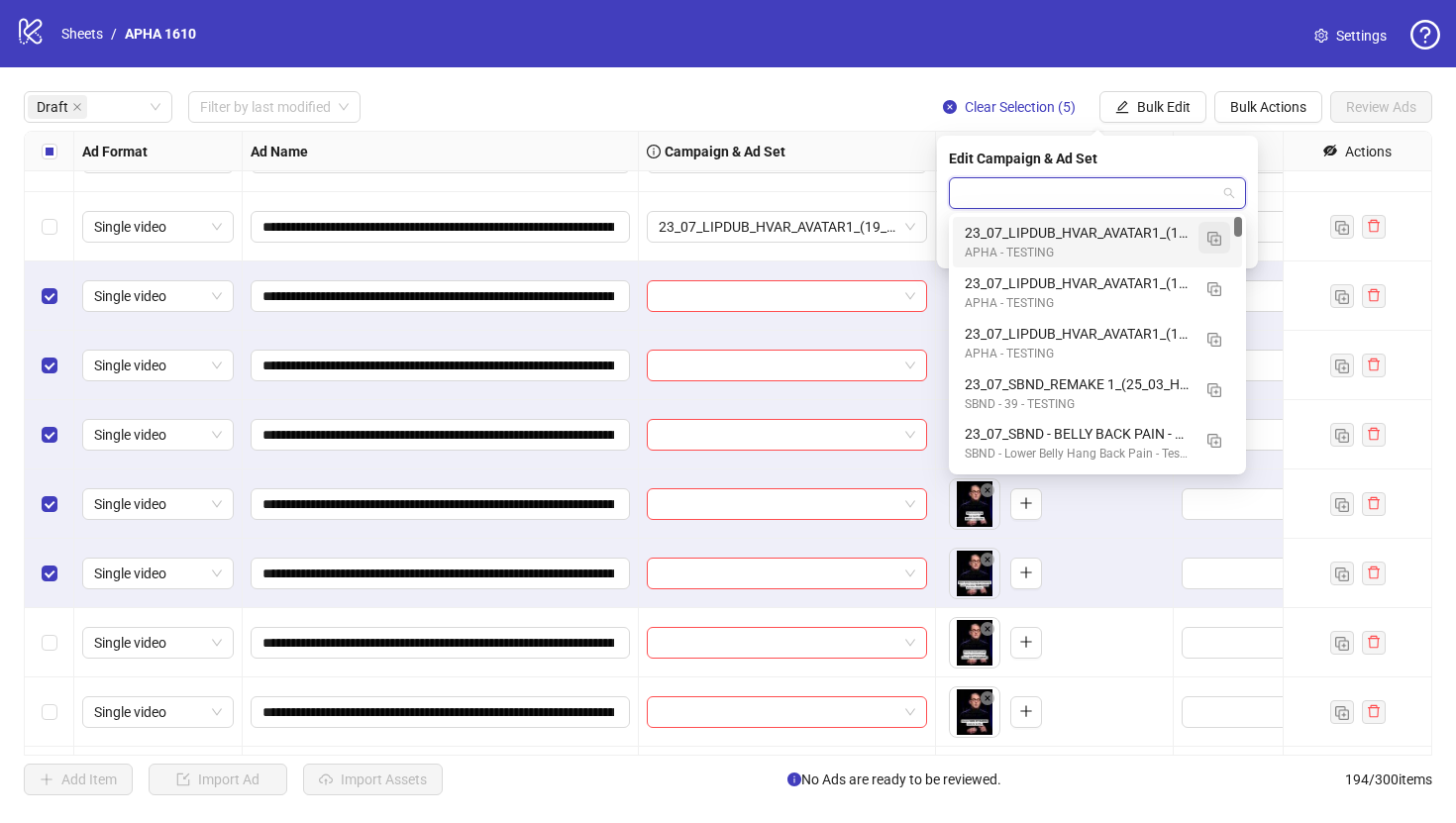 click at bounding box center [1214, 239] 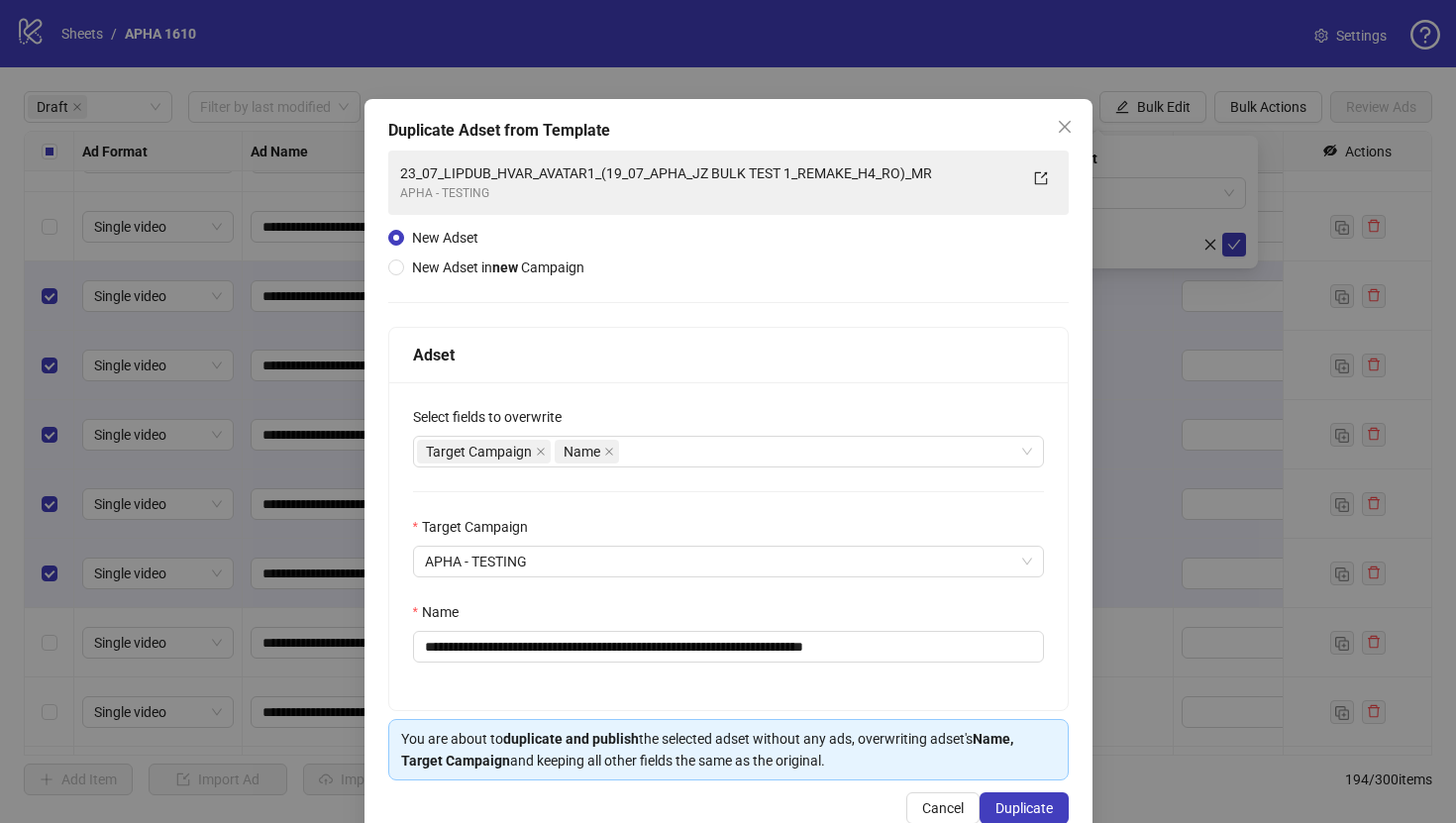 scroll, scrollTop: 46, scrollLeft: 0, axis: vertical 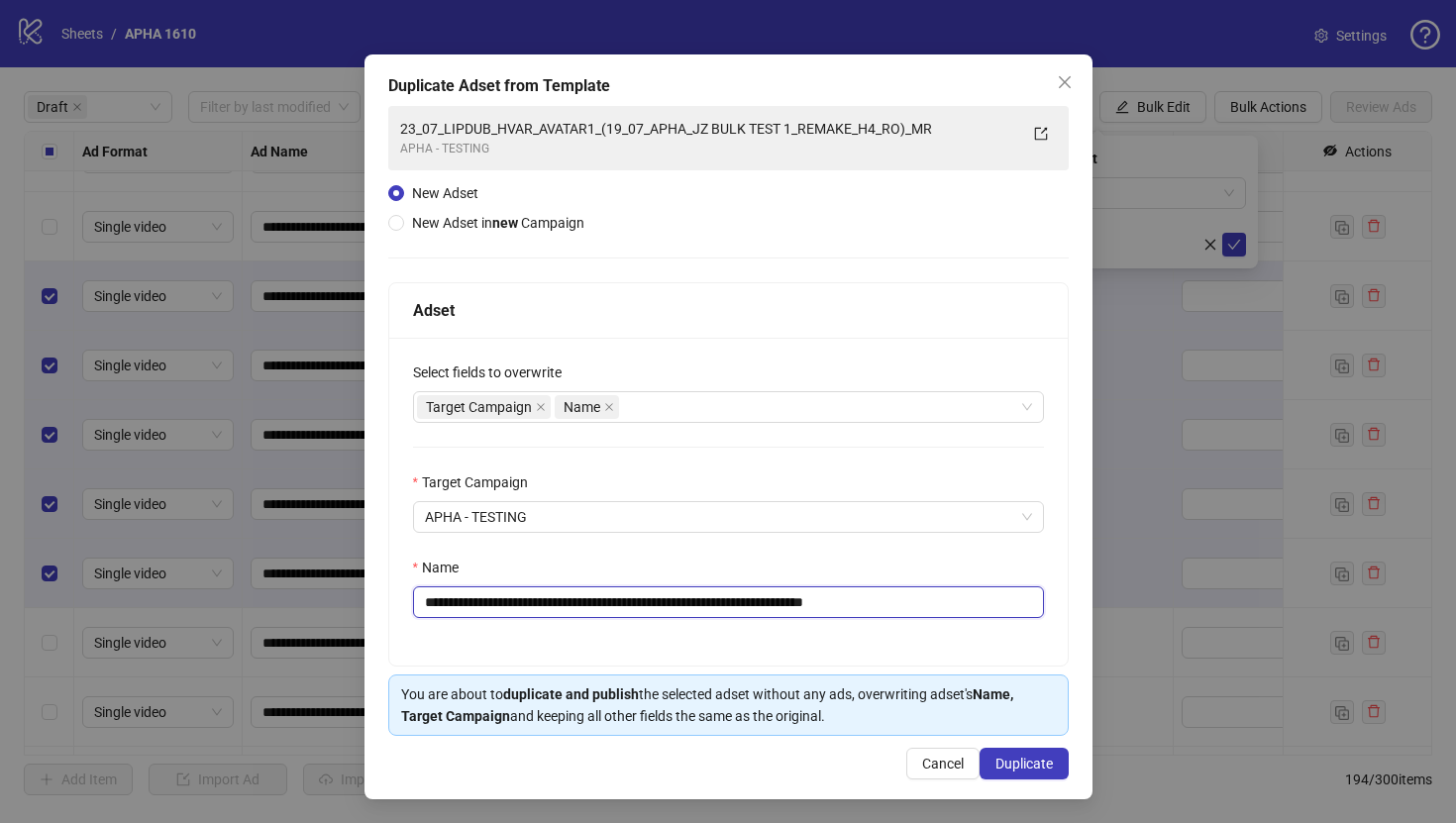 click on "**********" at bounding box center [728, 602] 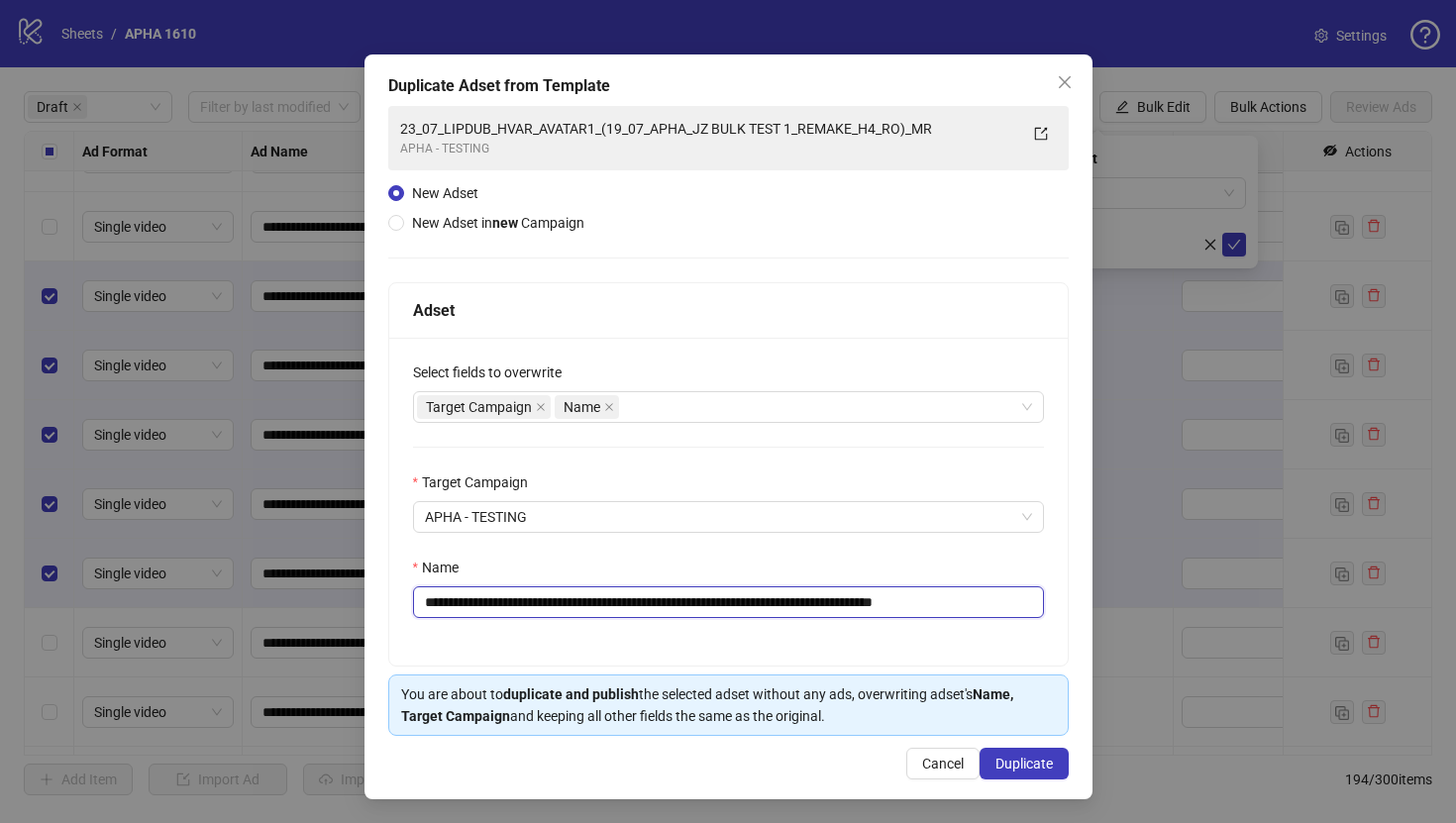 scroll, scrollTop: 0, scrollLeft: 67, axis: horizontal 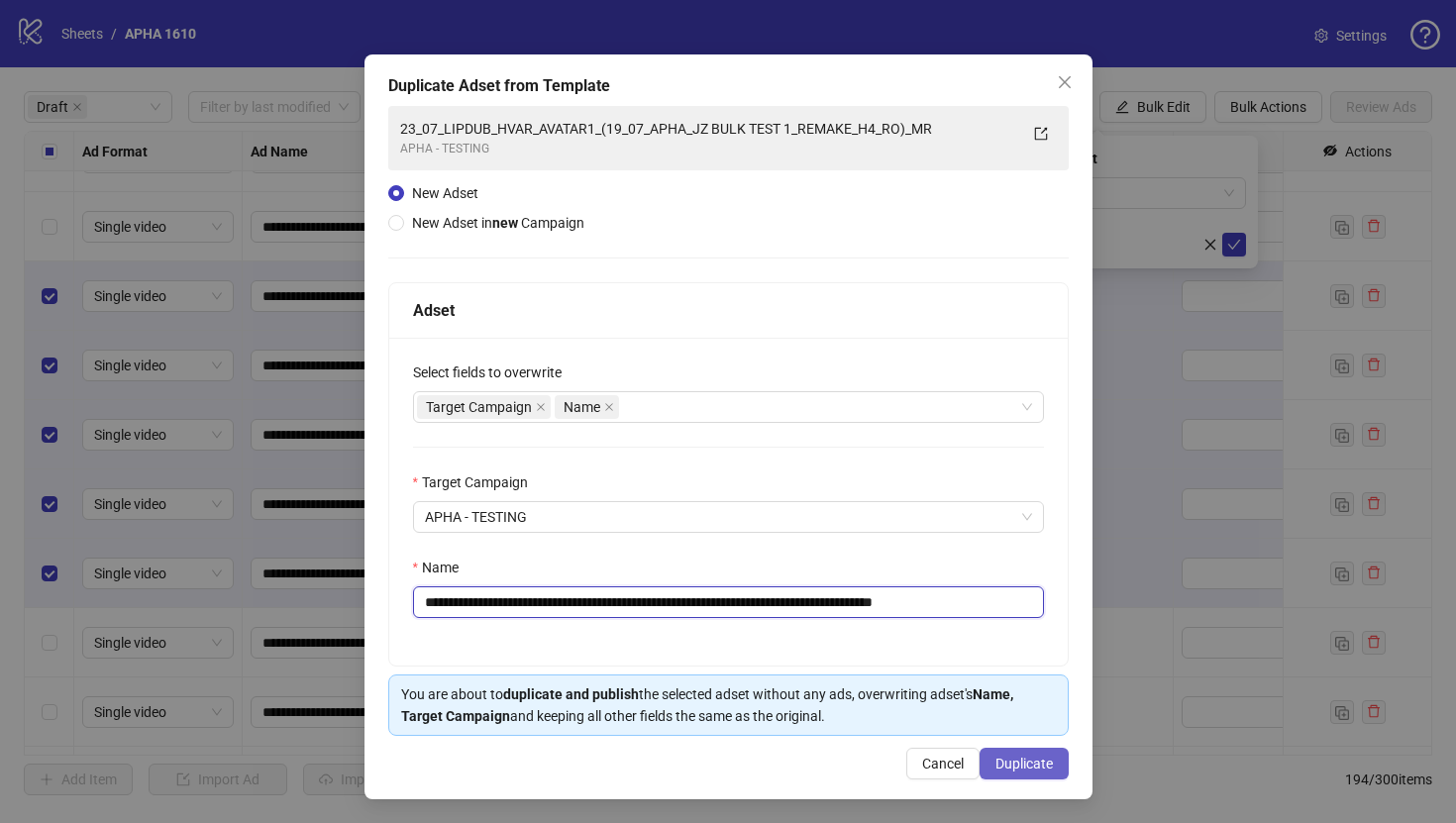 type on "**********" 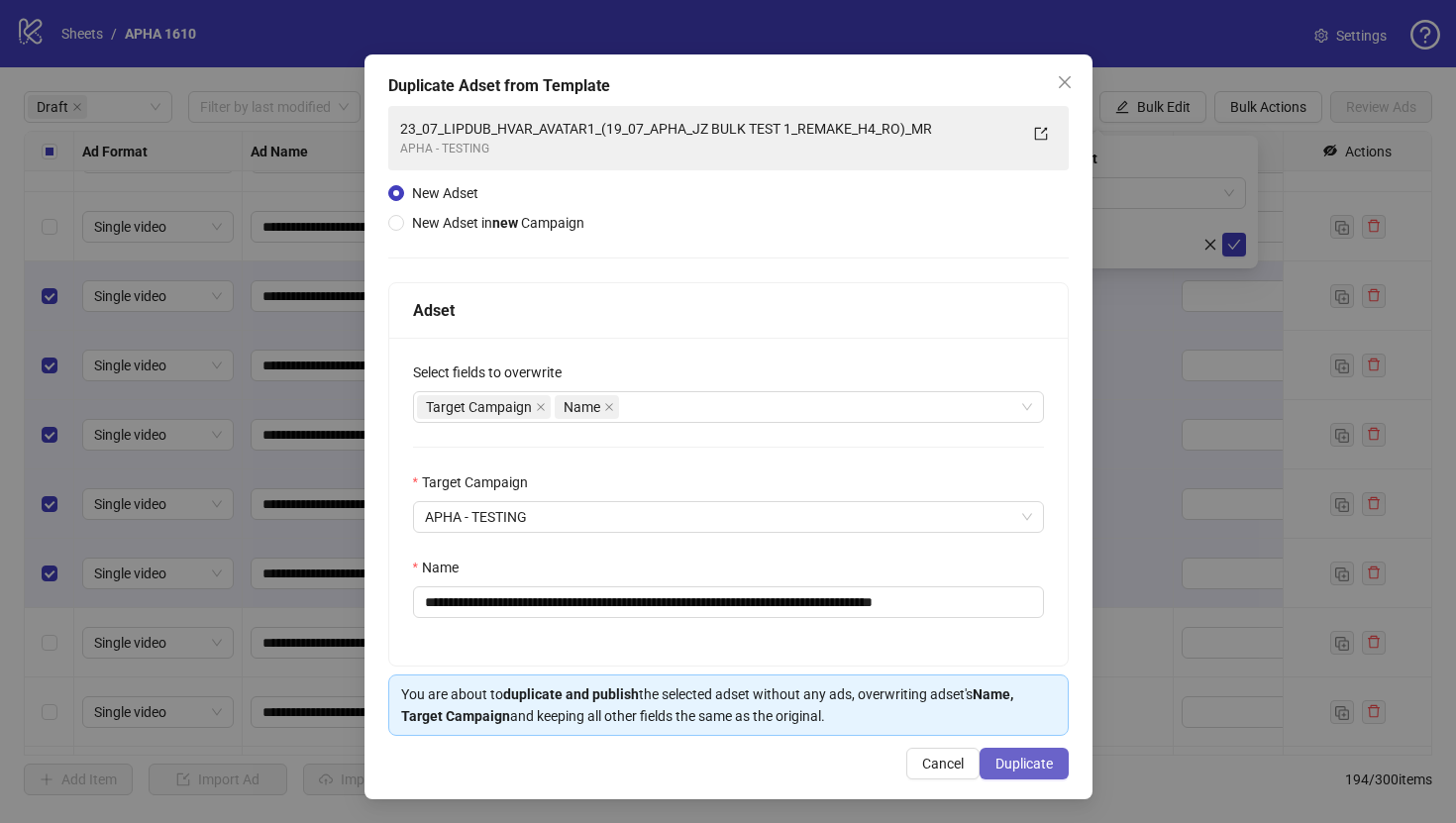 click on "Duplicate" at bounding box center [1024, 764] 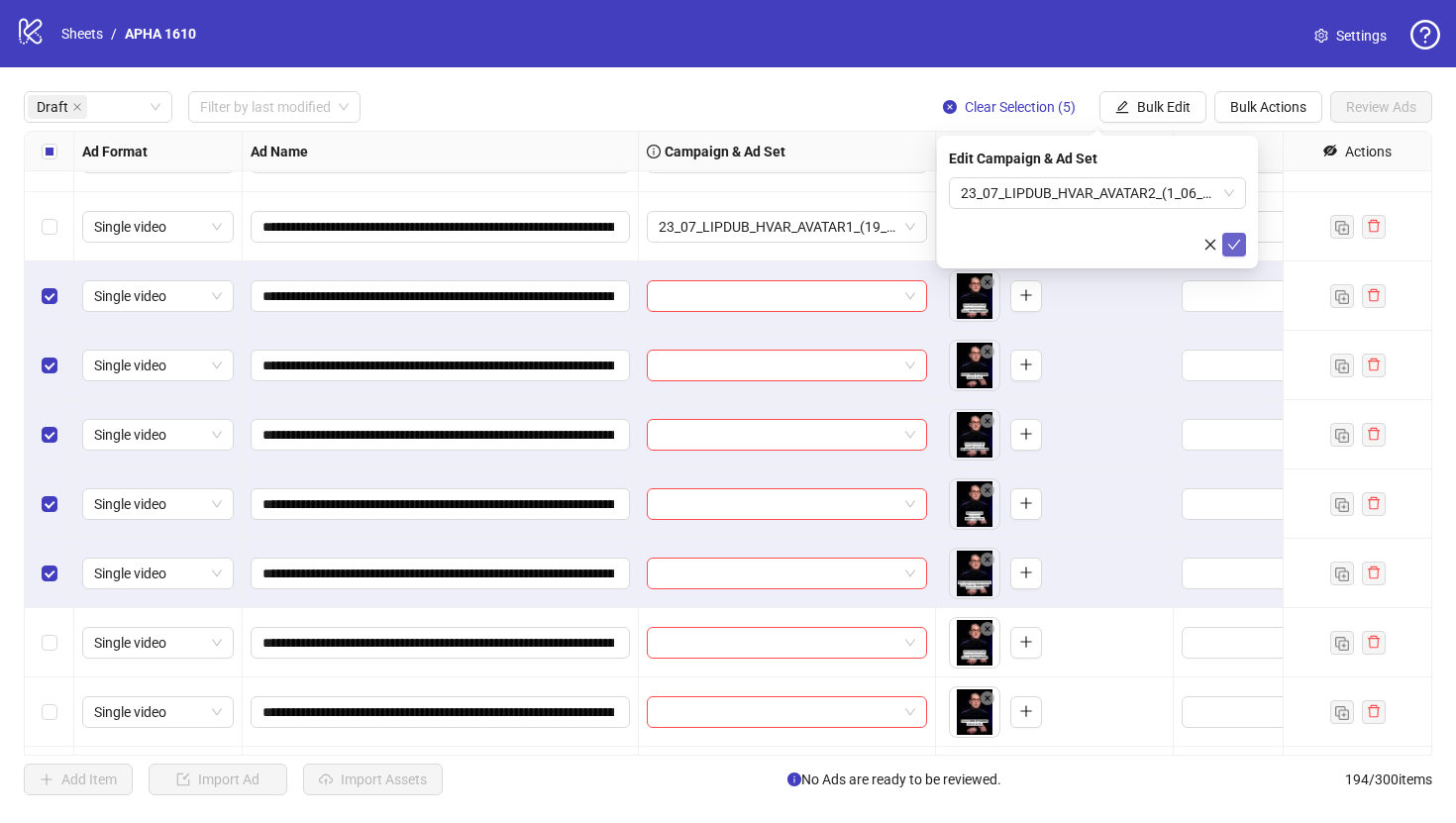 click at bounding box center (1234, 245) 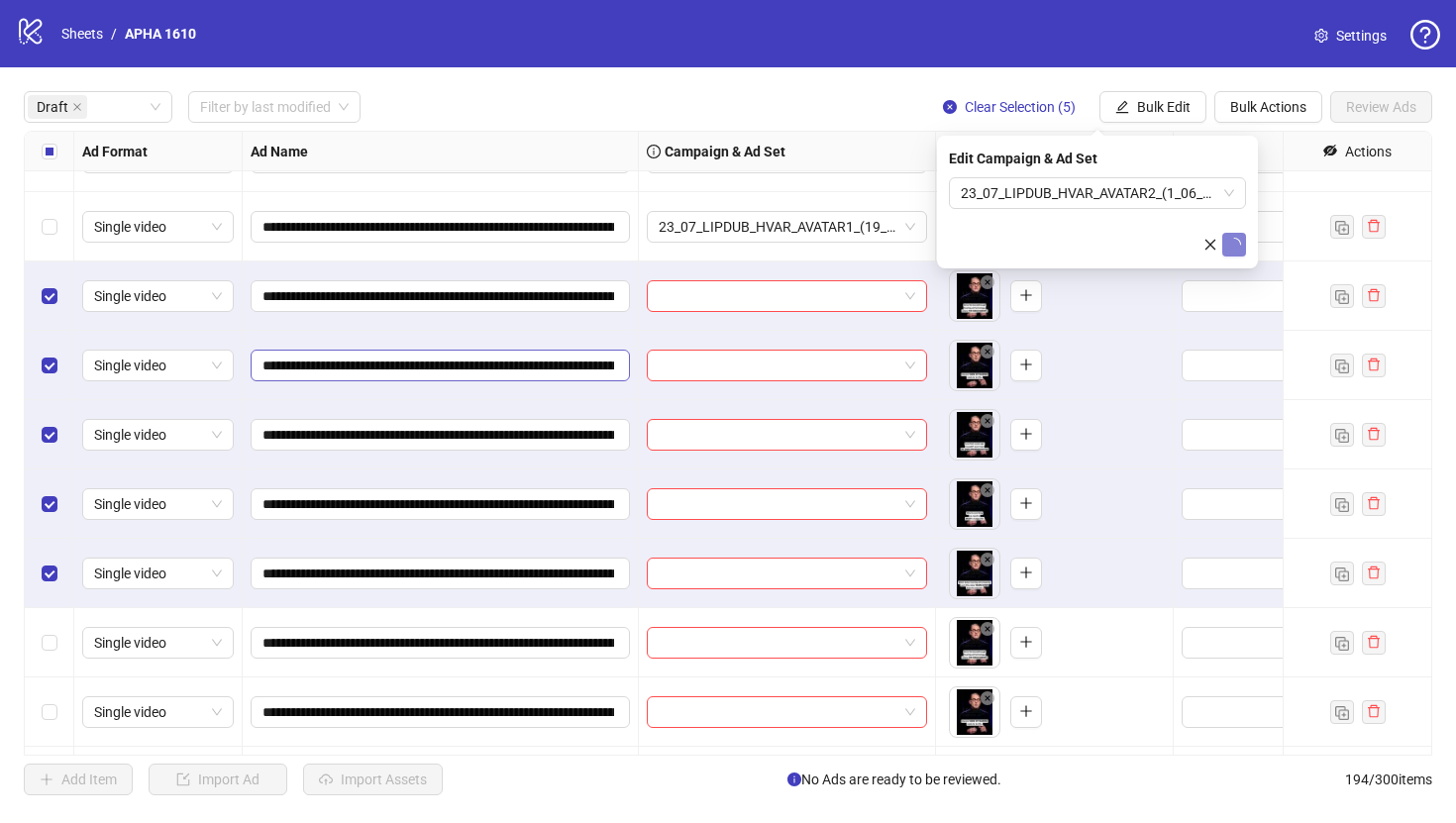 scroll, scrollTop: 1205, scrollLeft: 0, axis: vertical 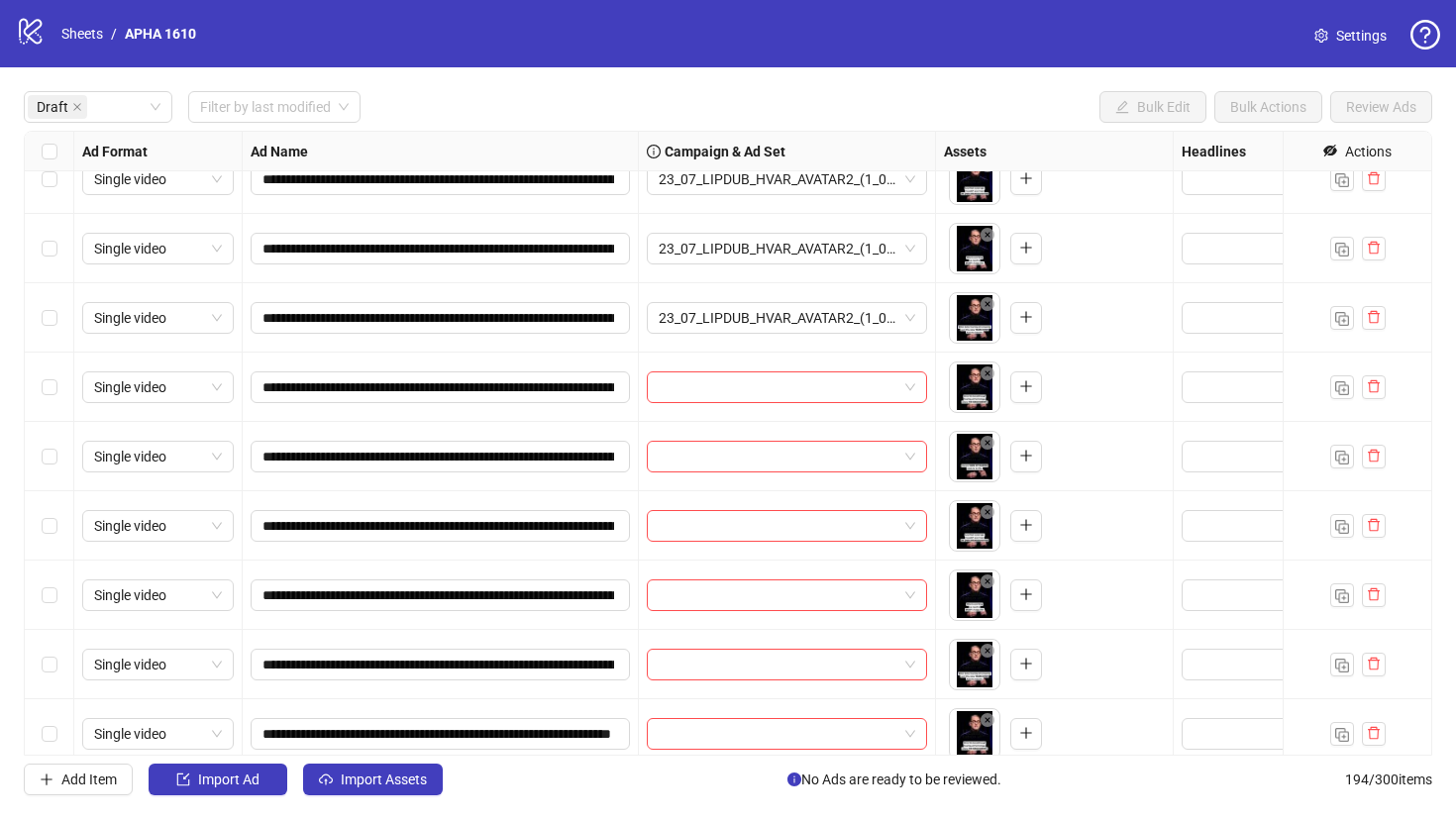 click at bounding box center (50, 387) 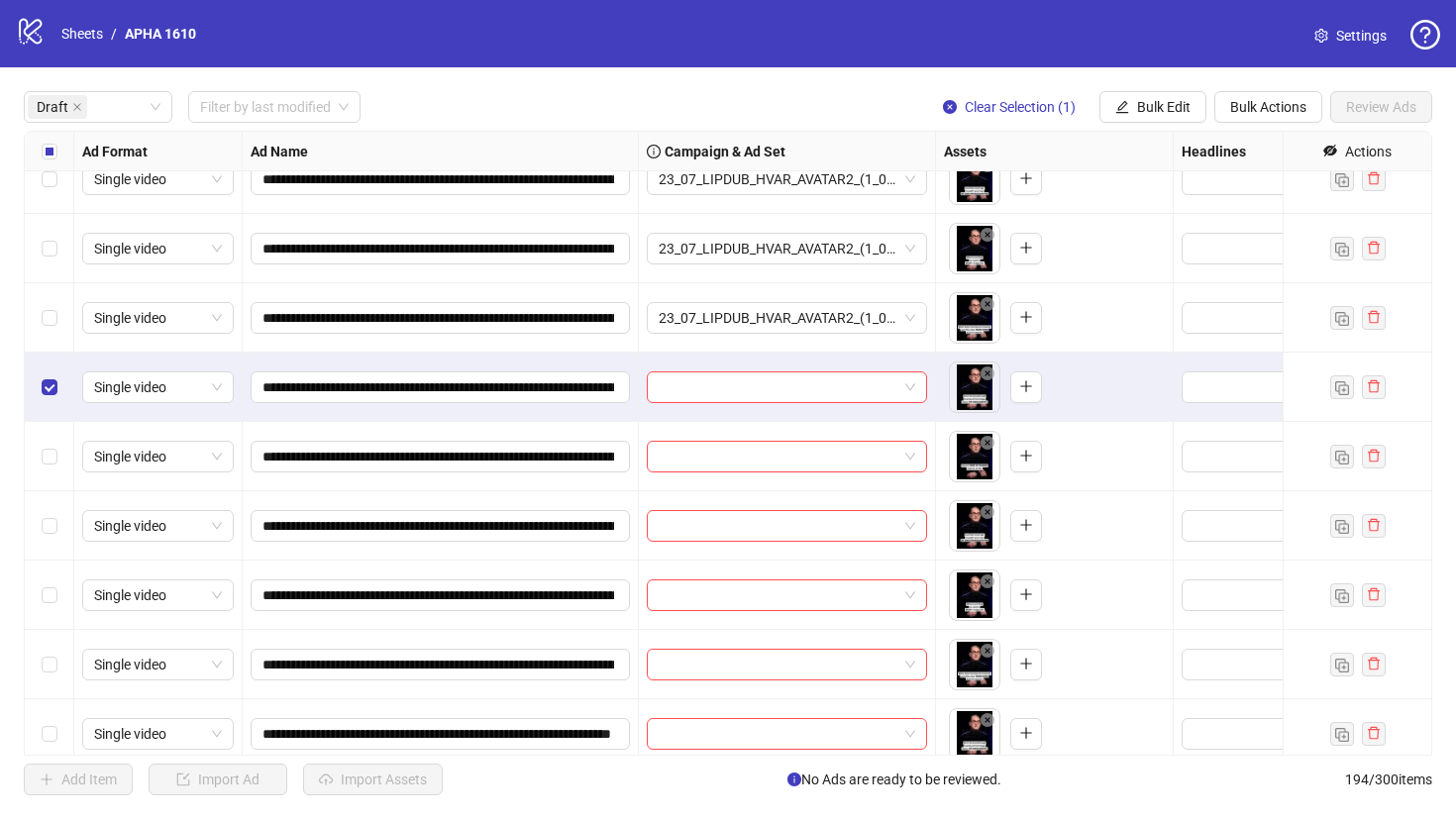click at bounding box center (50, 665) 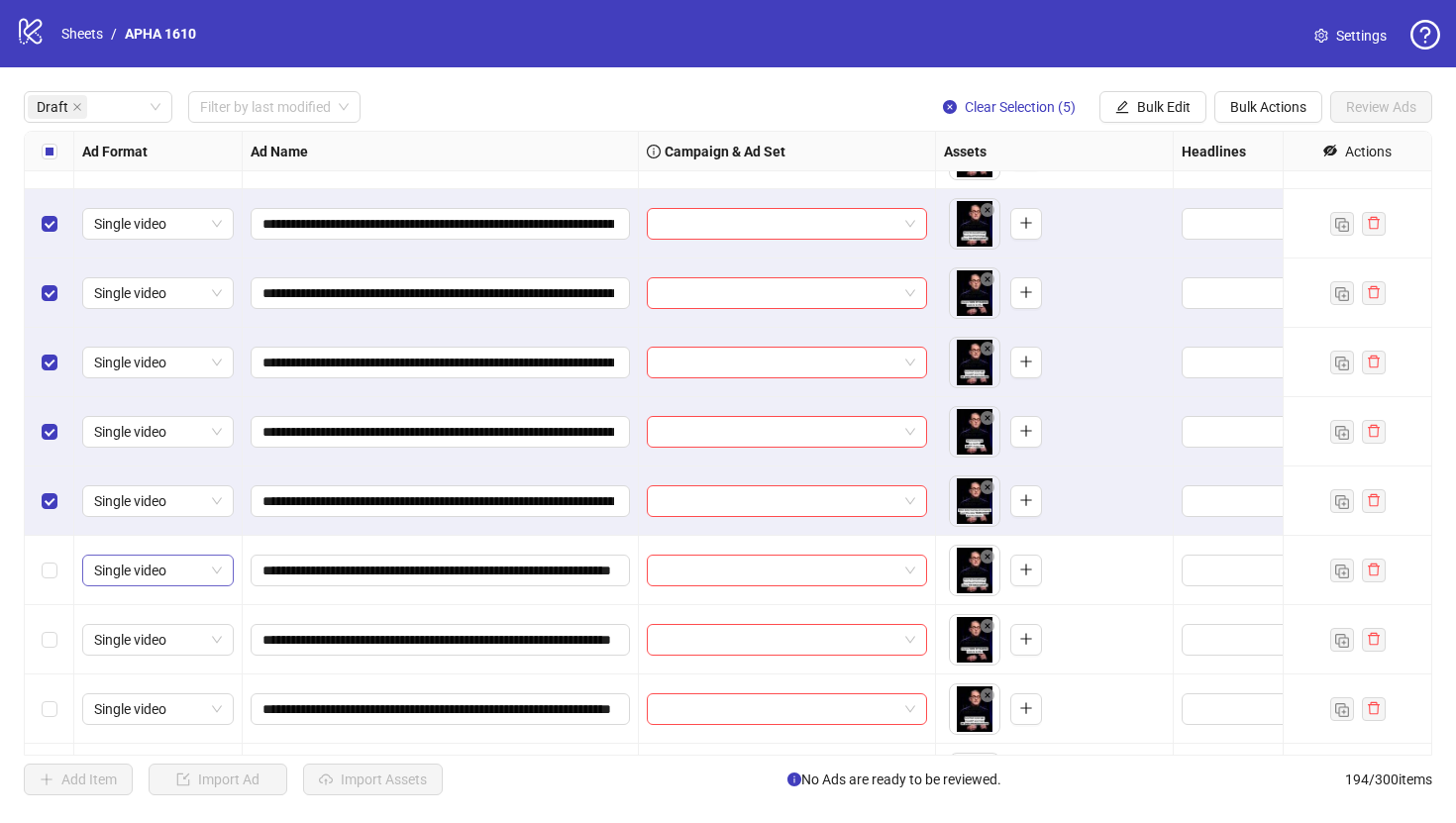 scroll, scrollTop: 1335, scrollLeft: 0, axis: vertical 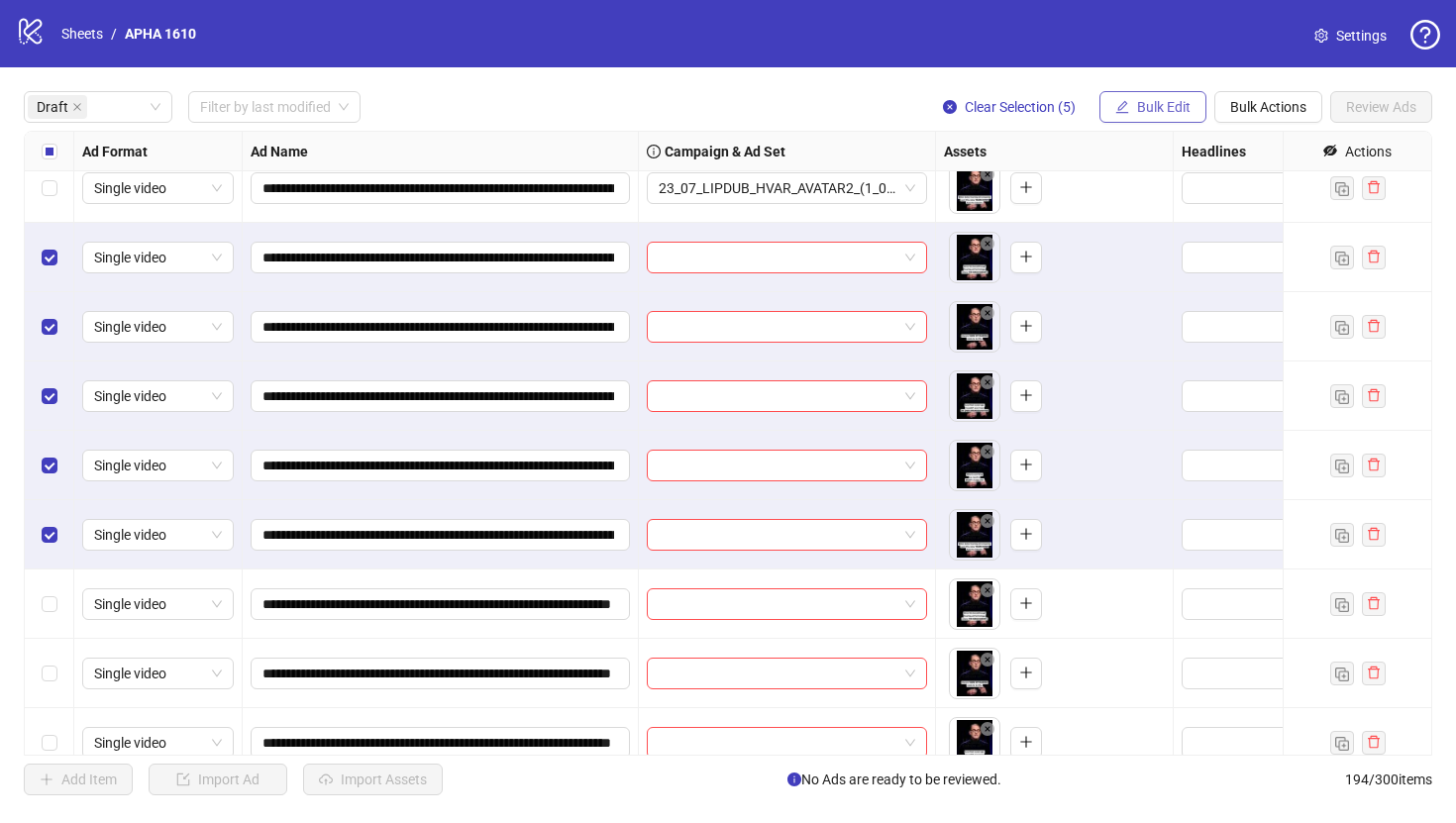 click on "Bulk Edit" at bounding box center [1164, 107] 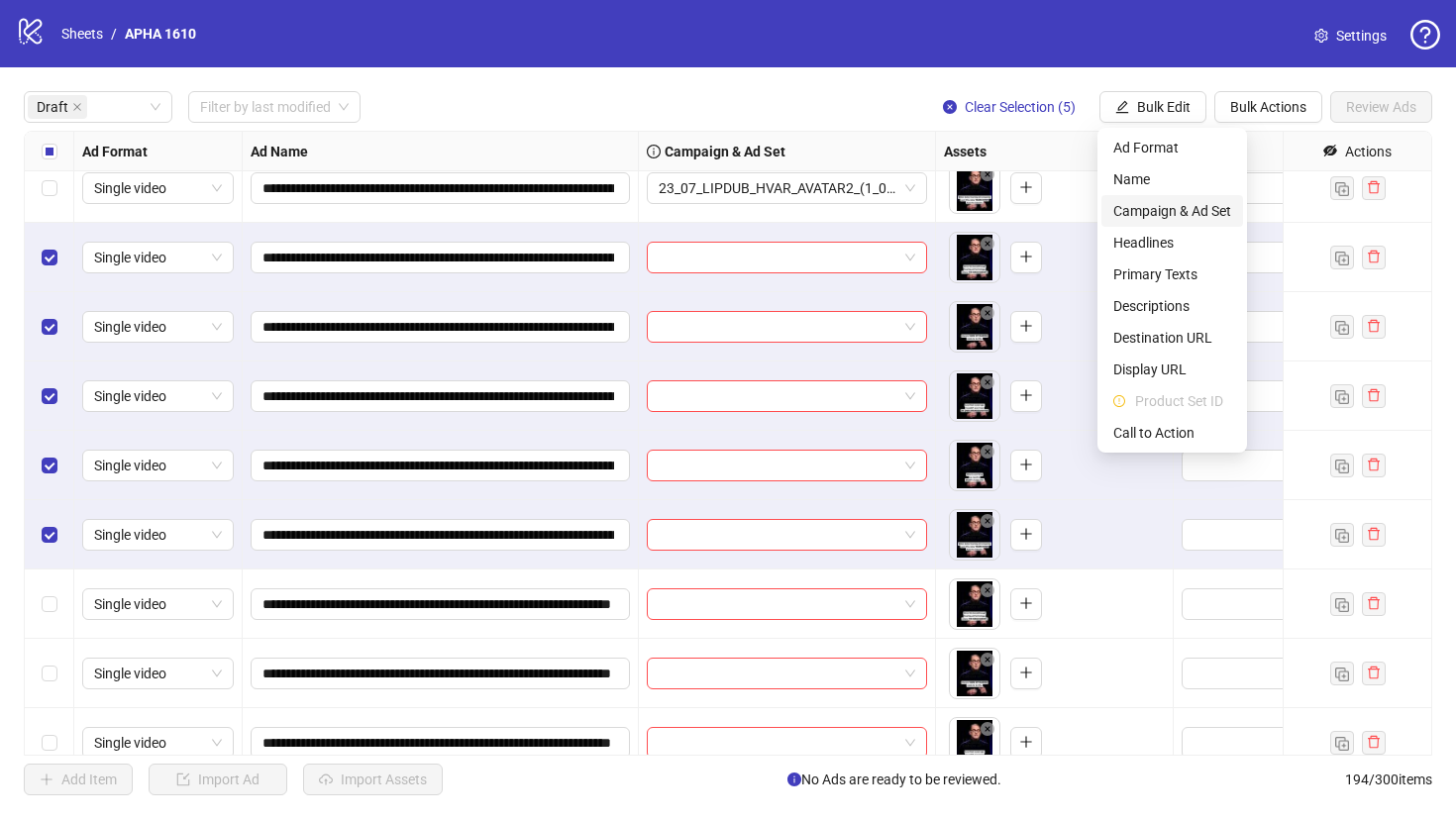 click on "Campaign & Ad Set" at bounding box center [1172, 211] 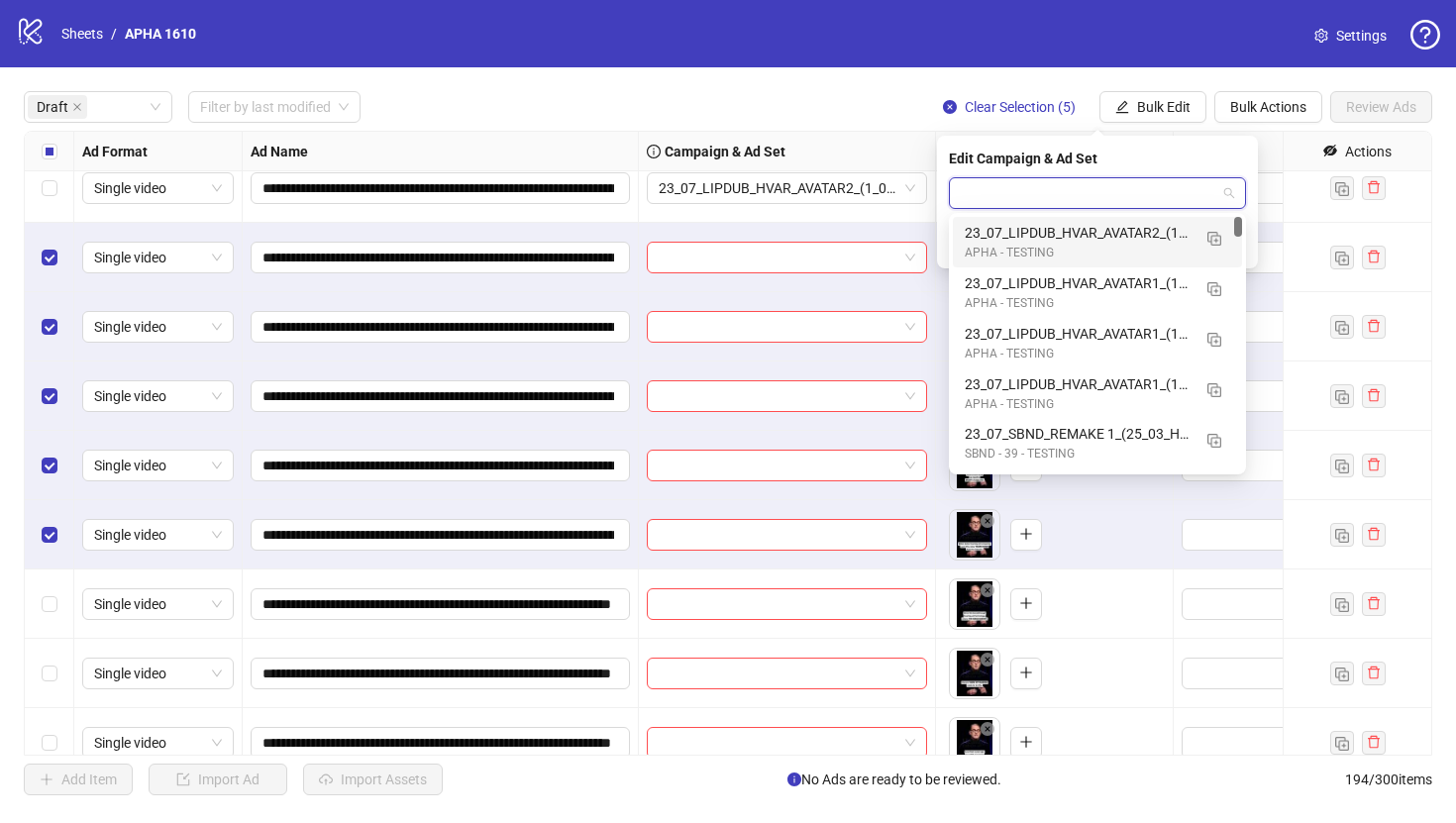 click at bounding box center (1089, 193) 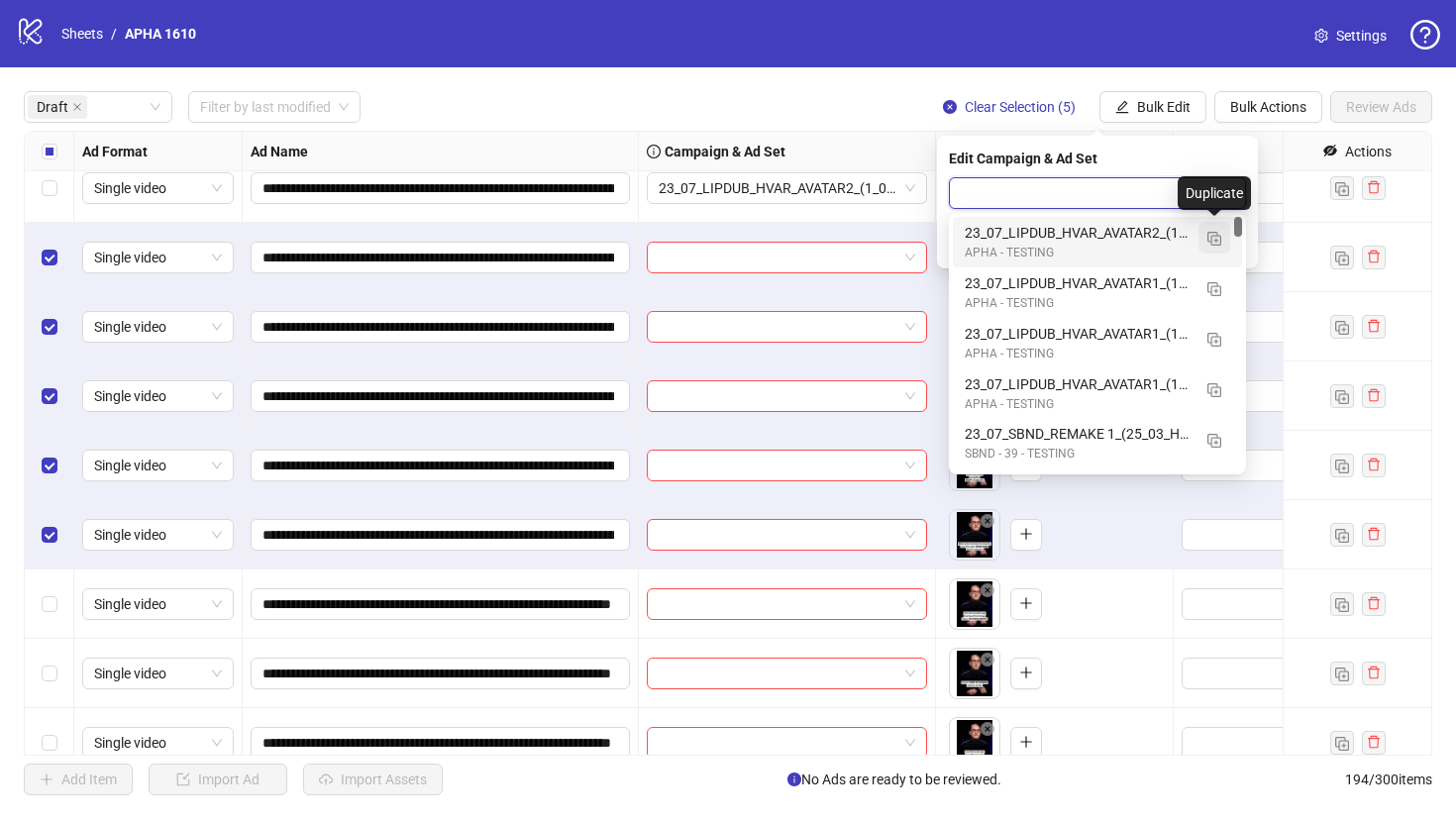 click at bounding box center [1214, 239] 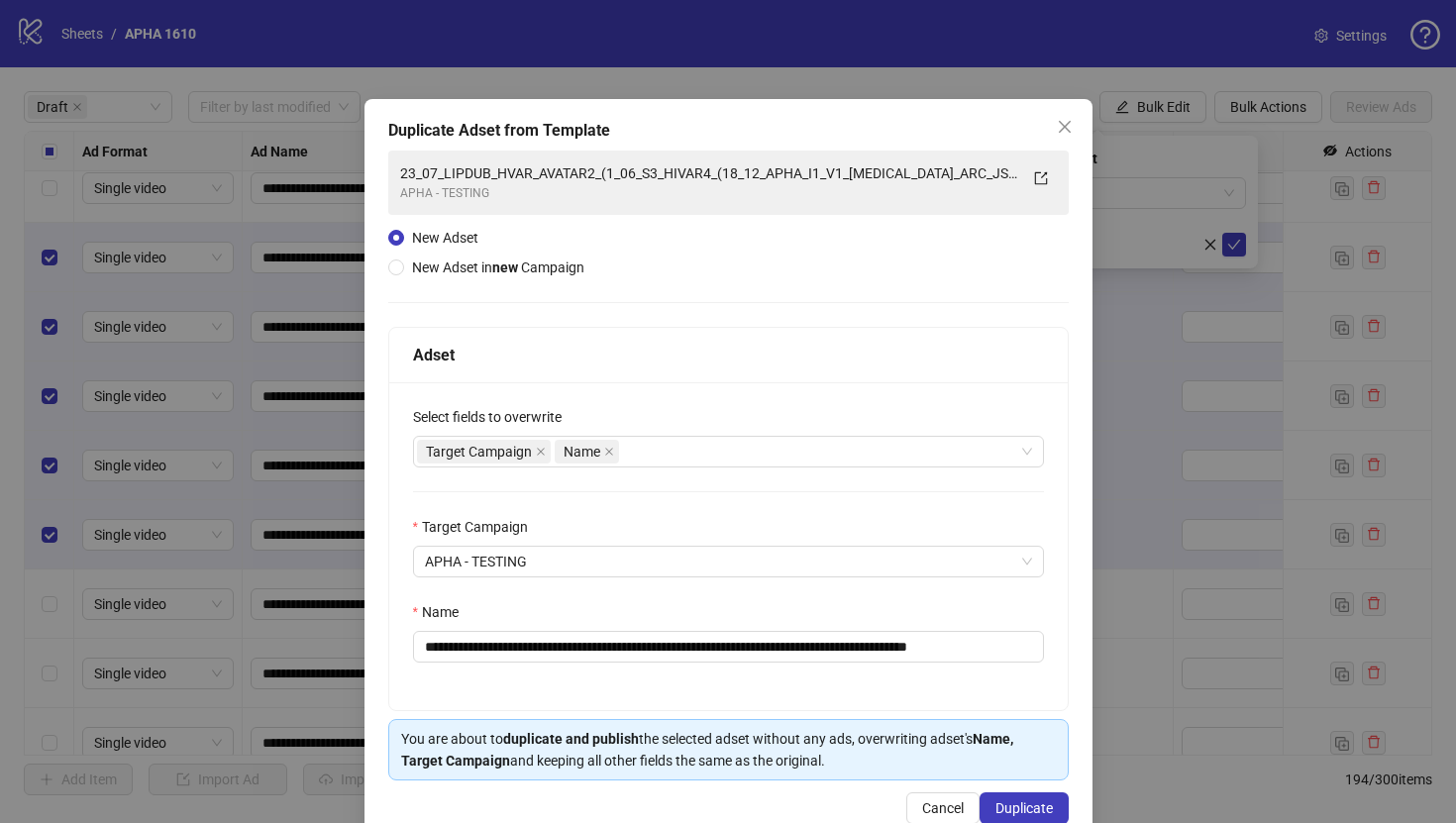 click on "Name" at bounding box center [728, 616] 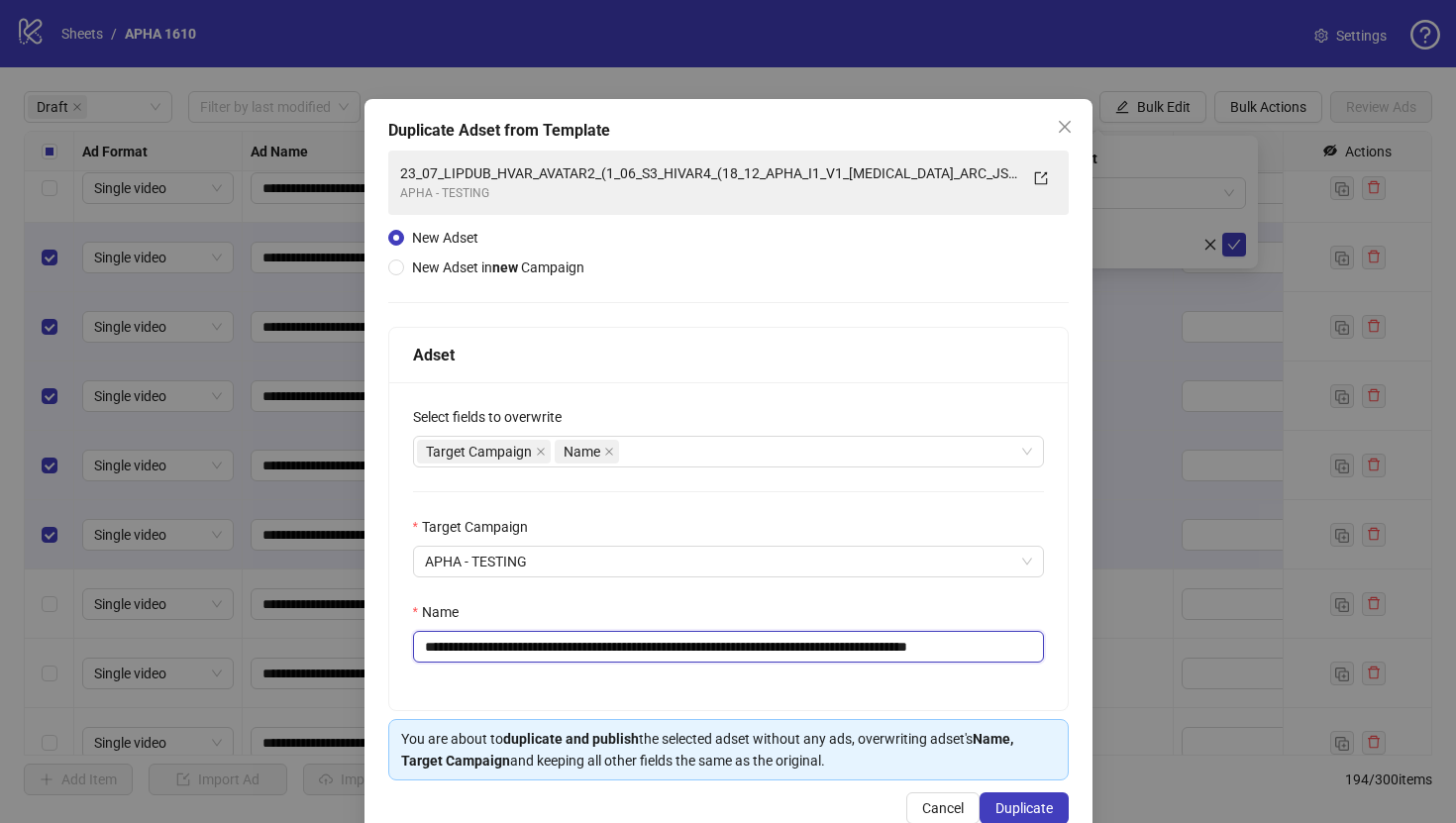 click on "**********" at bounding box center [728, 647] 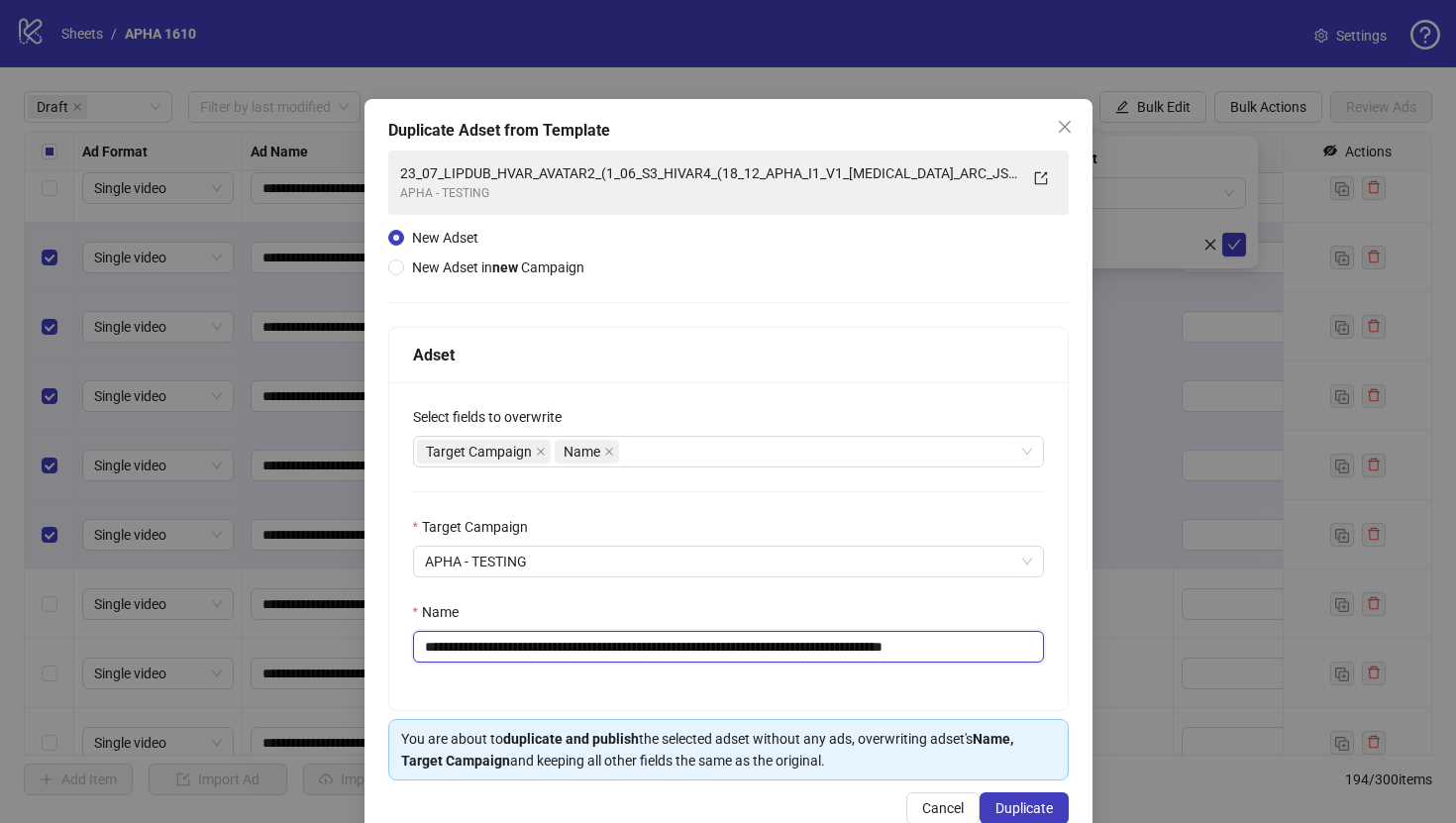 scroll, scrollTop: 0, scrollLeft: 52, axis: horizontal 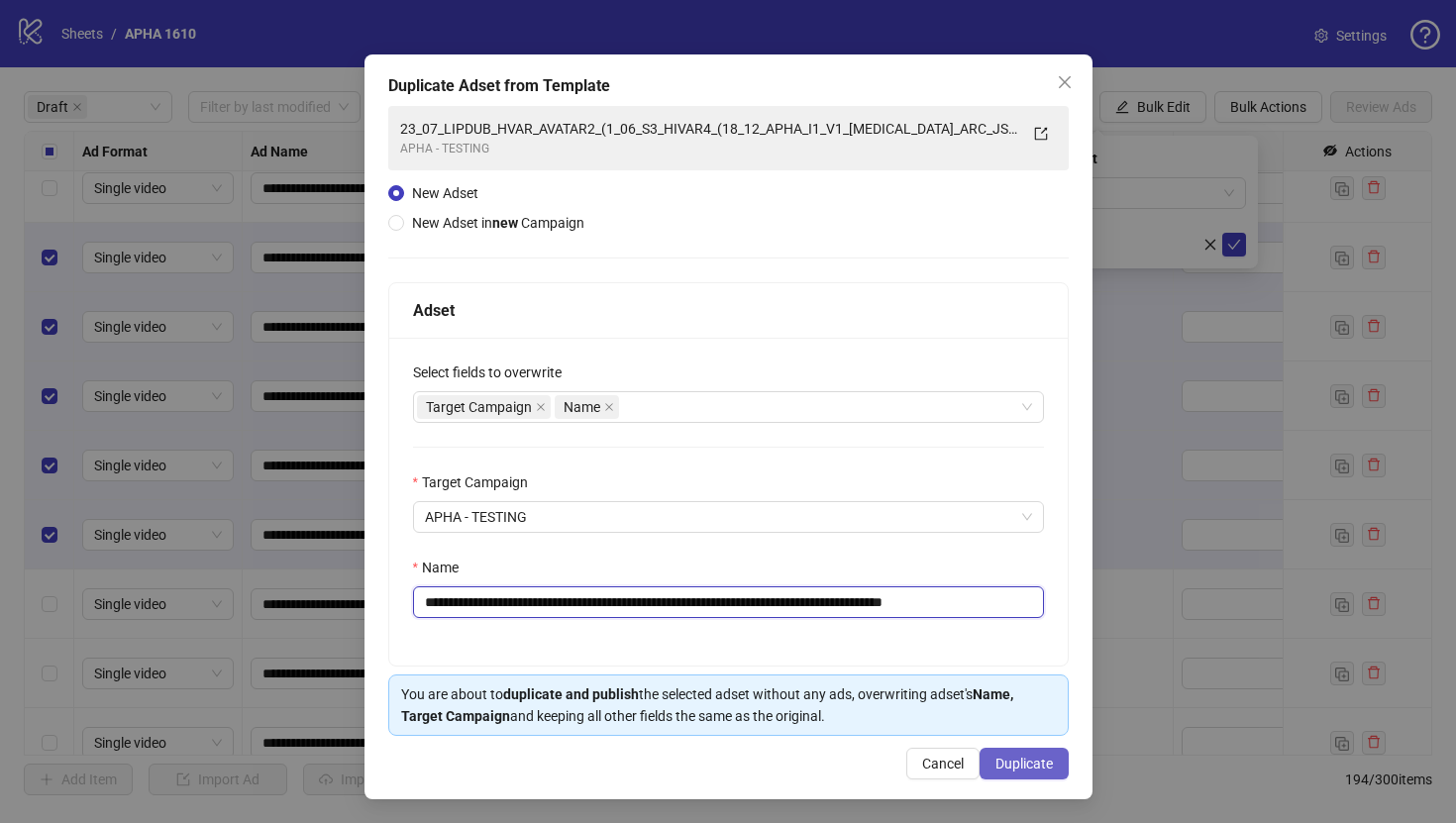 type on "**********" 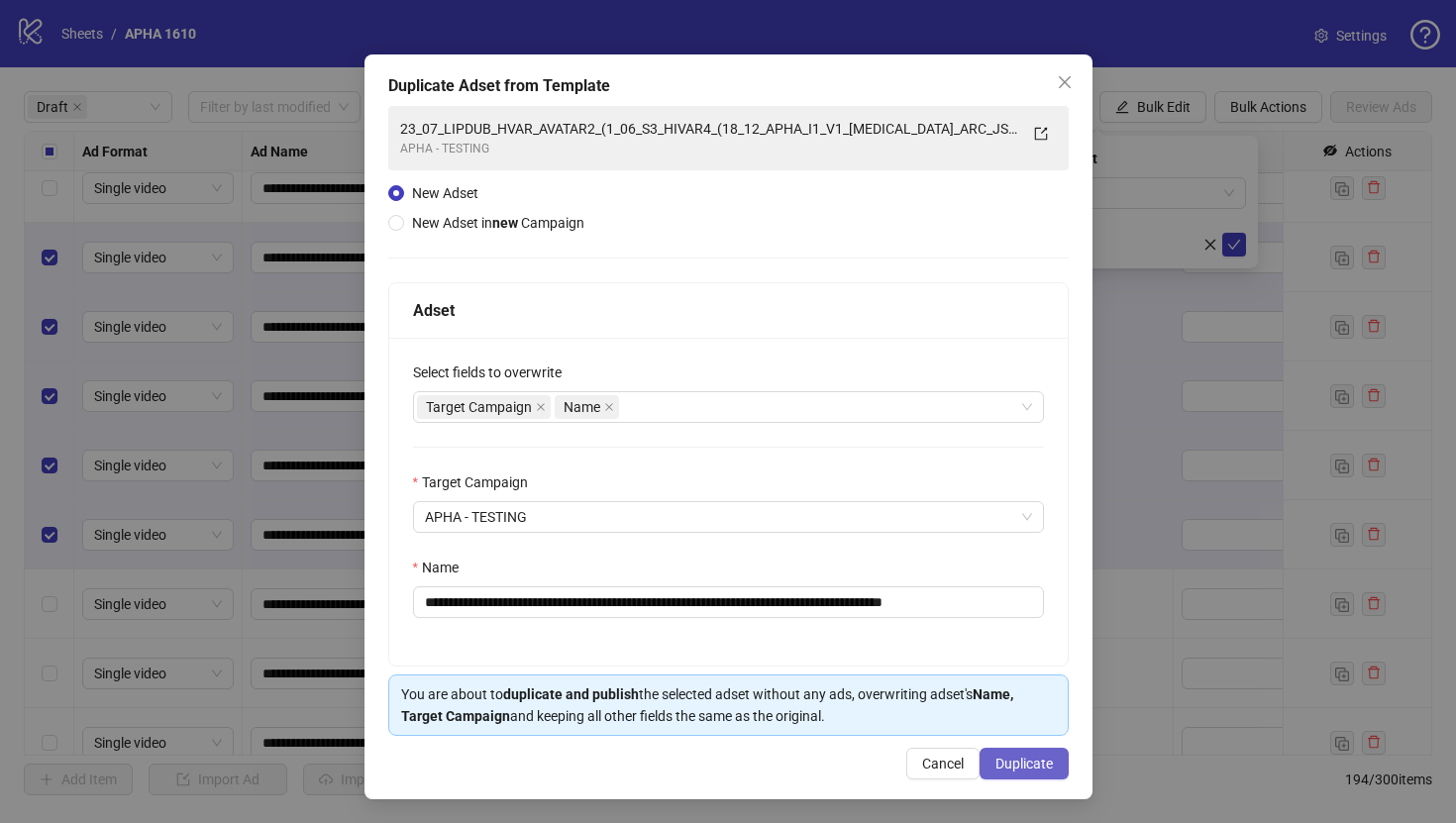 click on "Duplicate" at bounding box center (1024, 764) 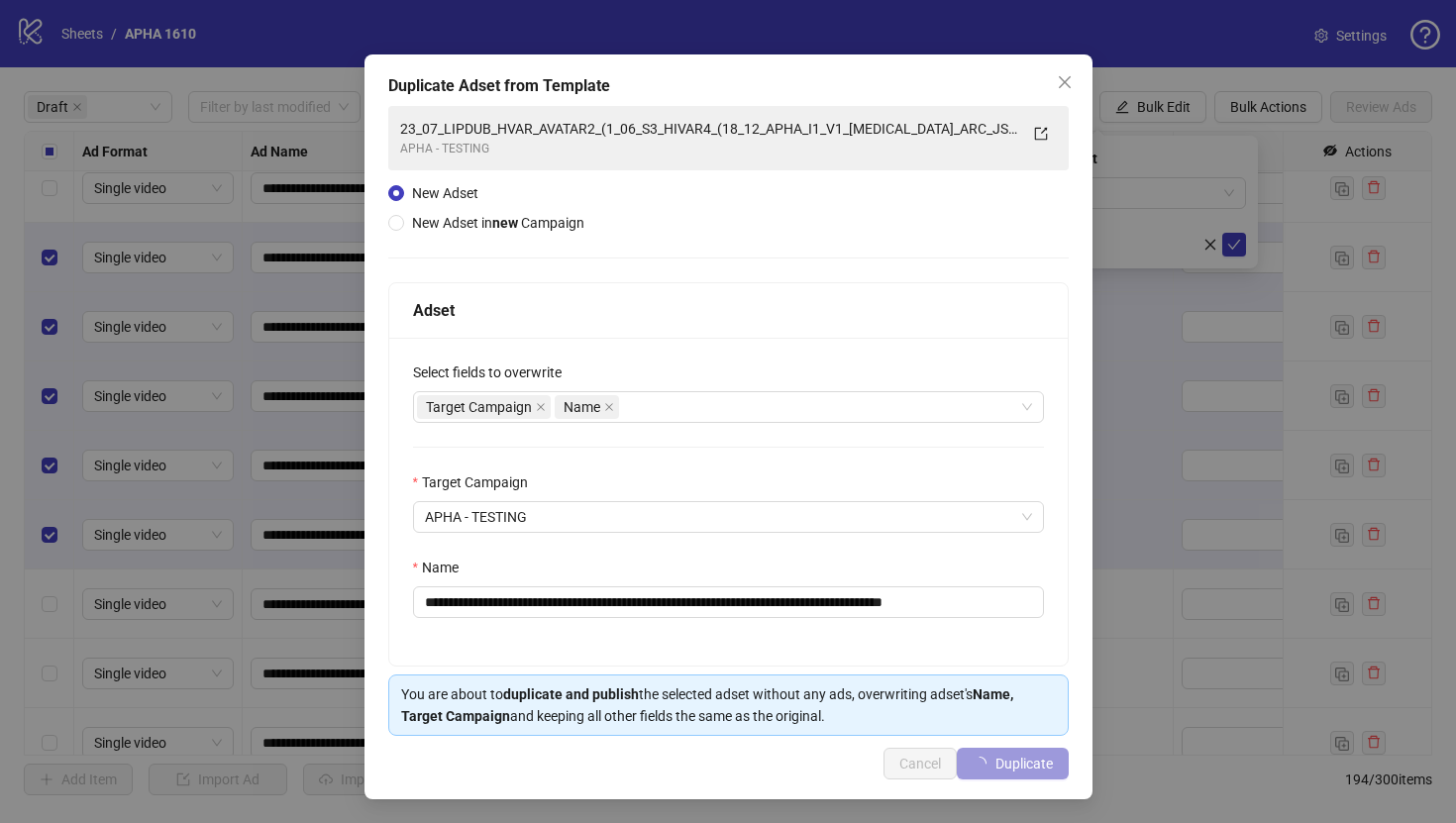 type 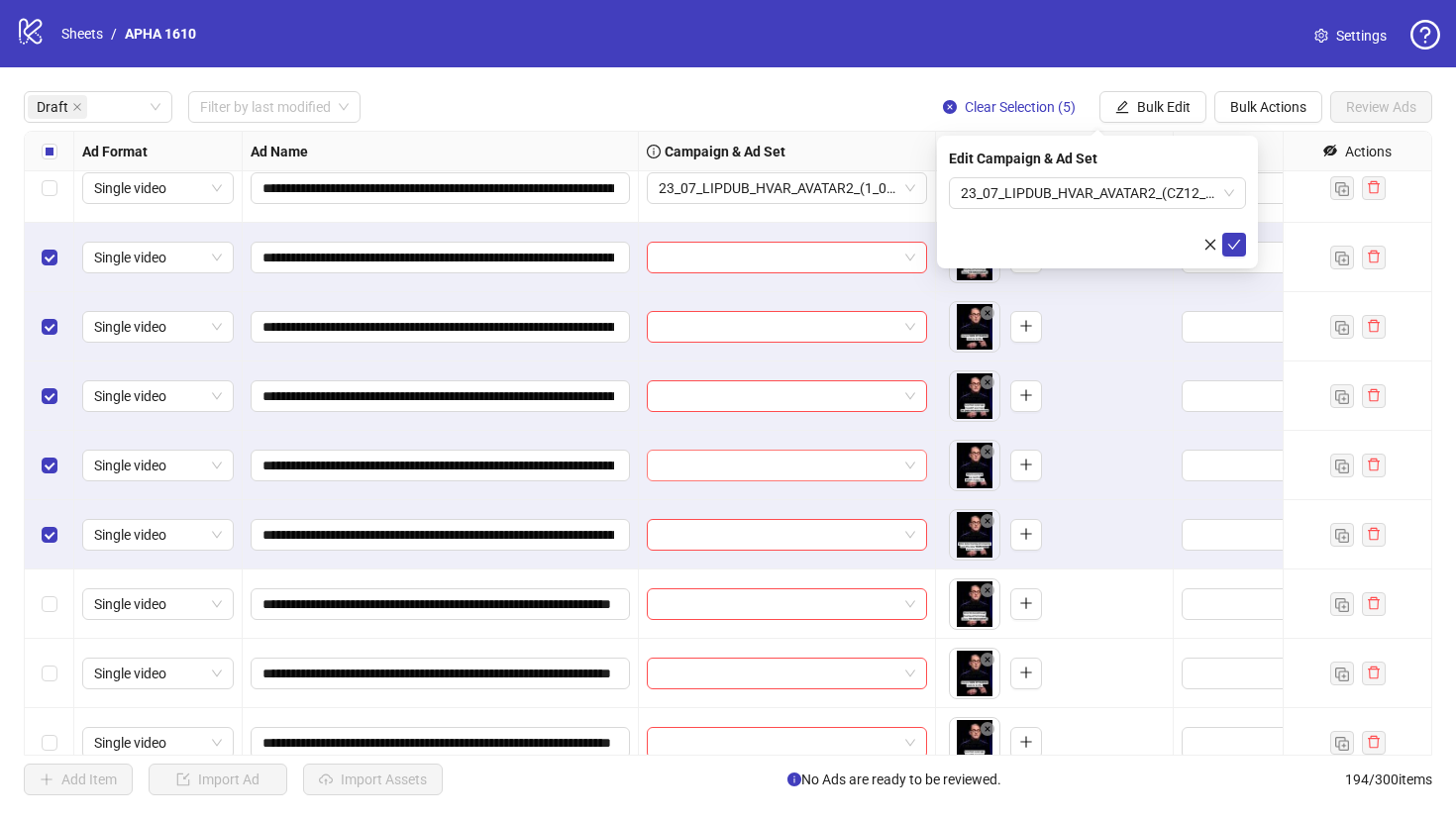 scroll, scrollTop: 1455, scrollLeft: 0, axis: vertical 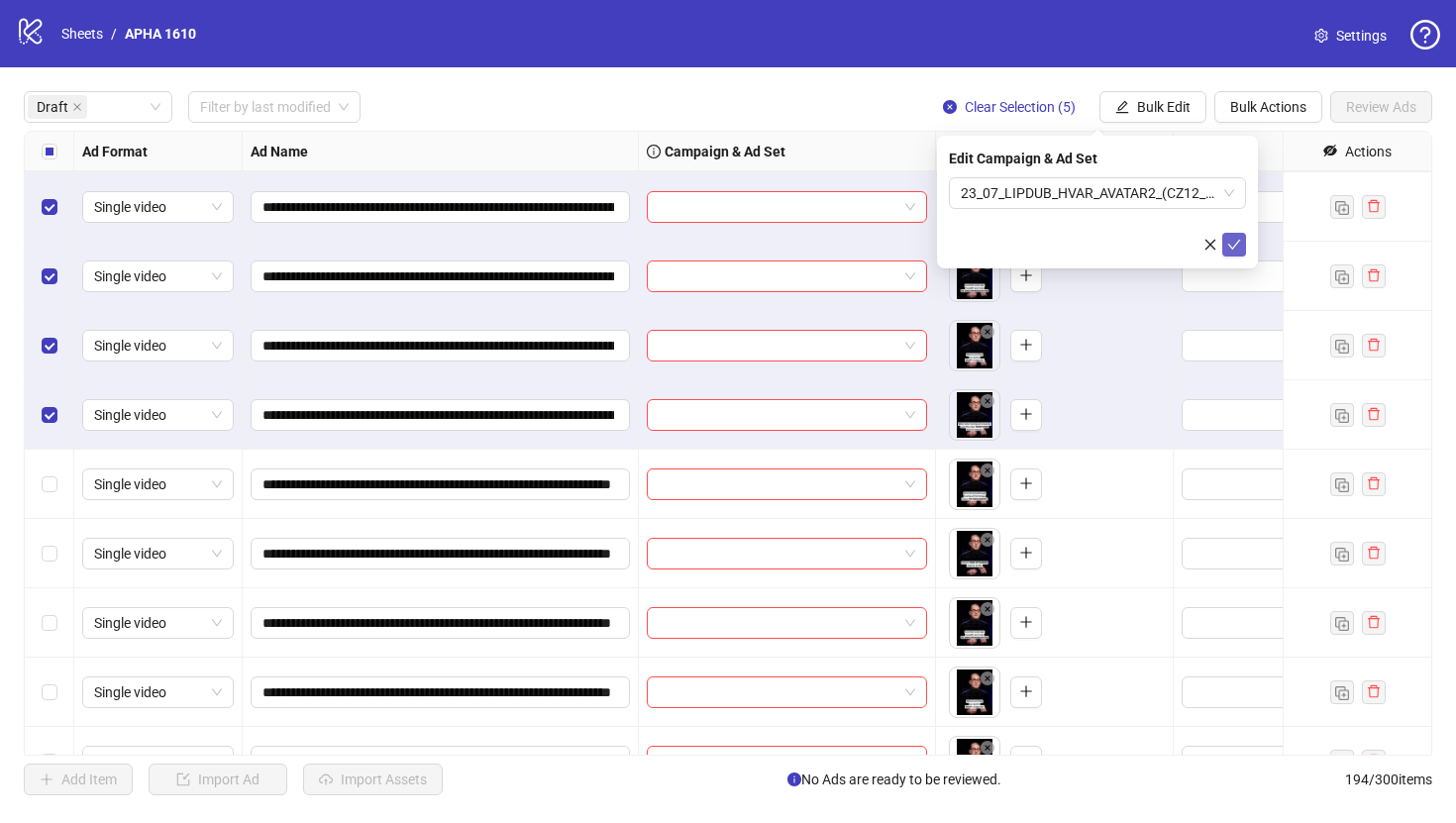 click 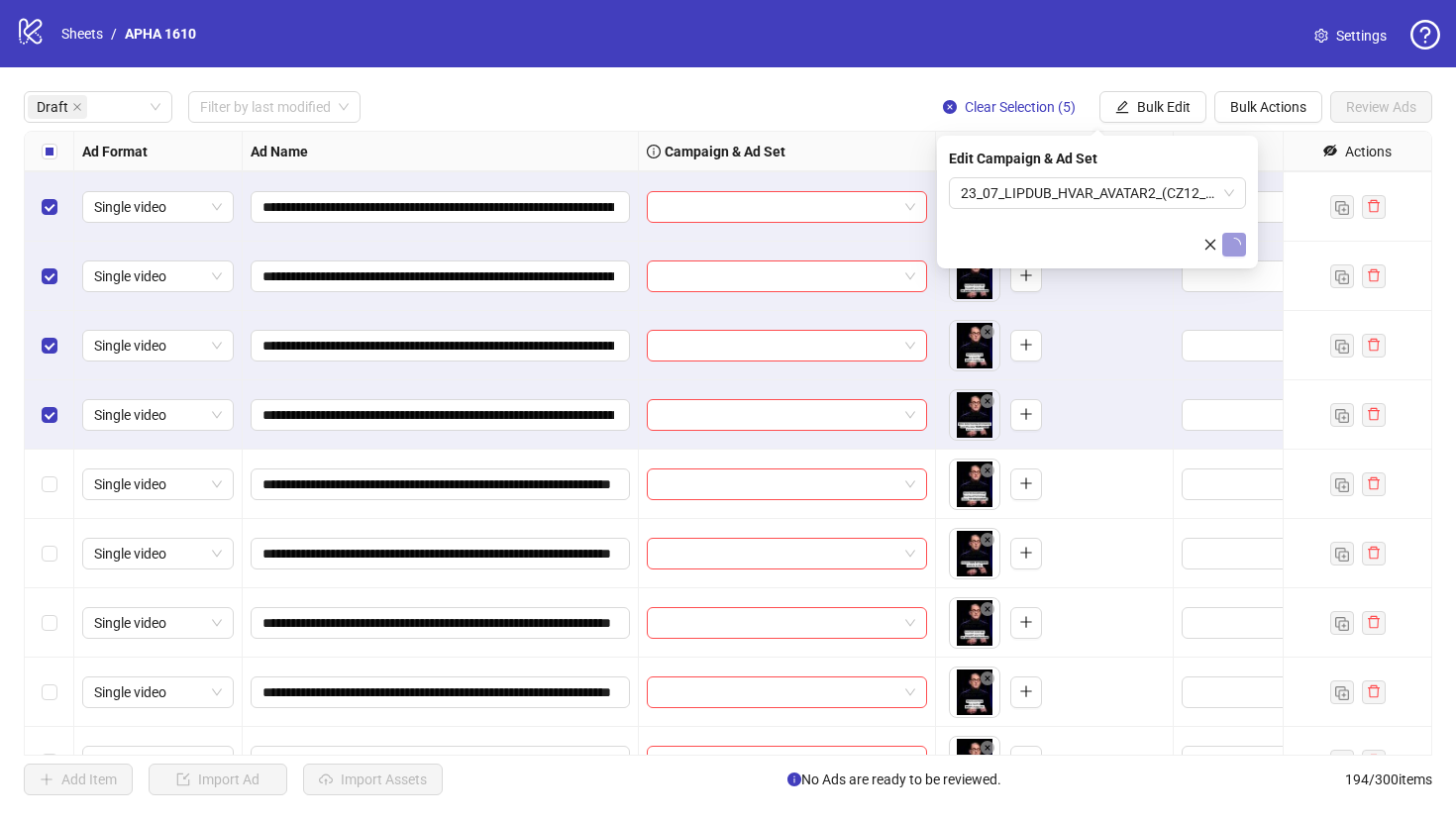 scroll, scrollTop: 1496, scrollLeft: 0, axis: vertical 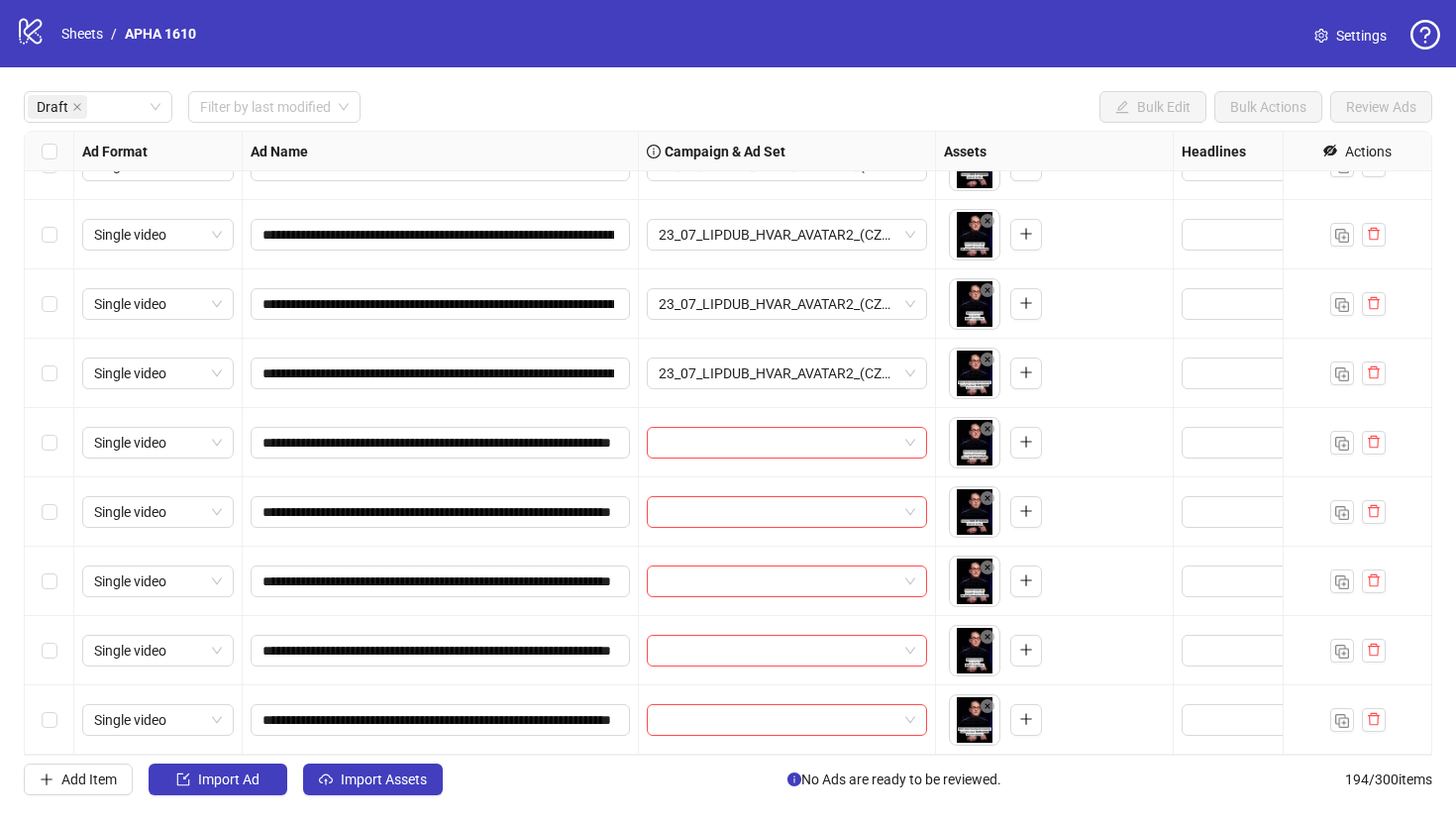 click at bounding box center (50, 443) 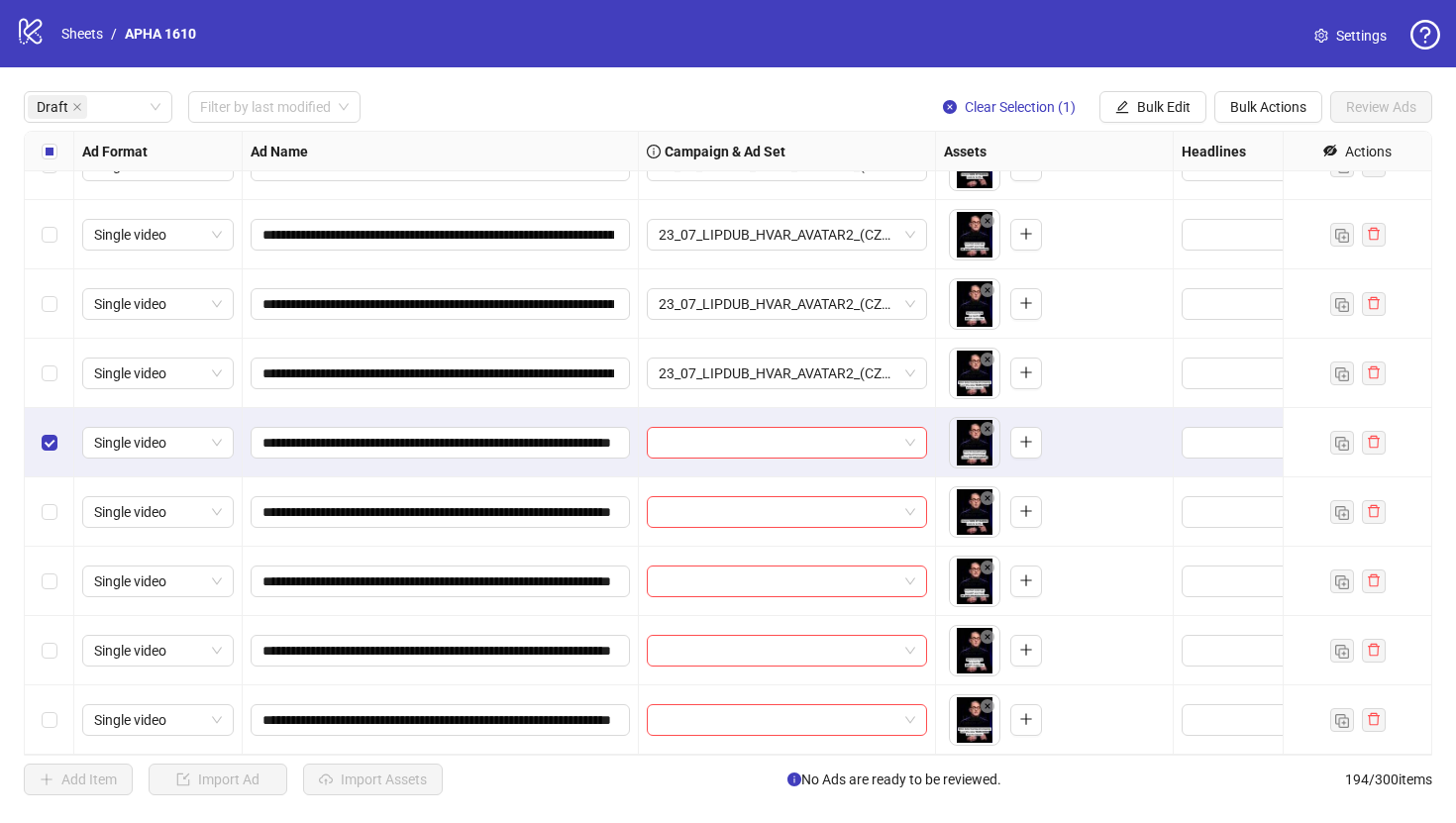 click at bounding box center (50, 720) 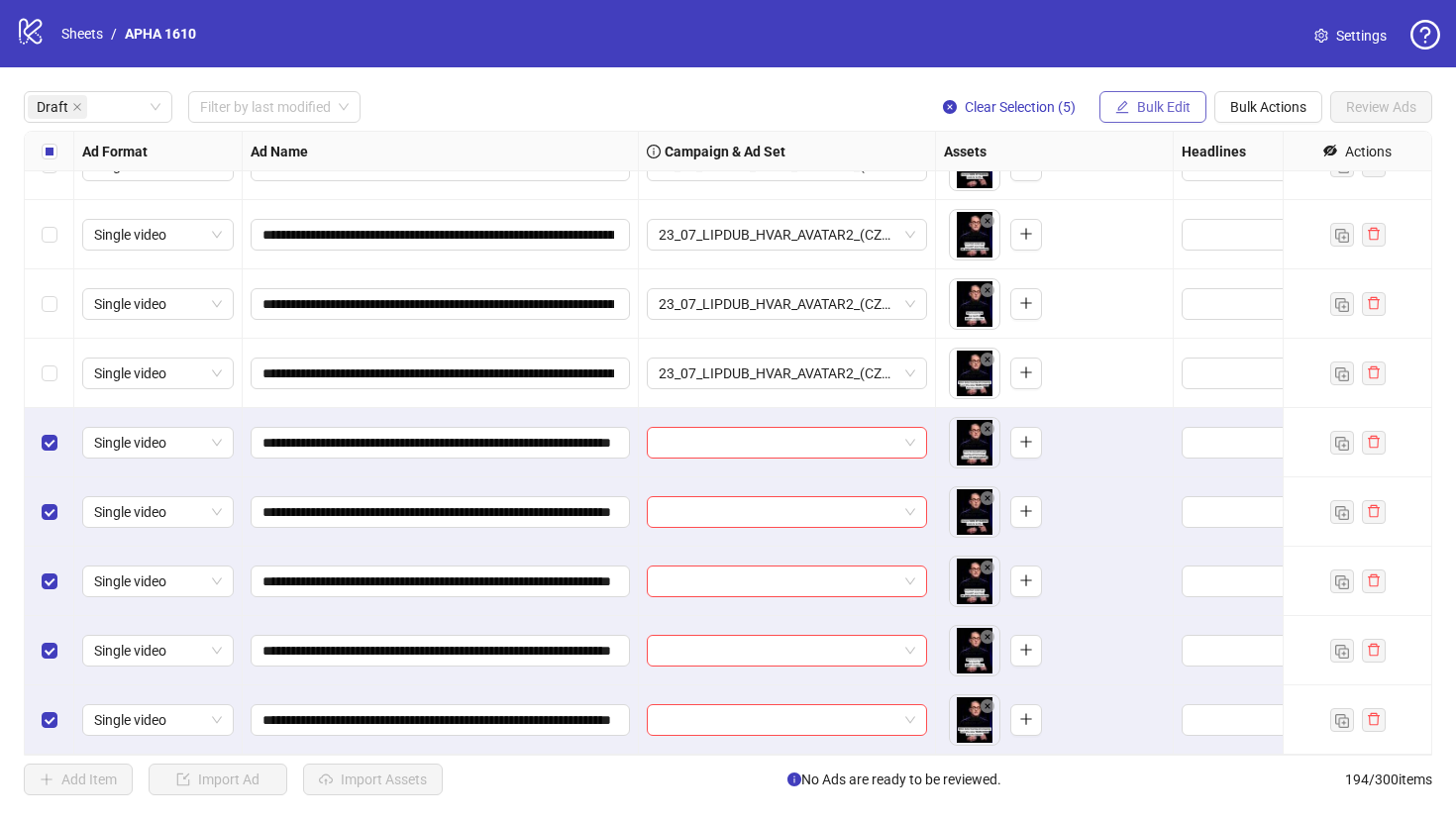 click on "Bulk Edit" at bounding box center (1164, 107) 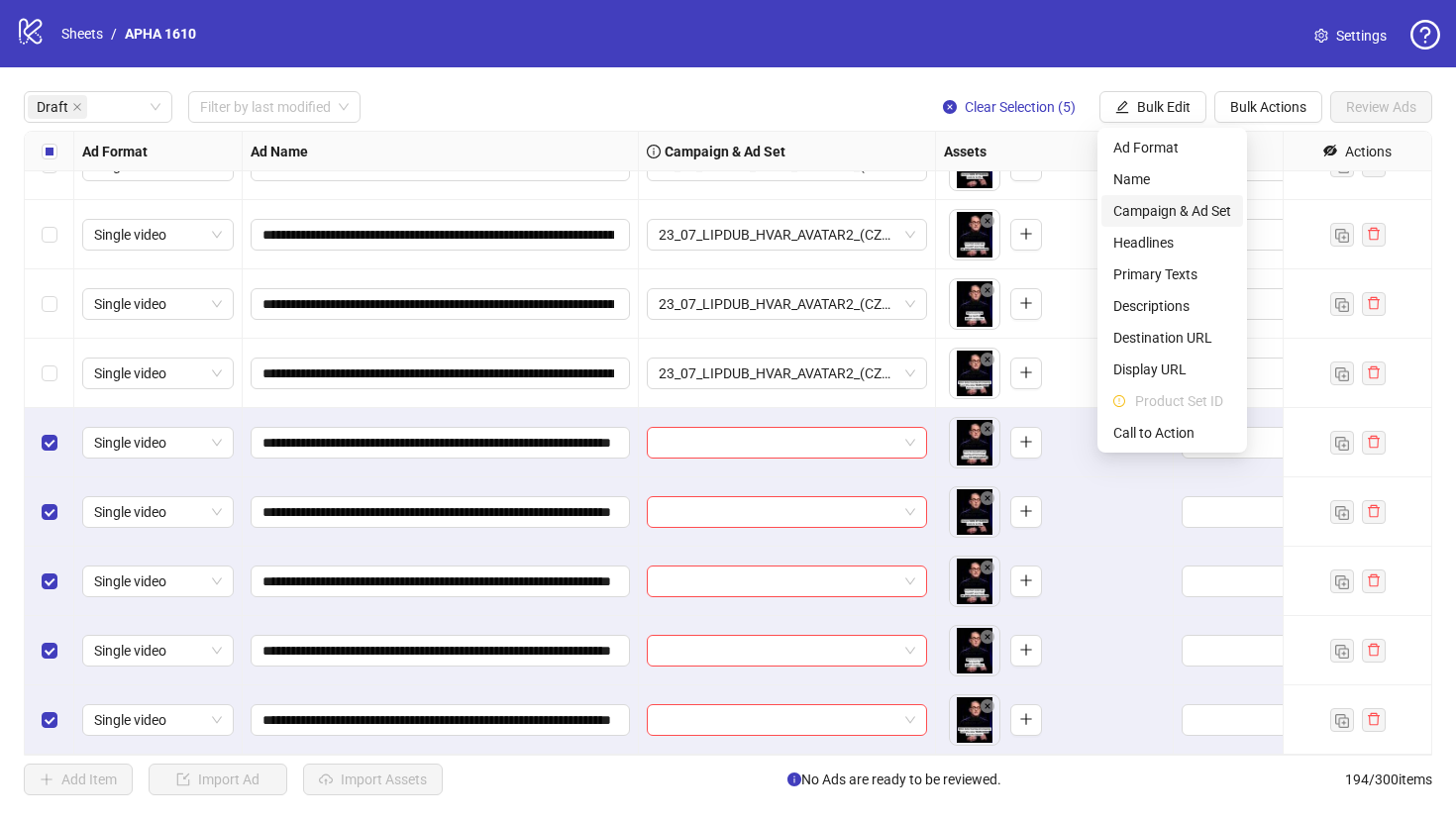 click on "Campaign & Ad Set" at bounding box center (1172, 211) 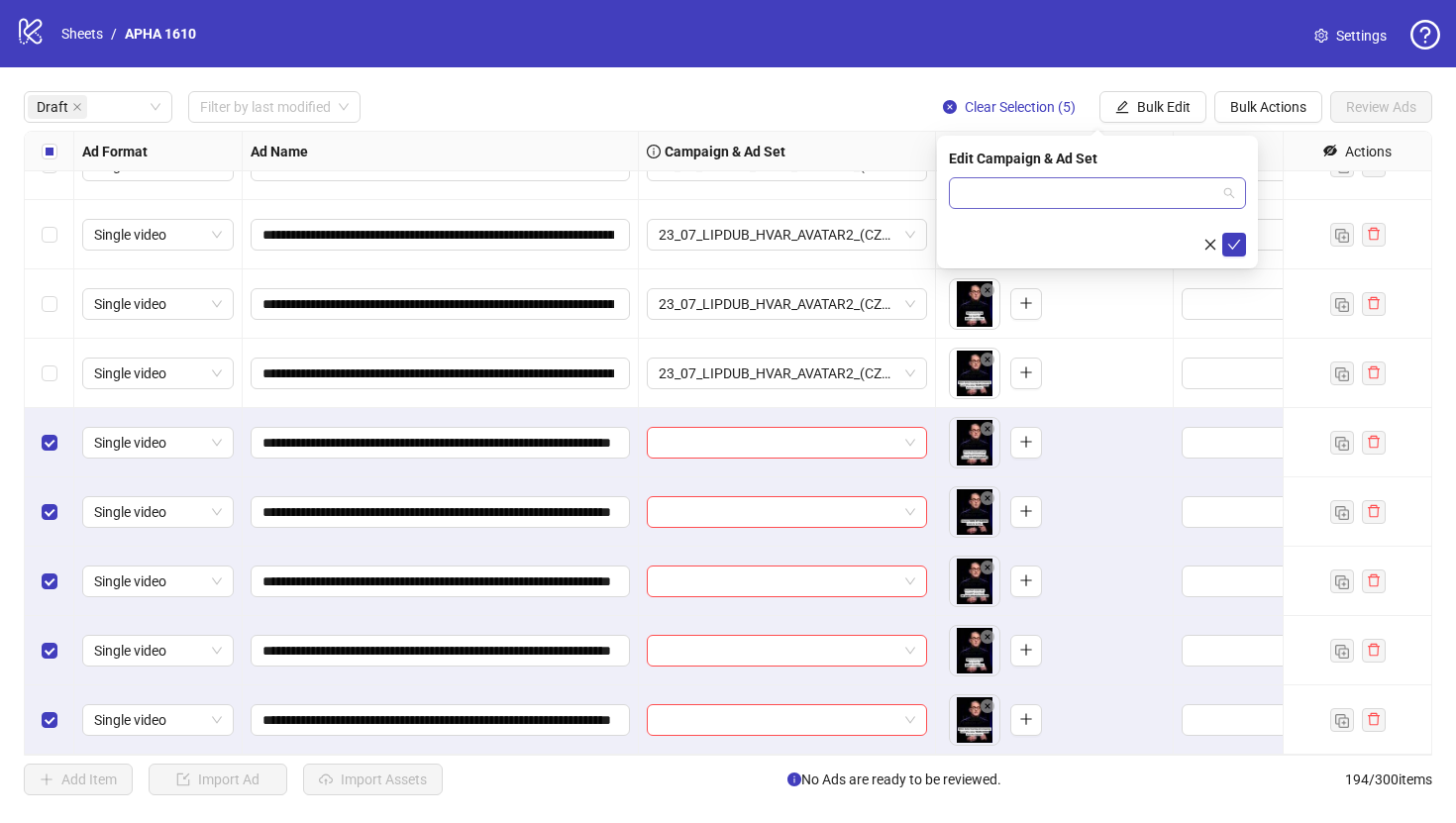 click at bounding box center (1089, 193) 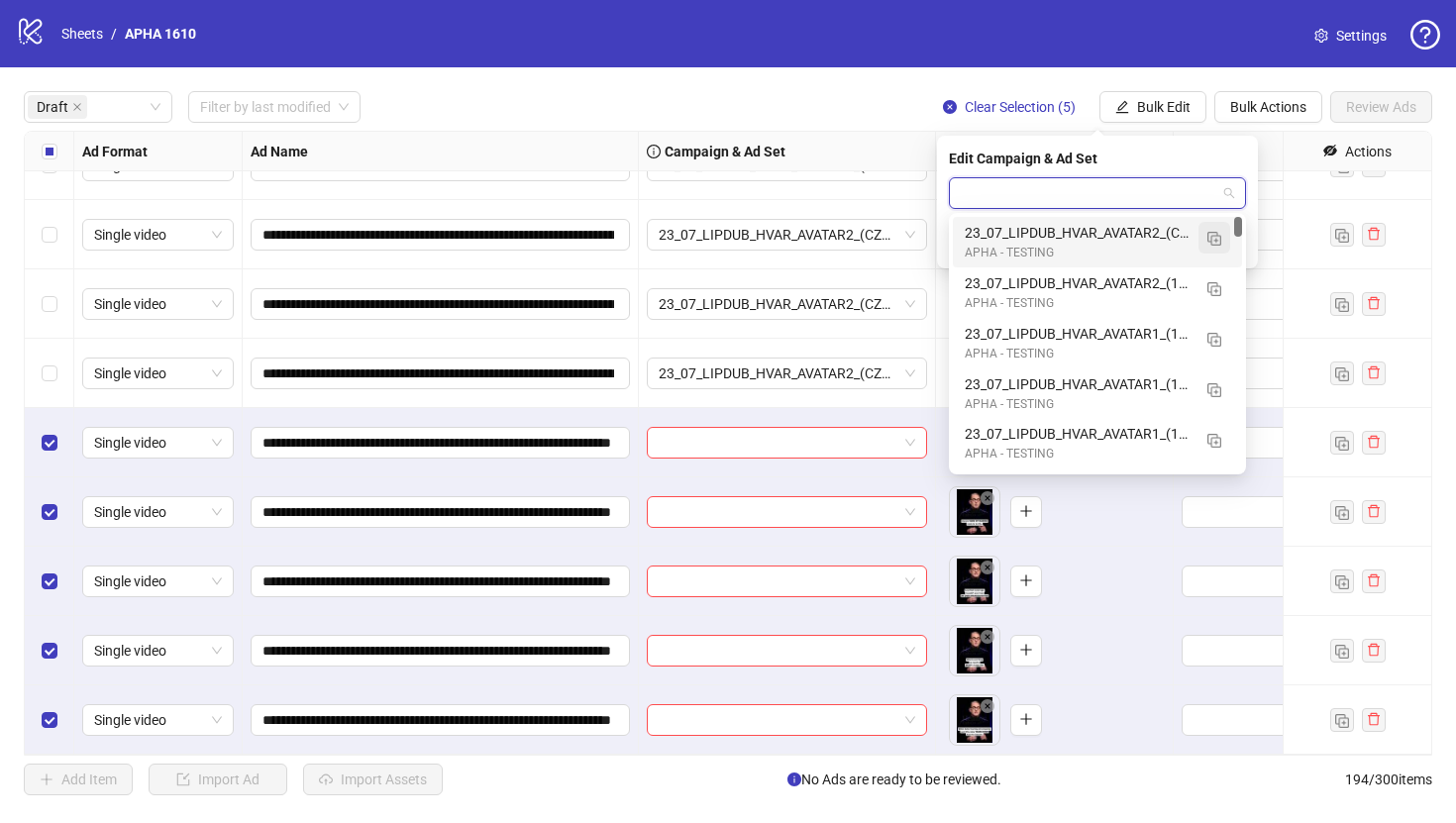 click at bounding box center (1214, 238) 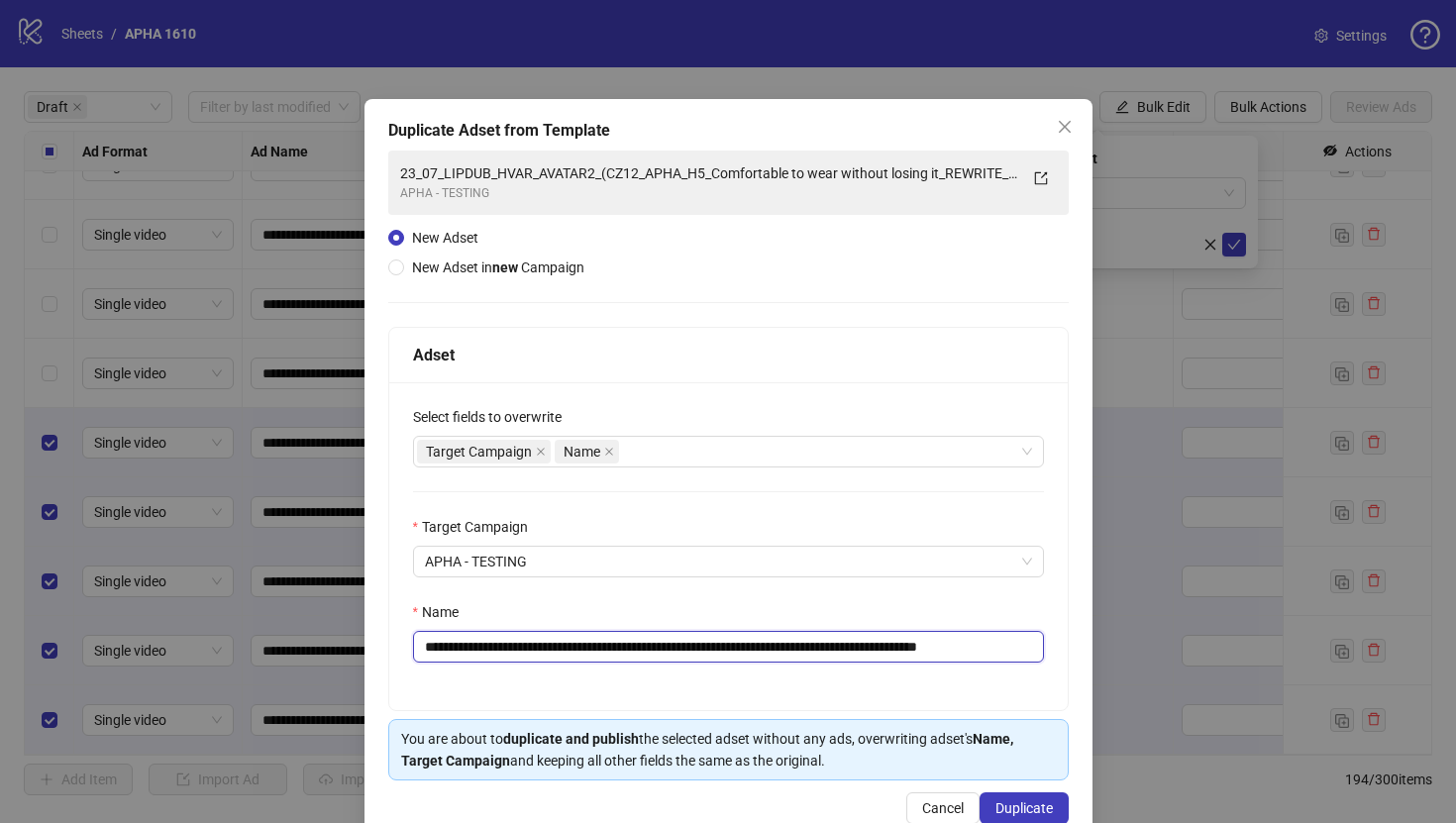 click on "**********" at bounding box center (728, 647) 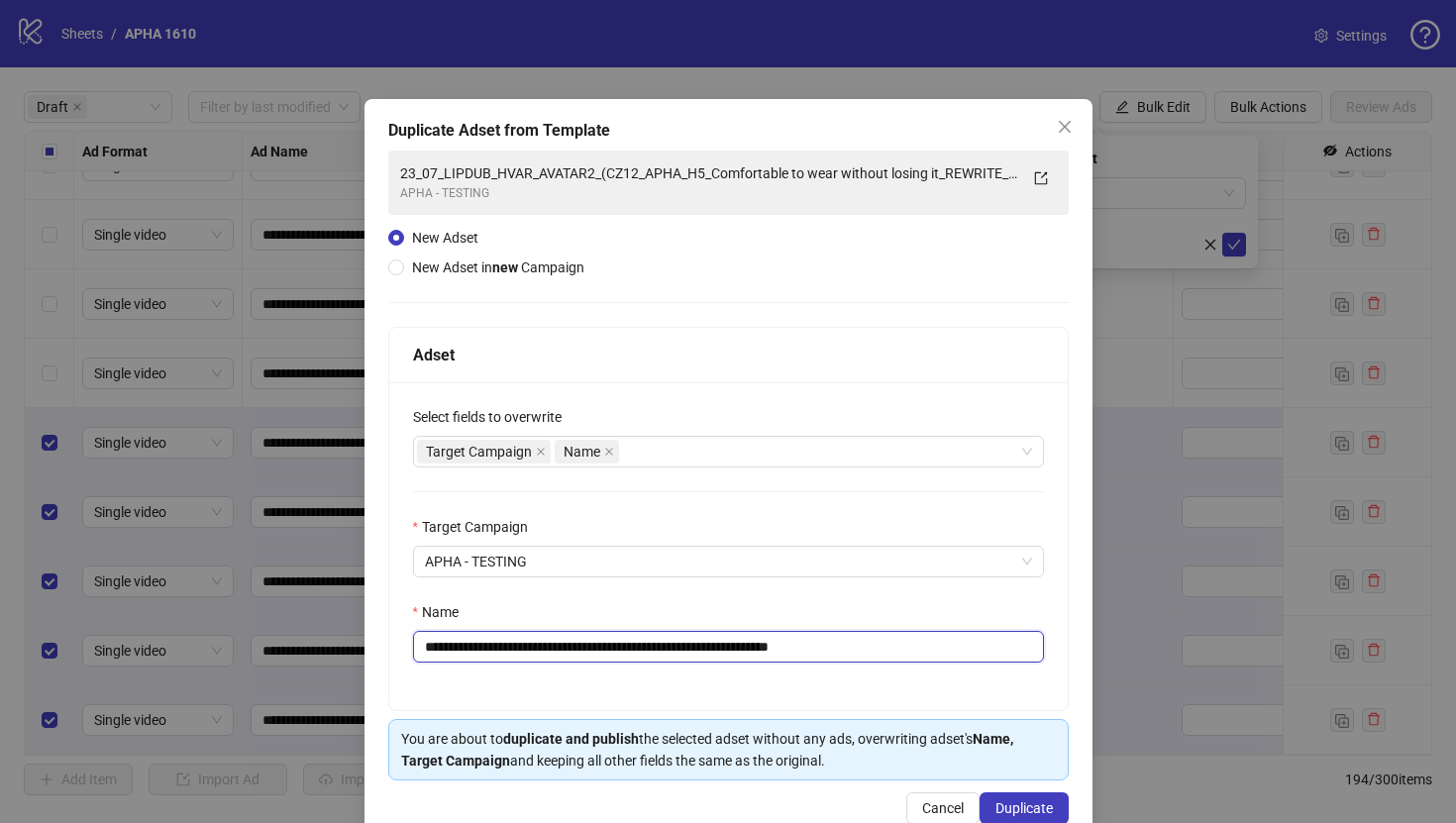 type on "**********" 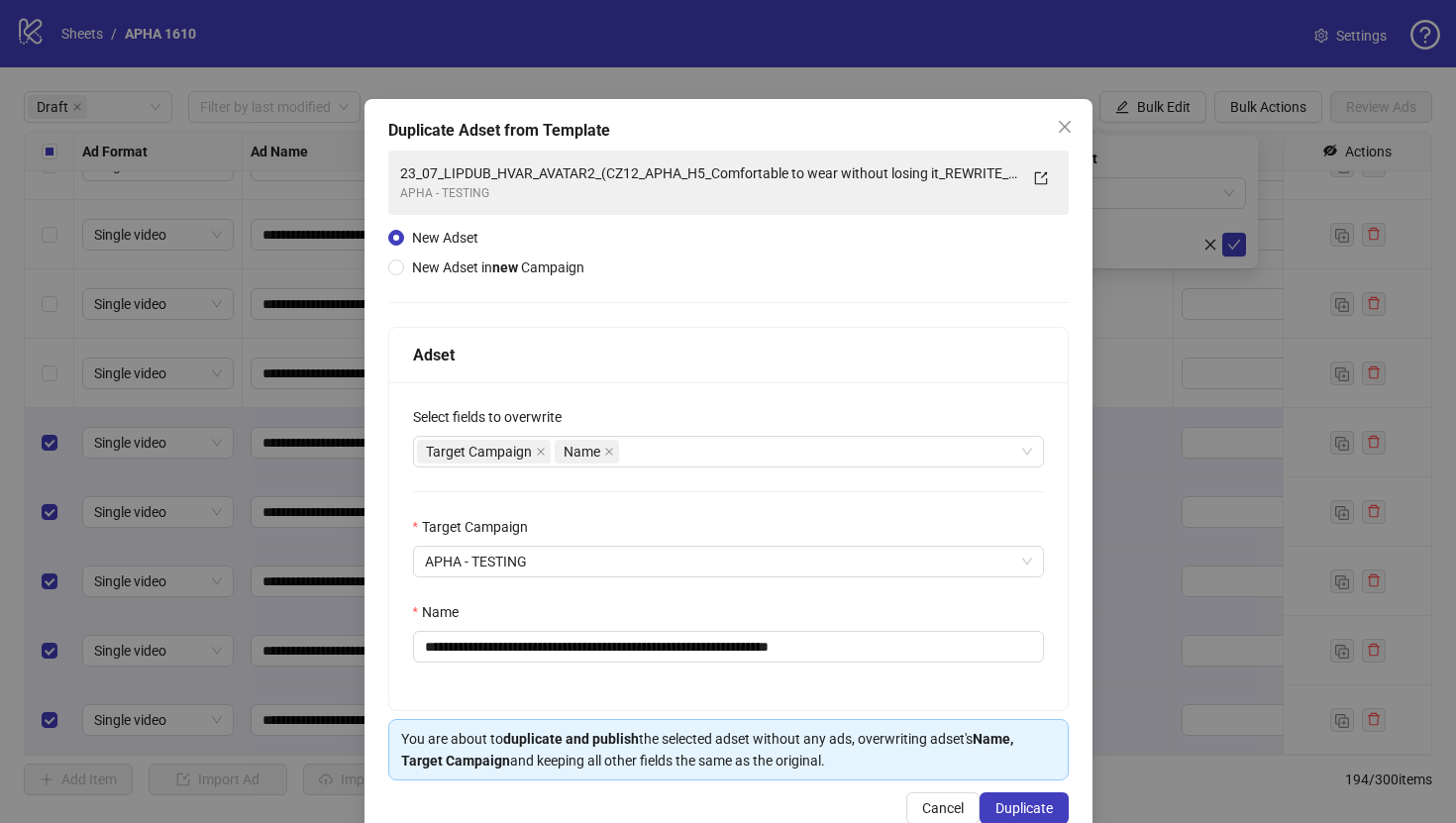 click on "**********" at bounding box center (728, 471) 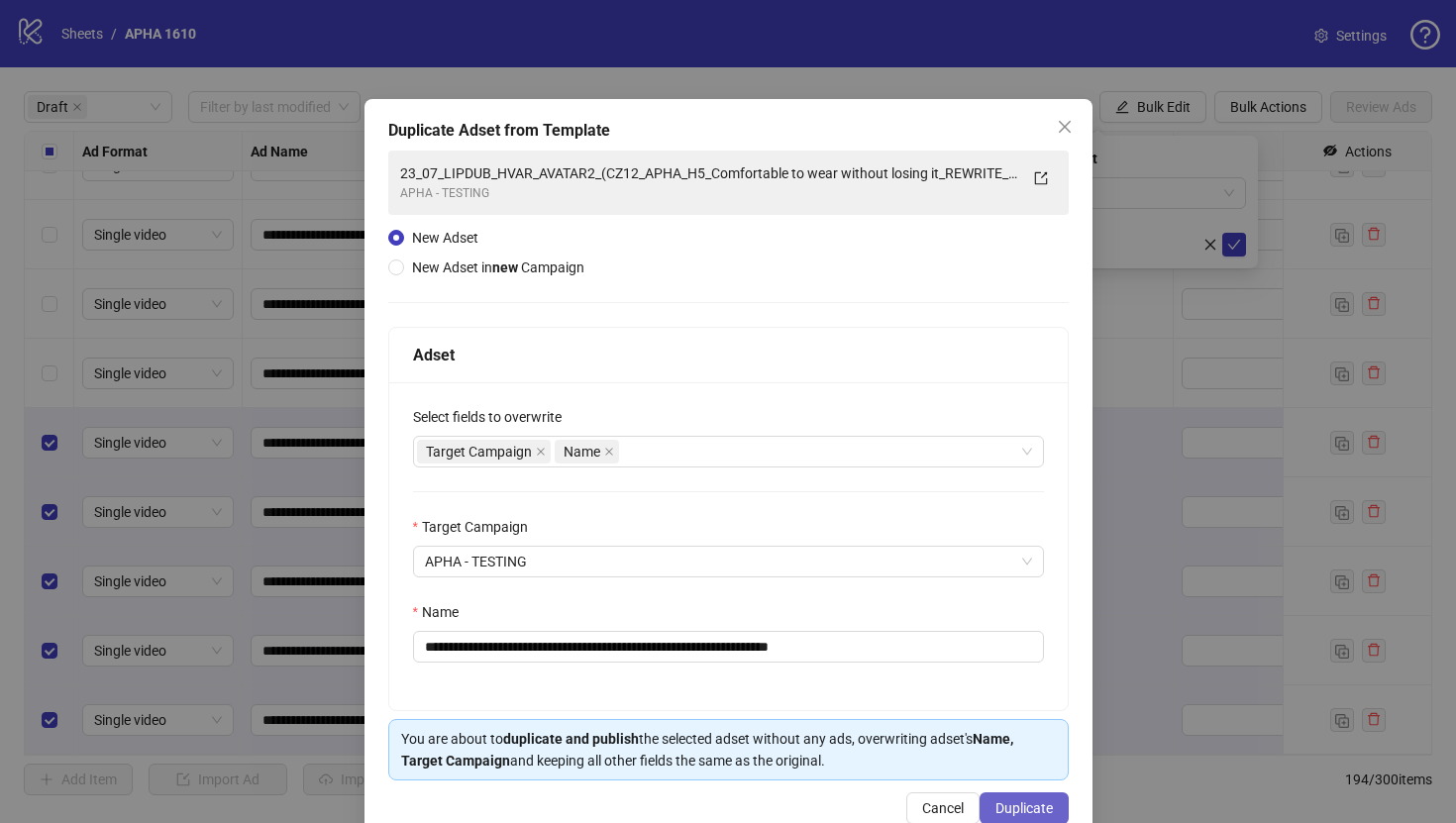 click on "Duplicate" at bounding box center [1024, 808] 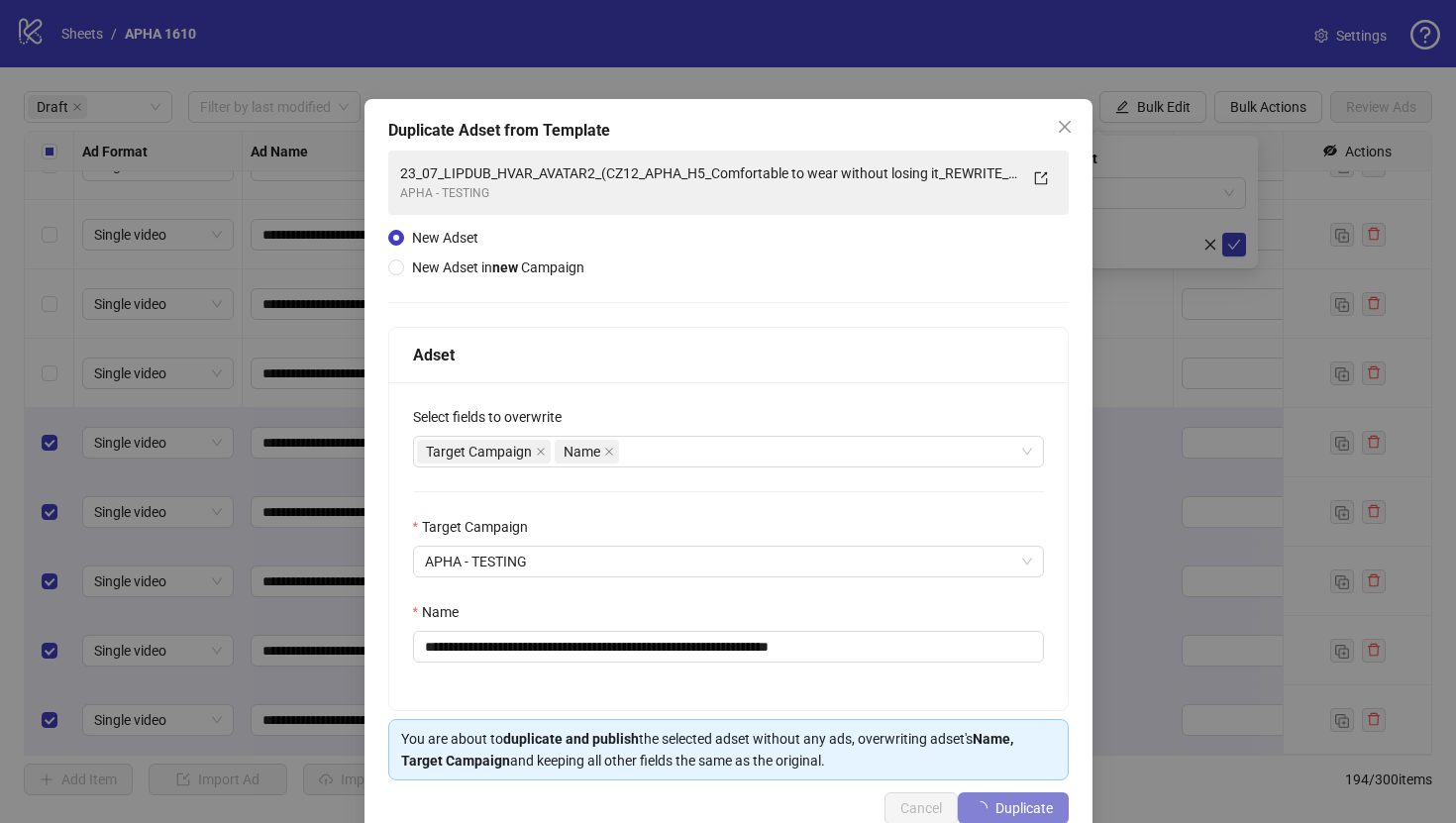 type 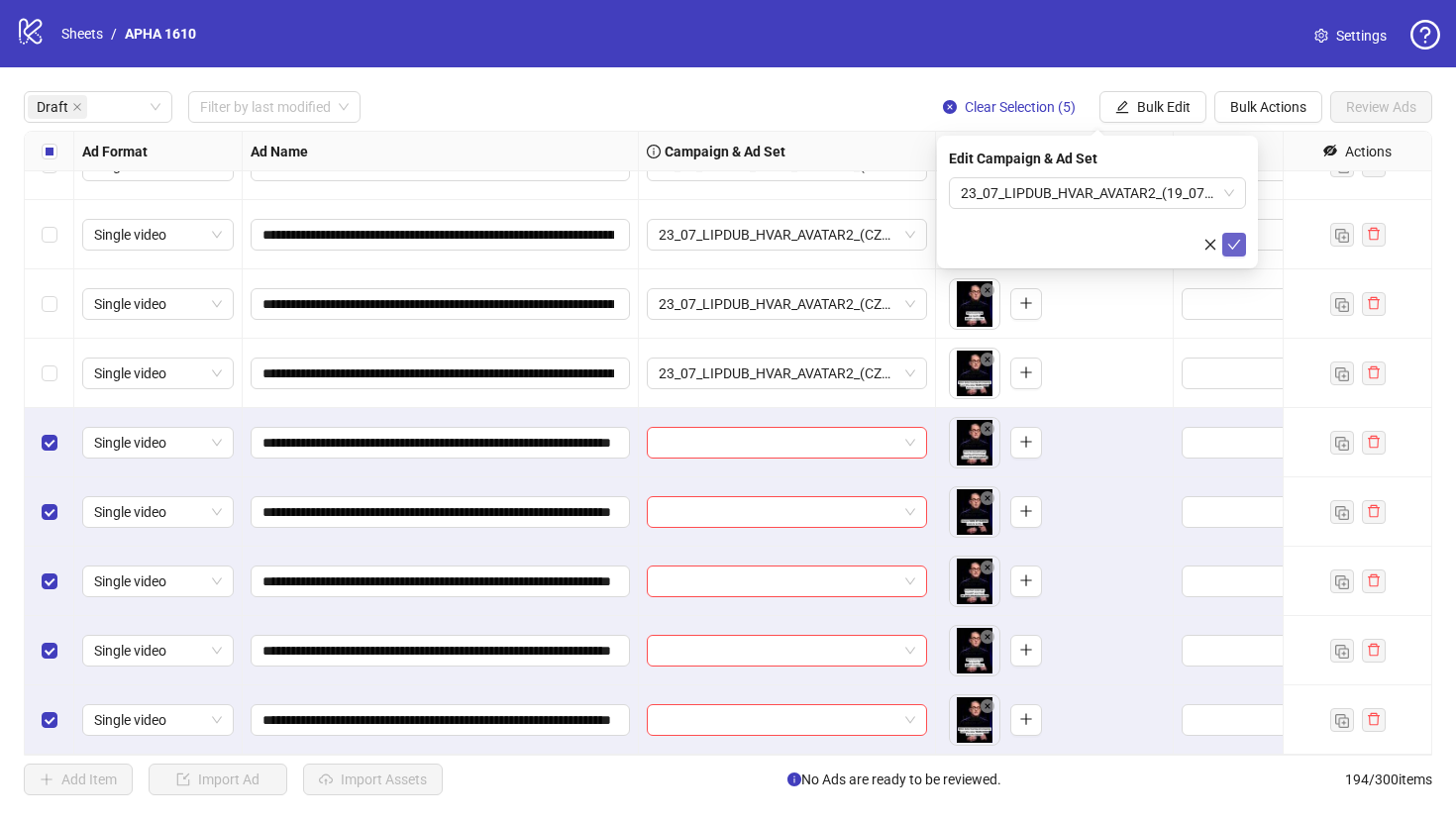 click 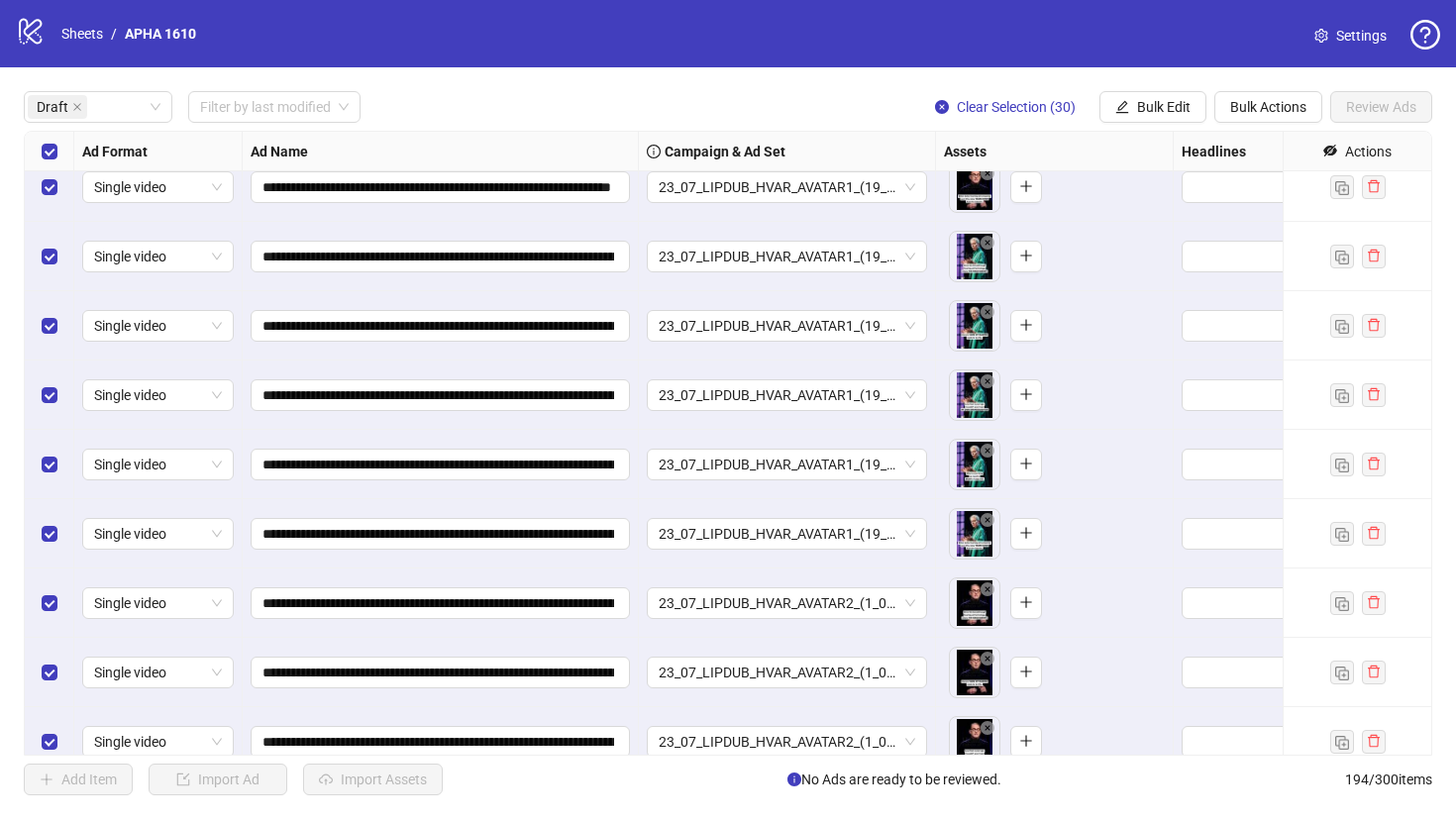 scroll, scrollTop: 0, scrollLeft: 0, axis: both 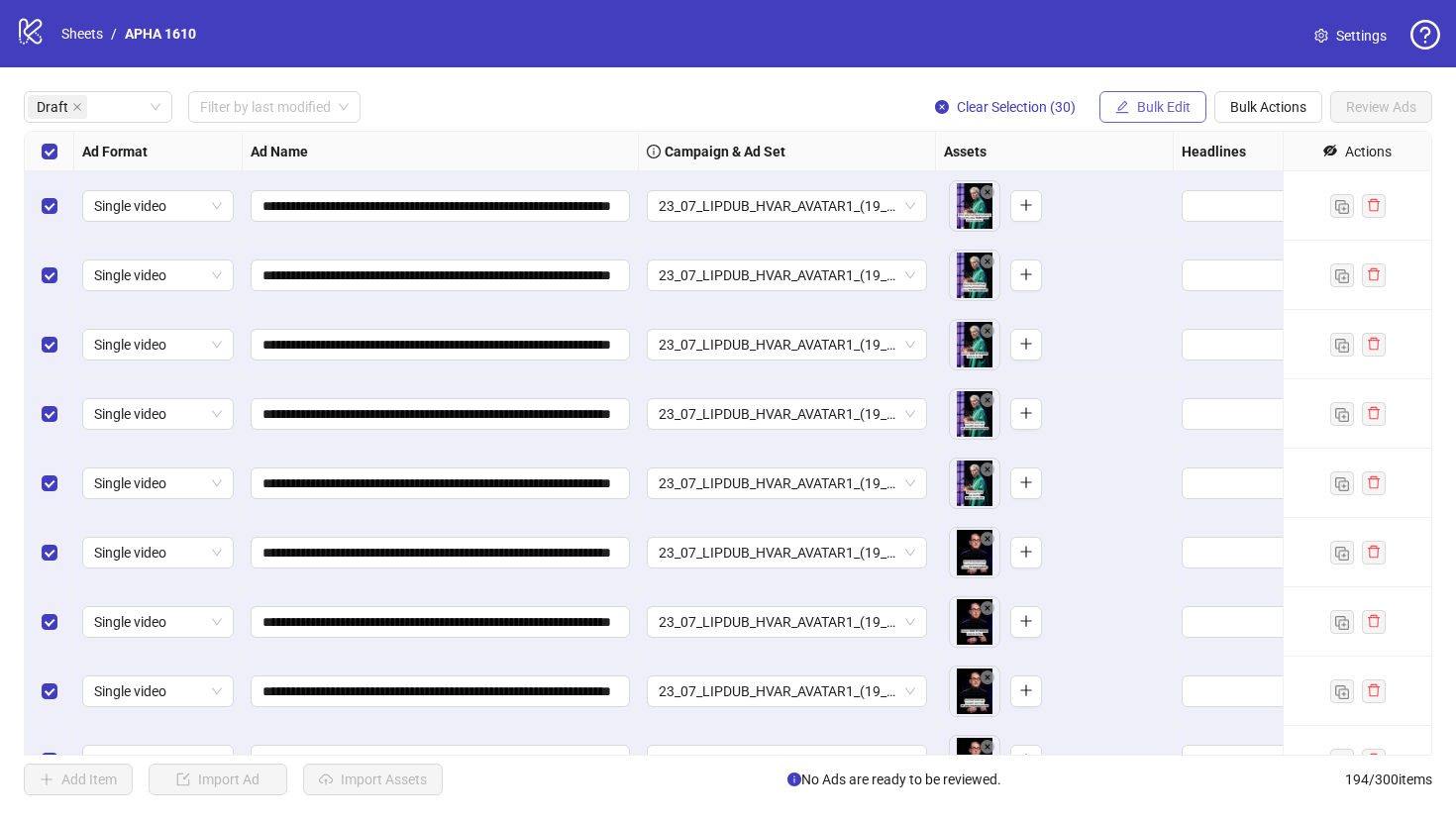 click on "Bulk Edit" at bounding box center [1164, 107] 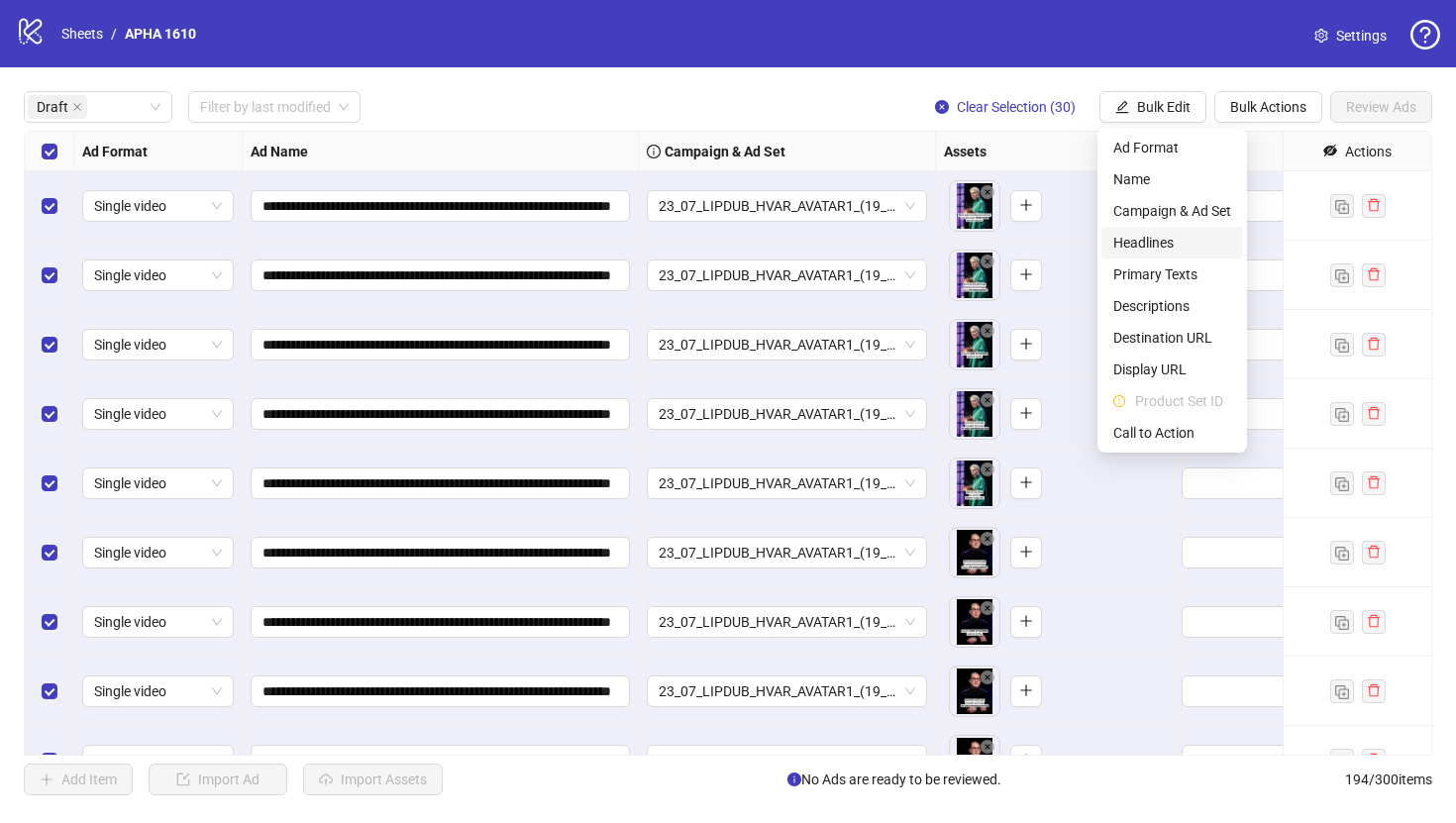 click on "Headlines" at bounding box center [1172, 243] 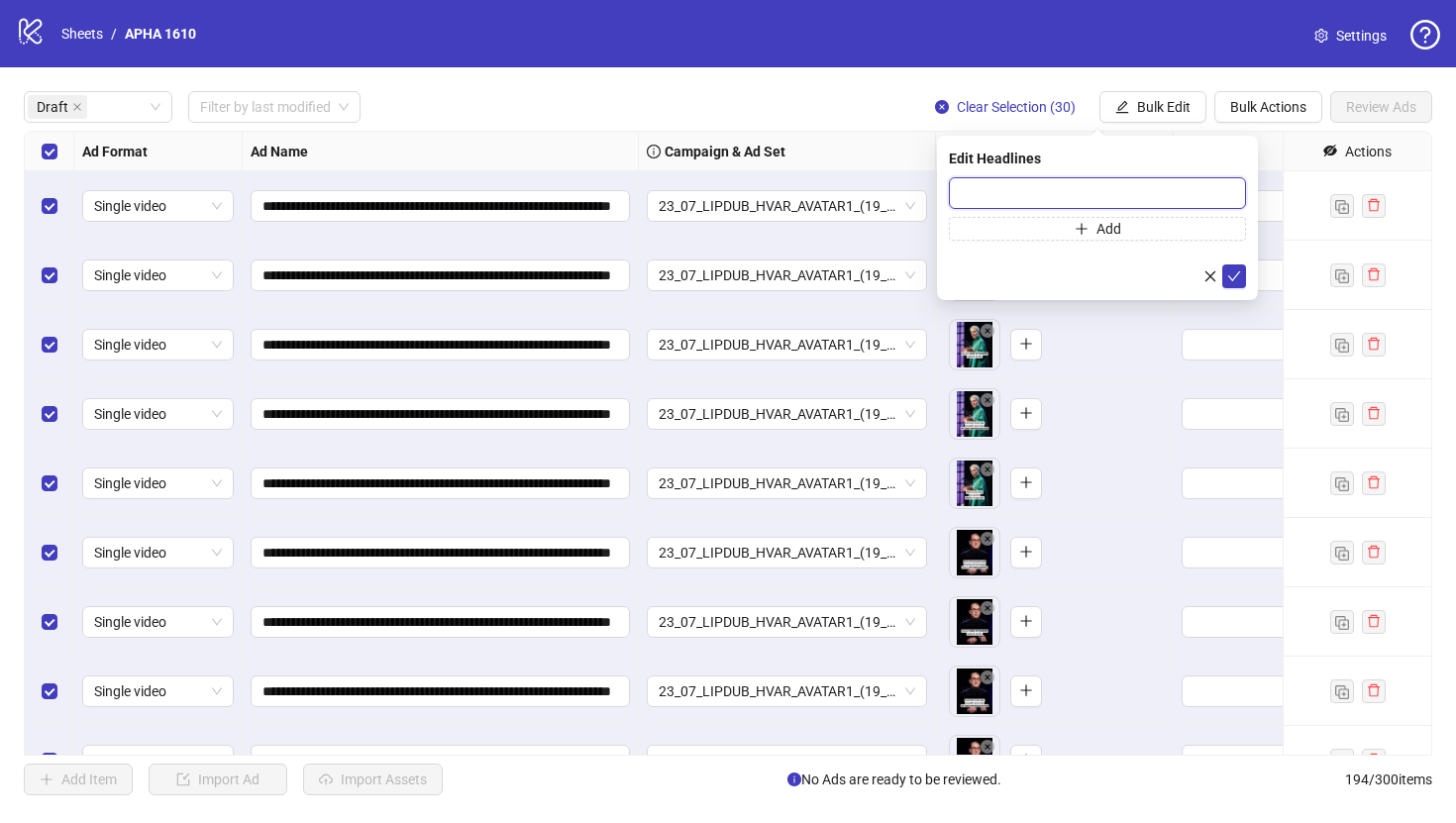 click at bounding box center [1097, 193] 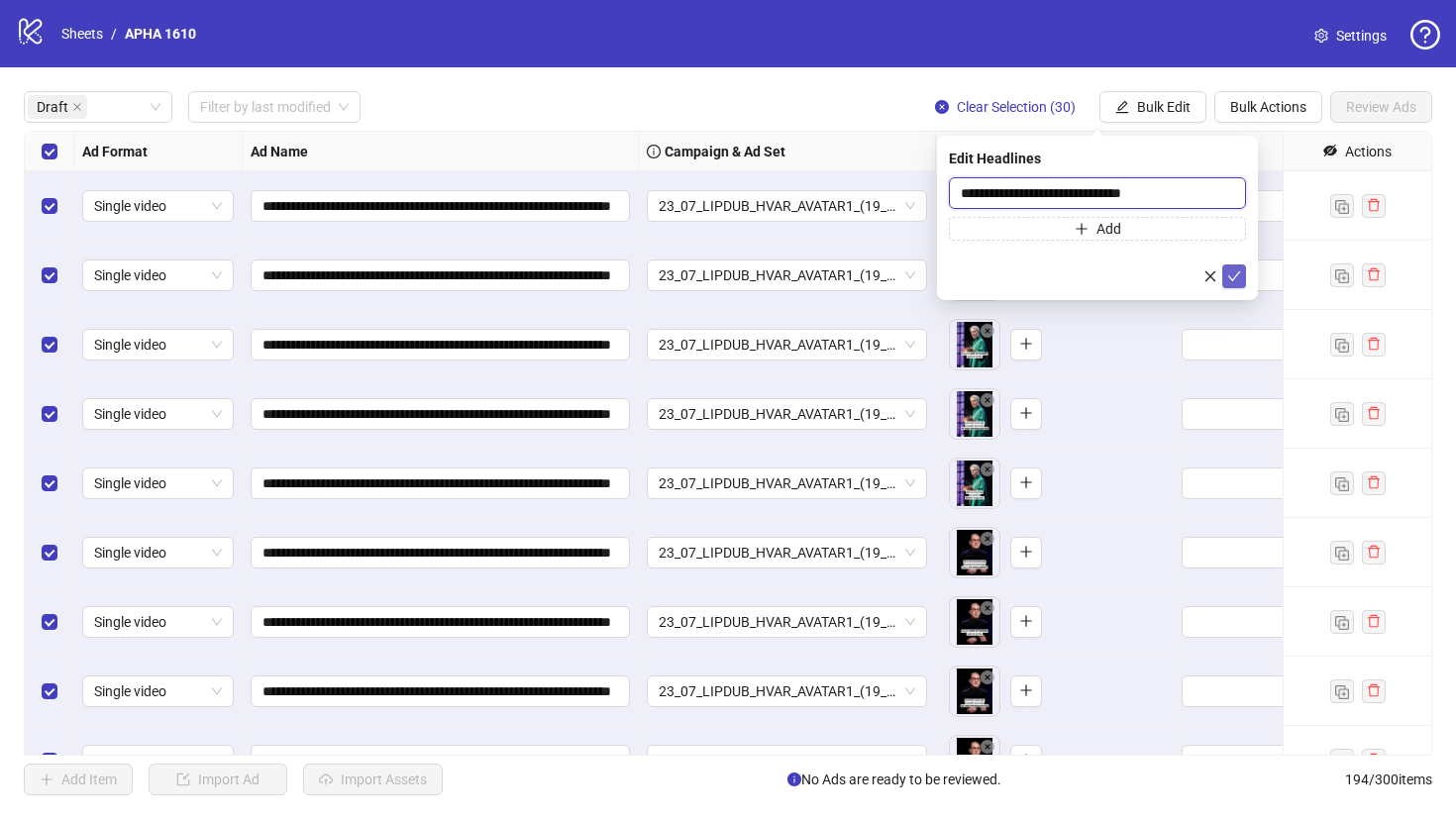 type on "**********" 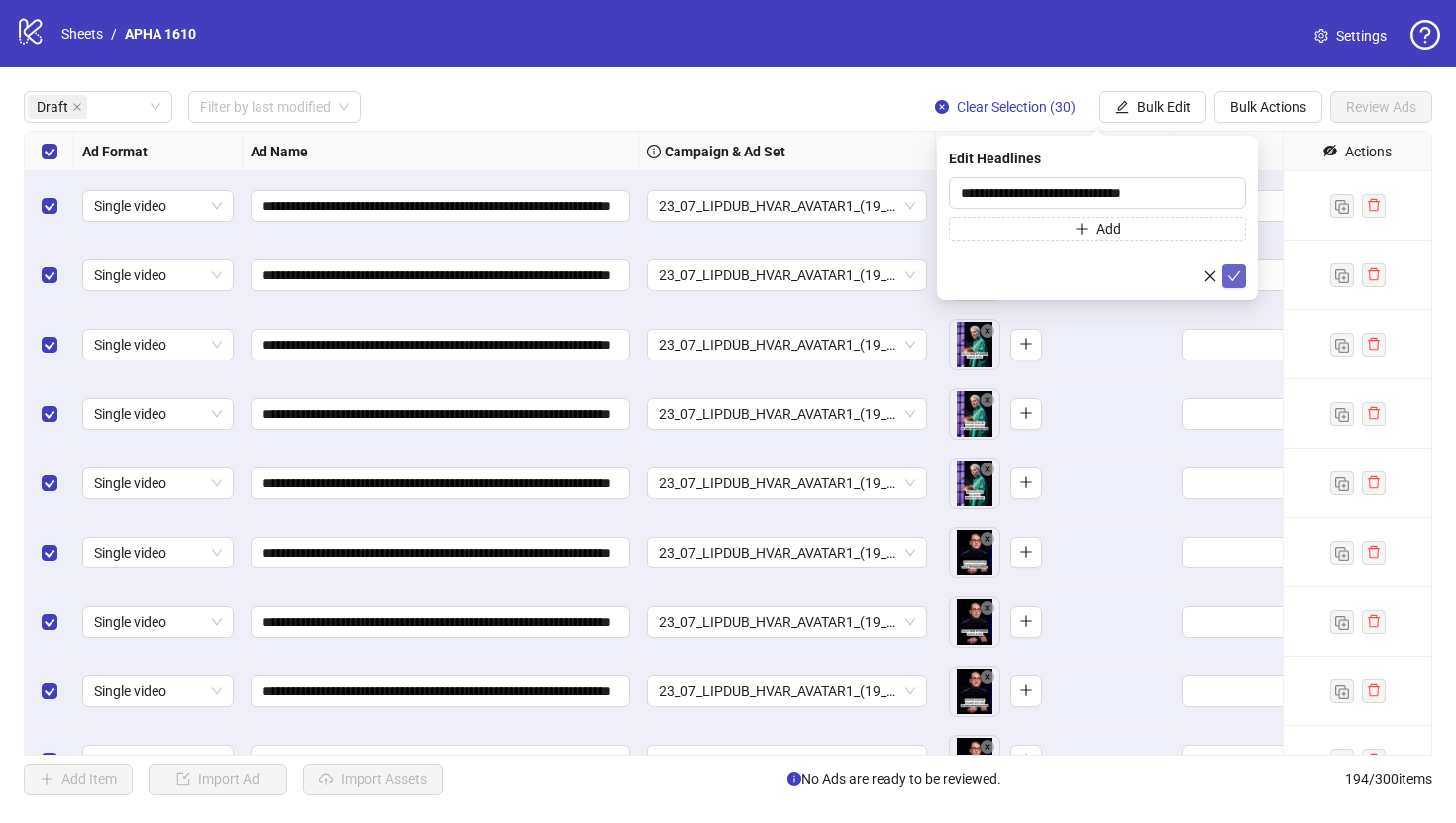 click at bounding box center [1234, 276] 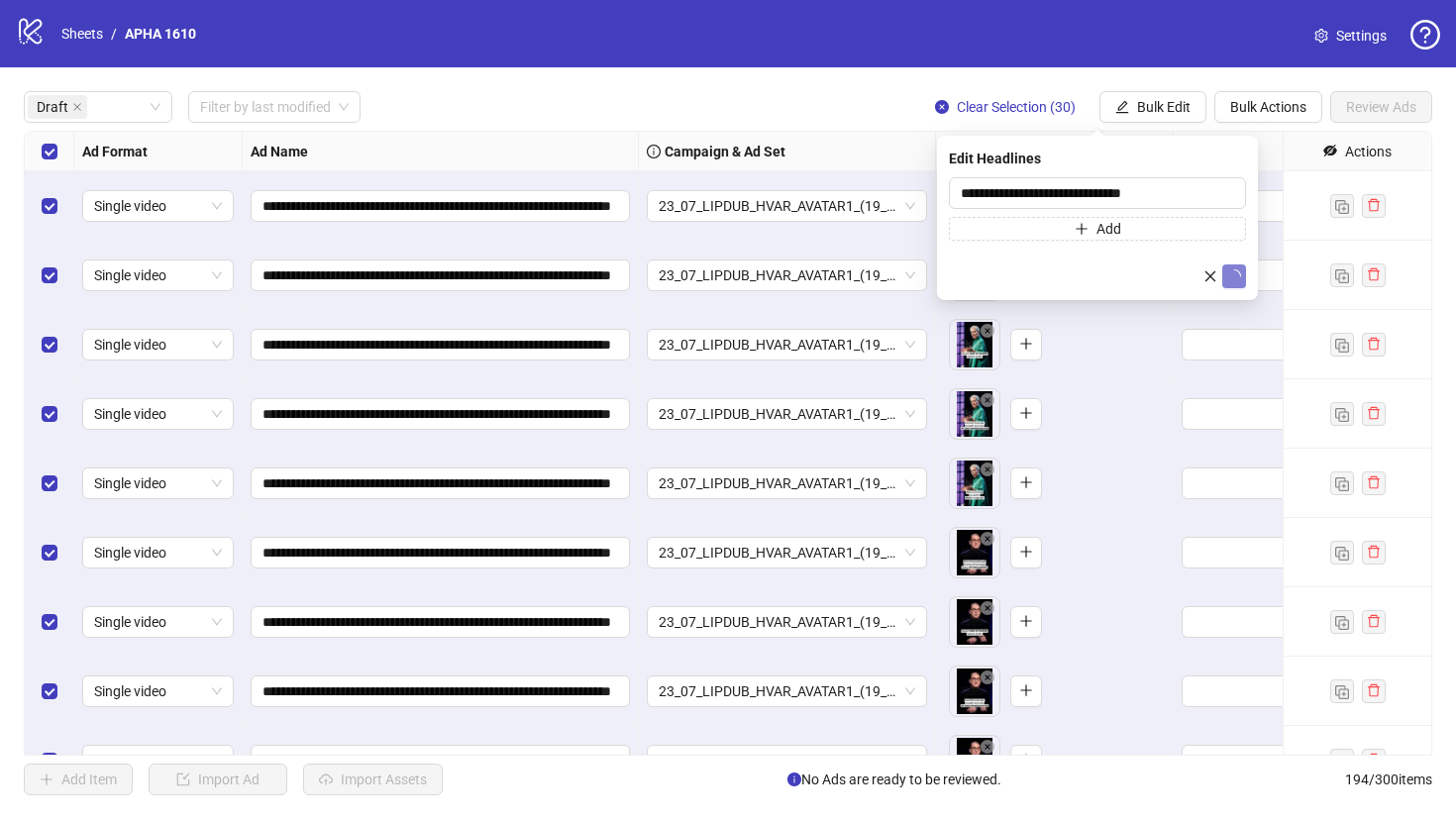 type 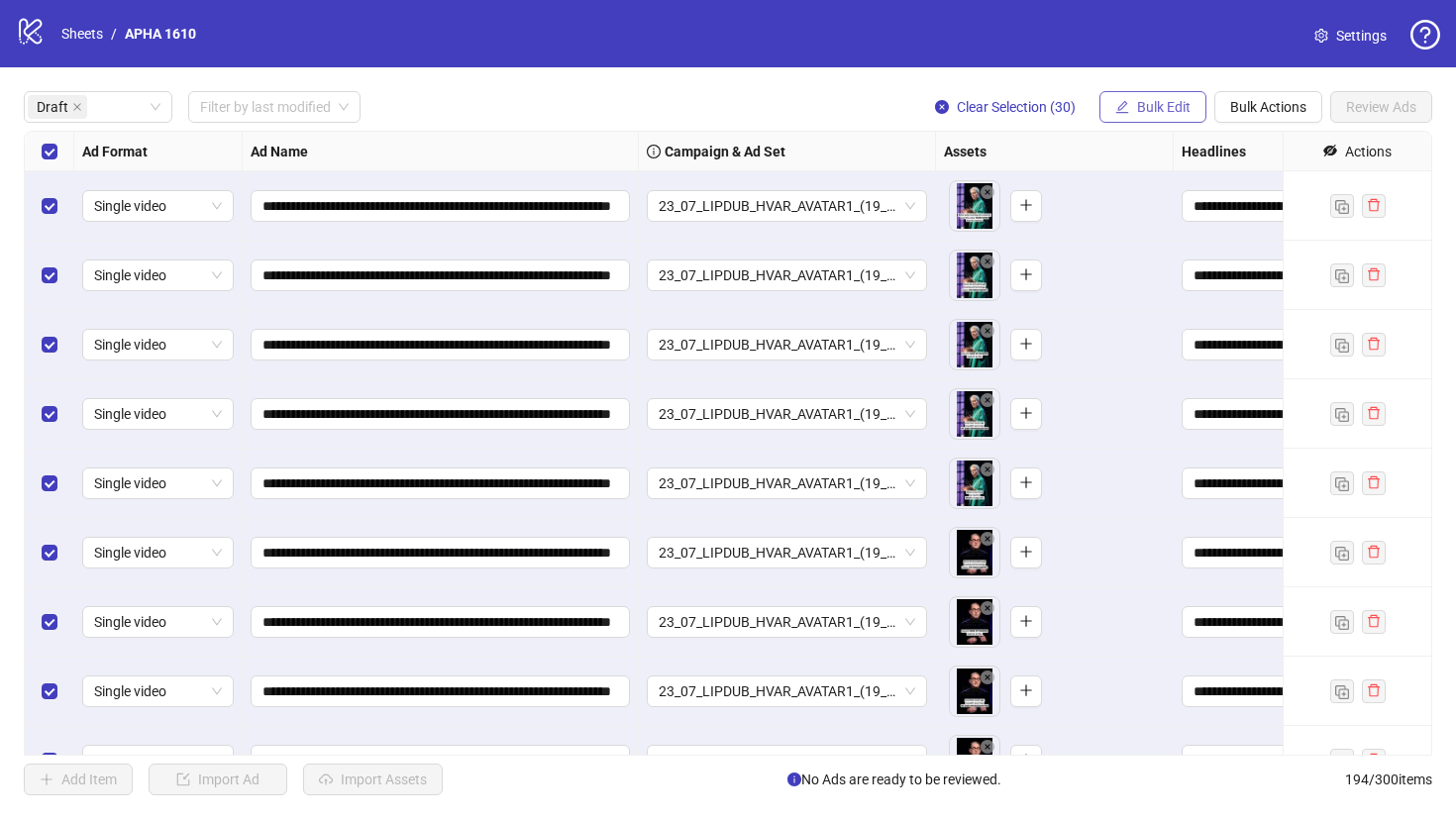 click on "Bulk Edit" at bounding box center [1164, 107] 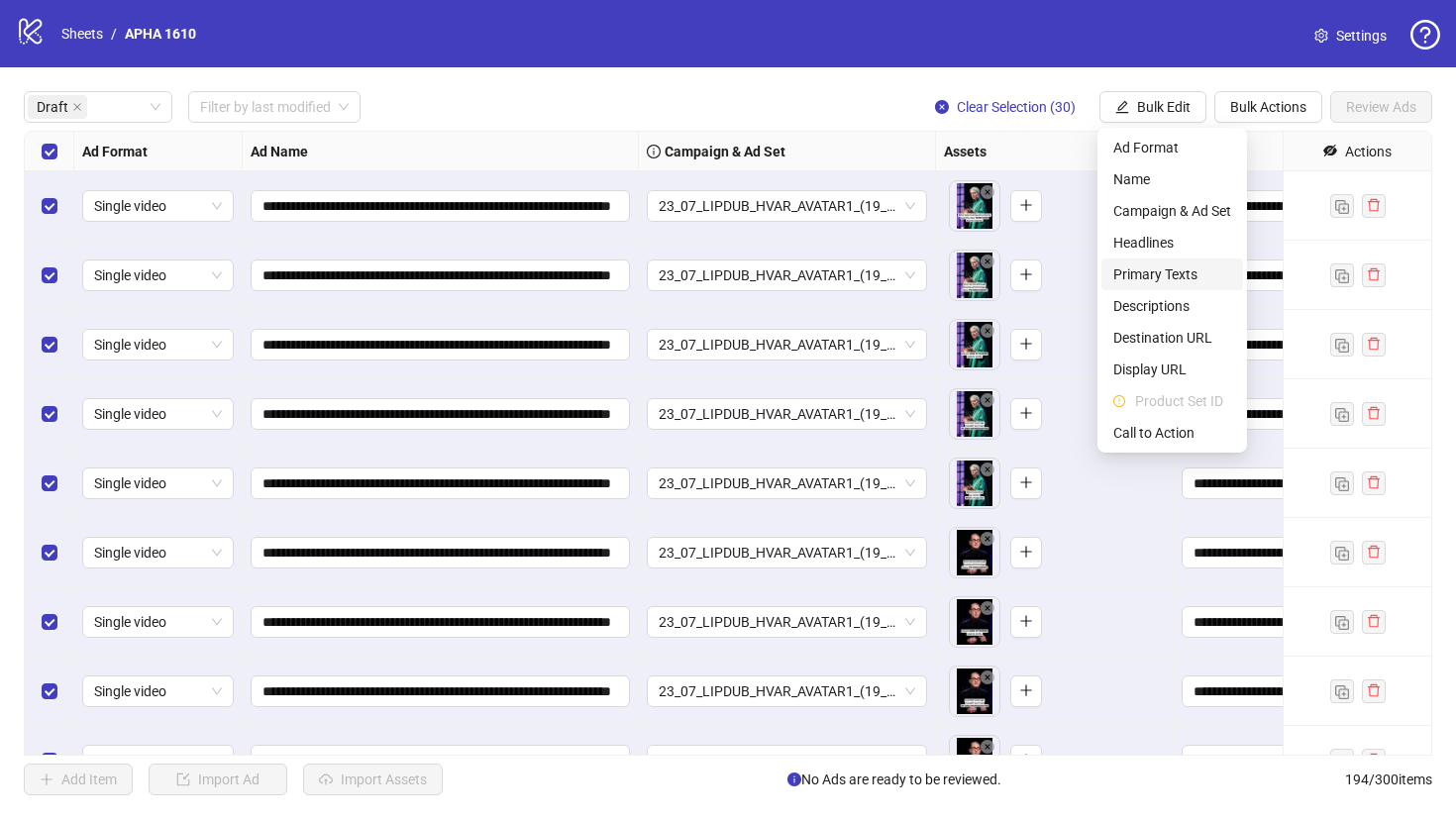 click on "Primary Texts" at bounding box center (1172, 274) 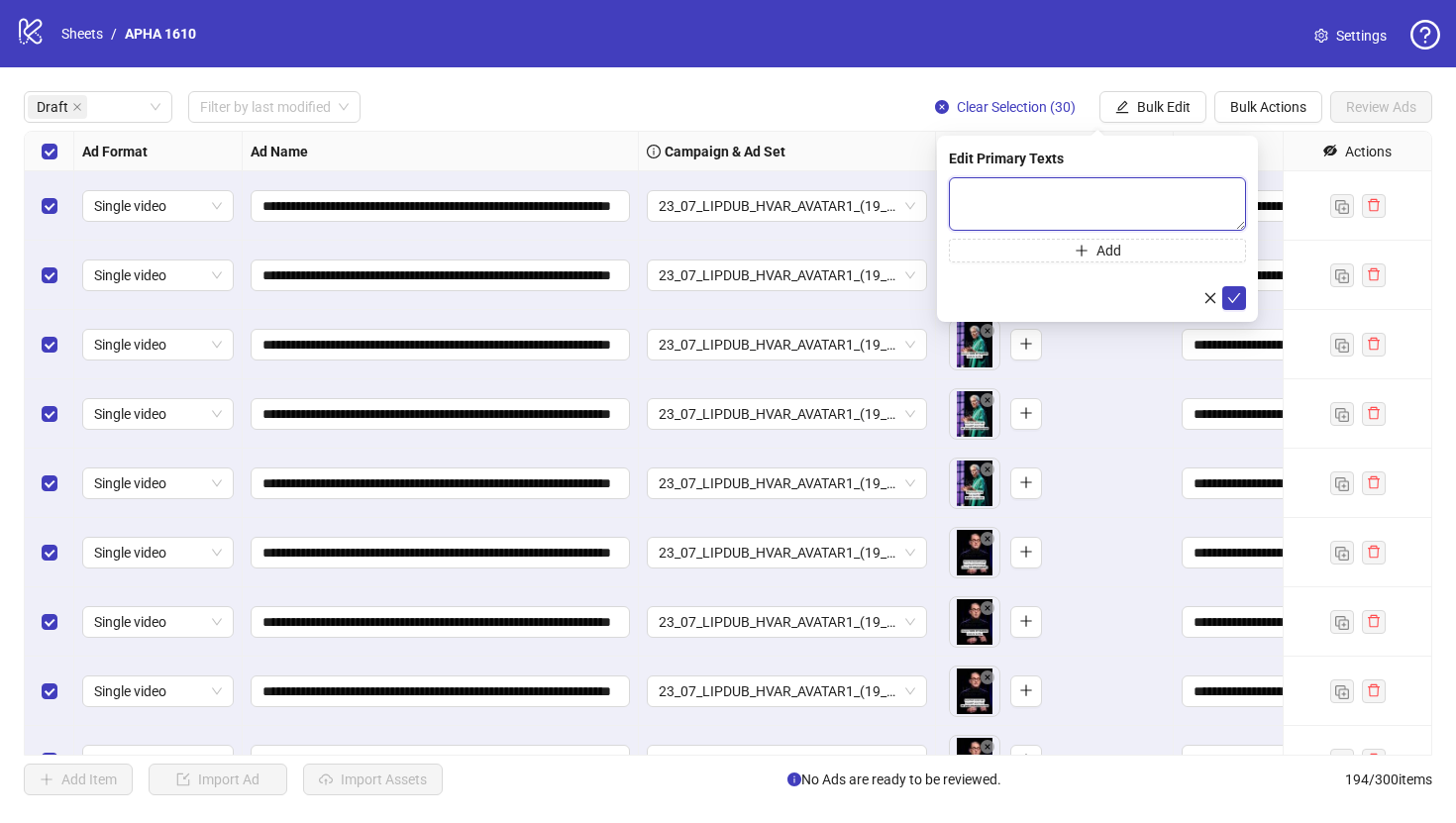 click at bounding box center (1097, 204) 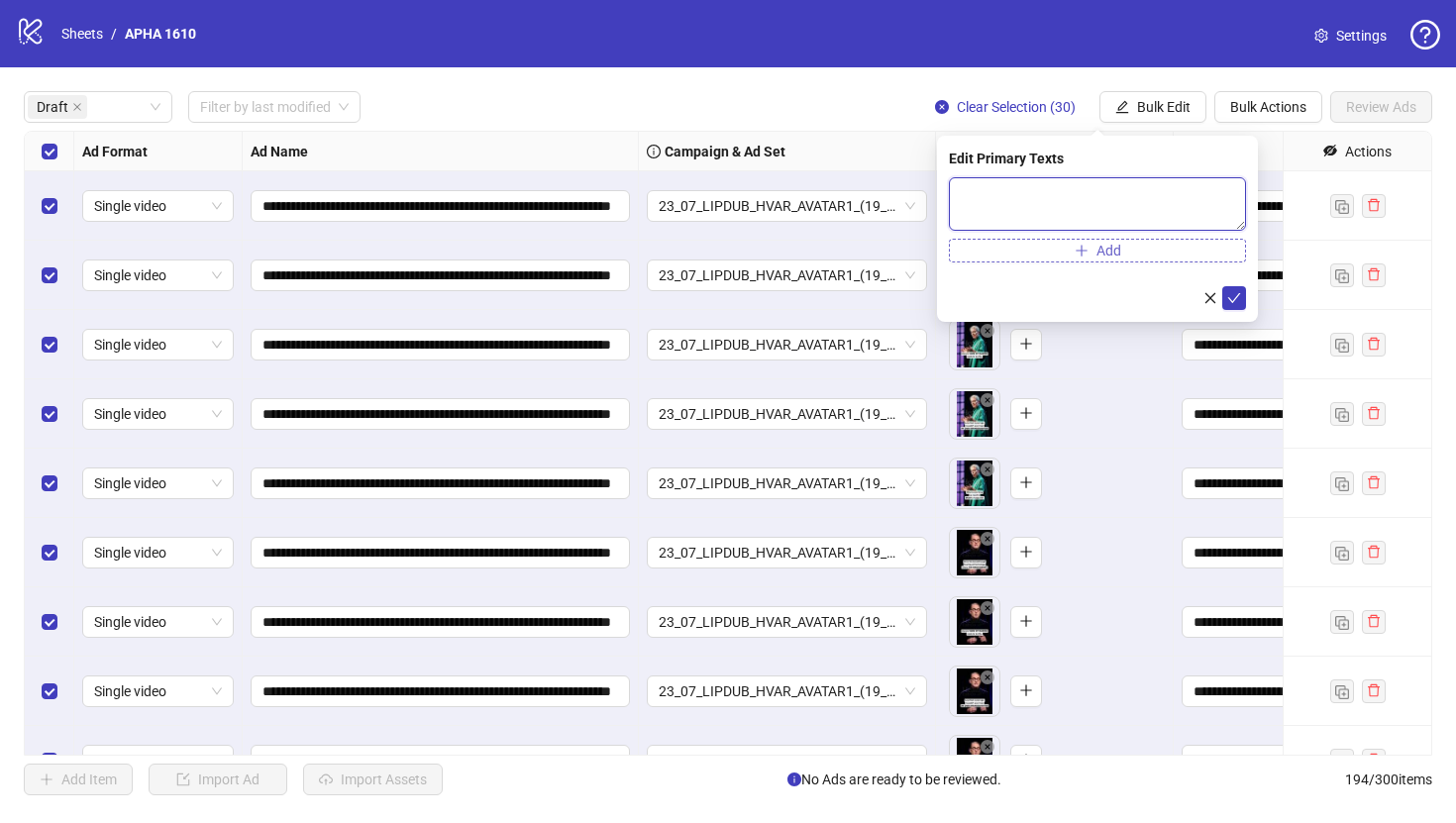 paste on "**********" 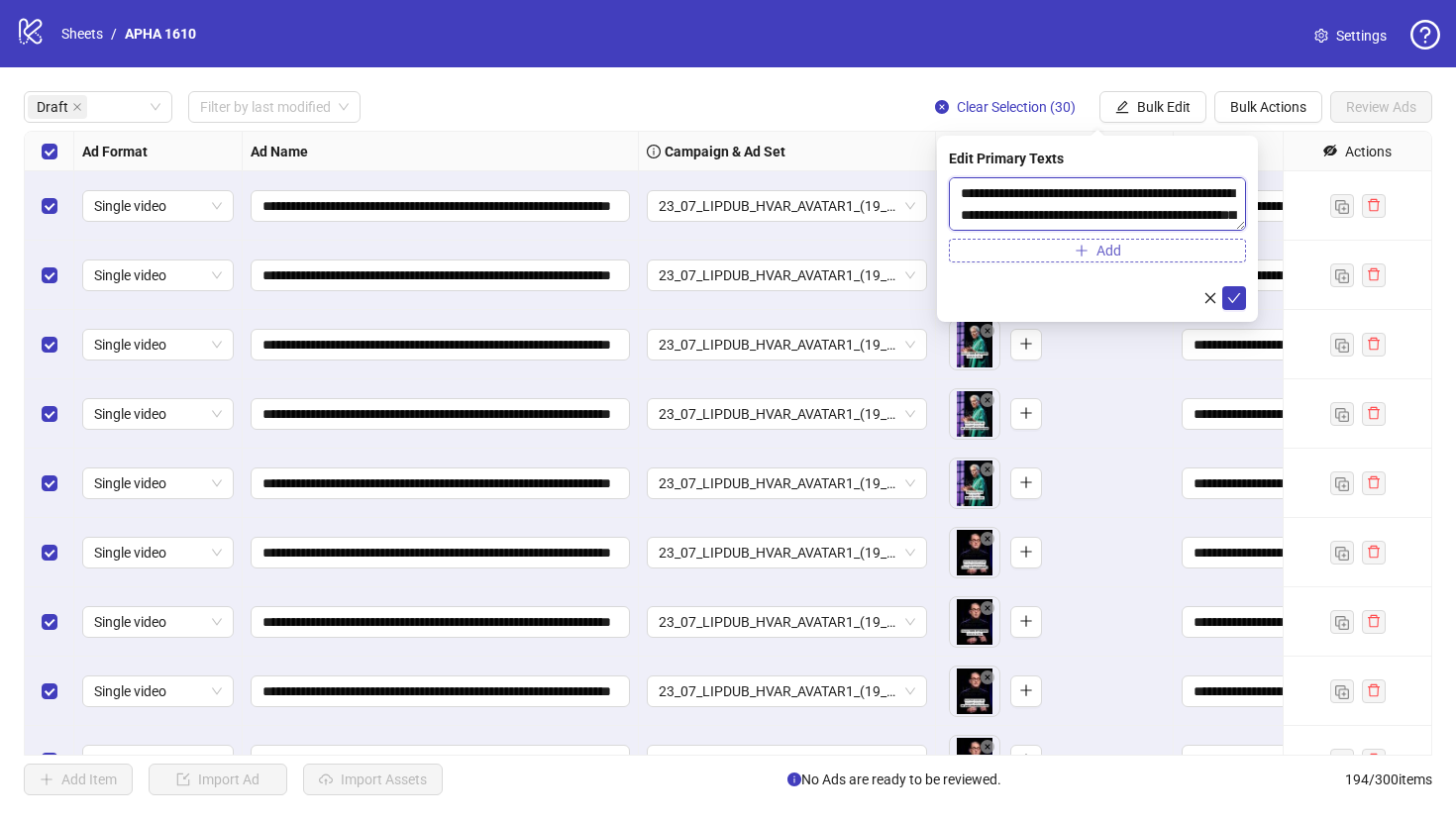 scroll, scrollTop: 472, scrollLeft: 0, axis: vertical 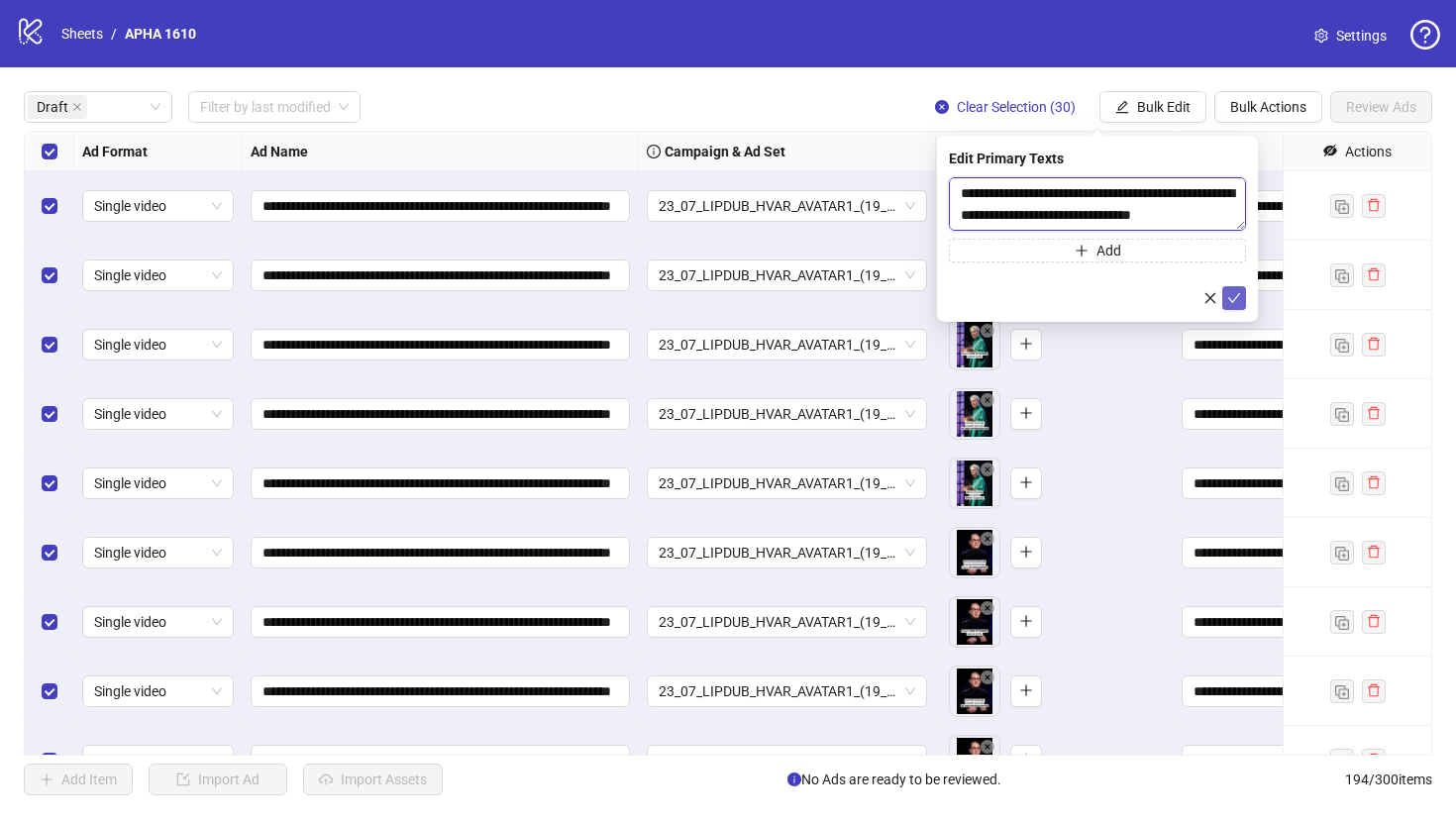 type on "**********" 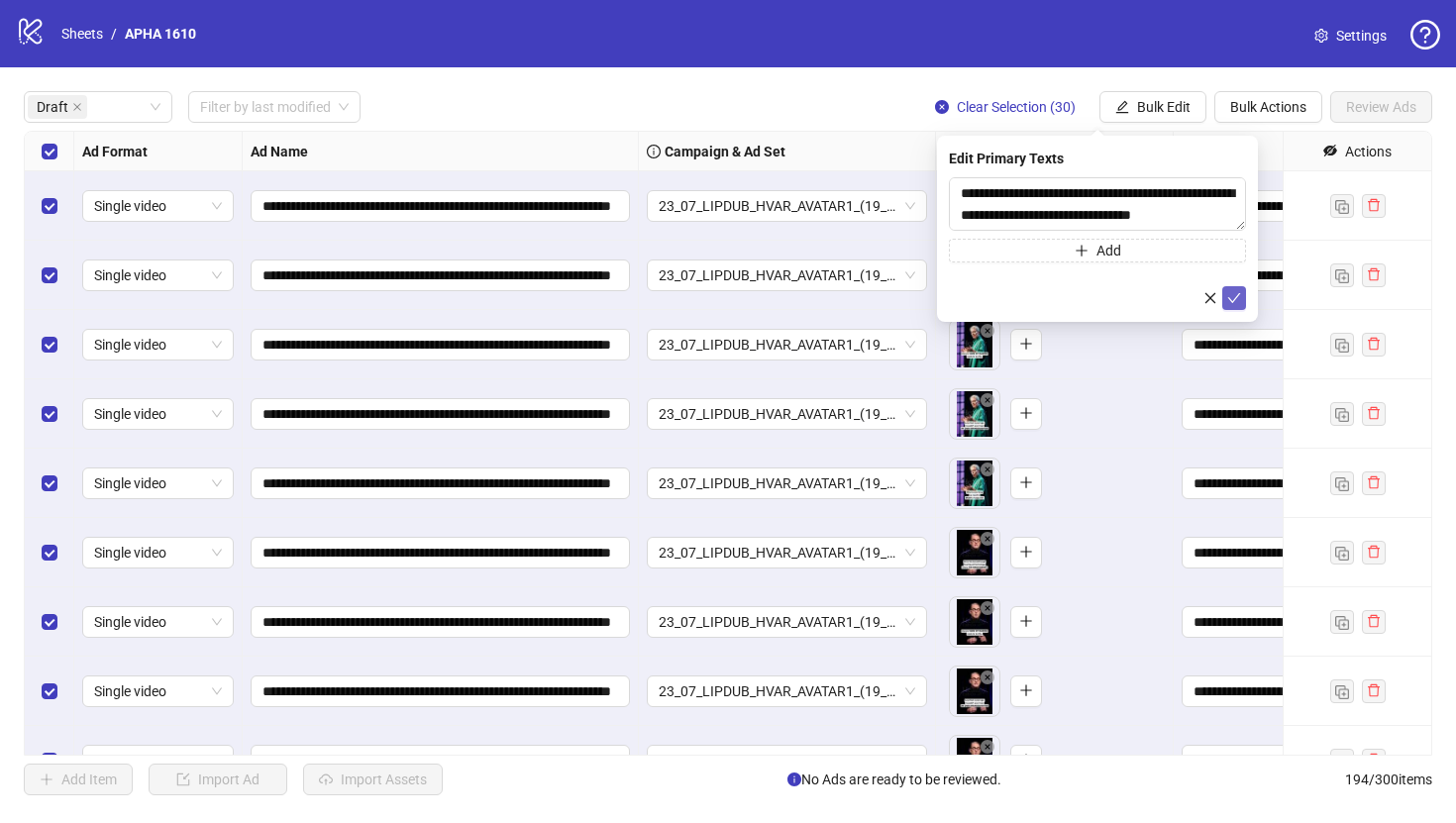 click 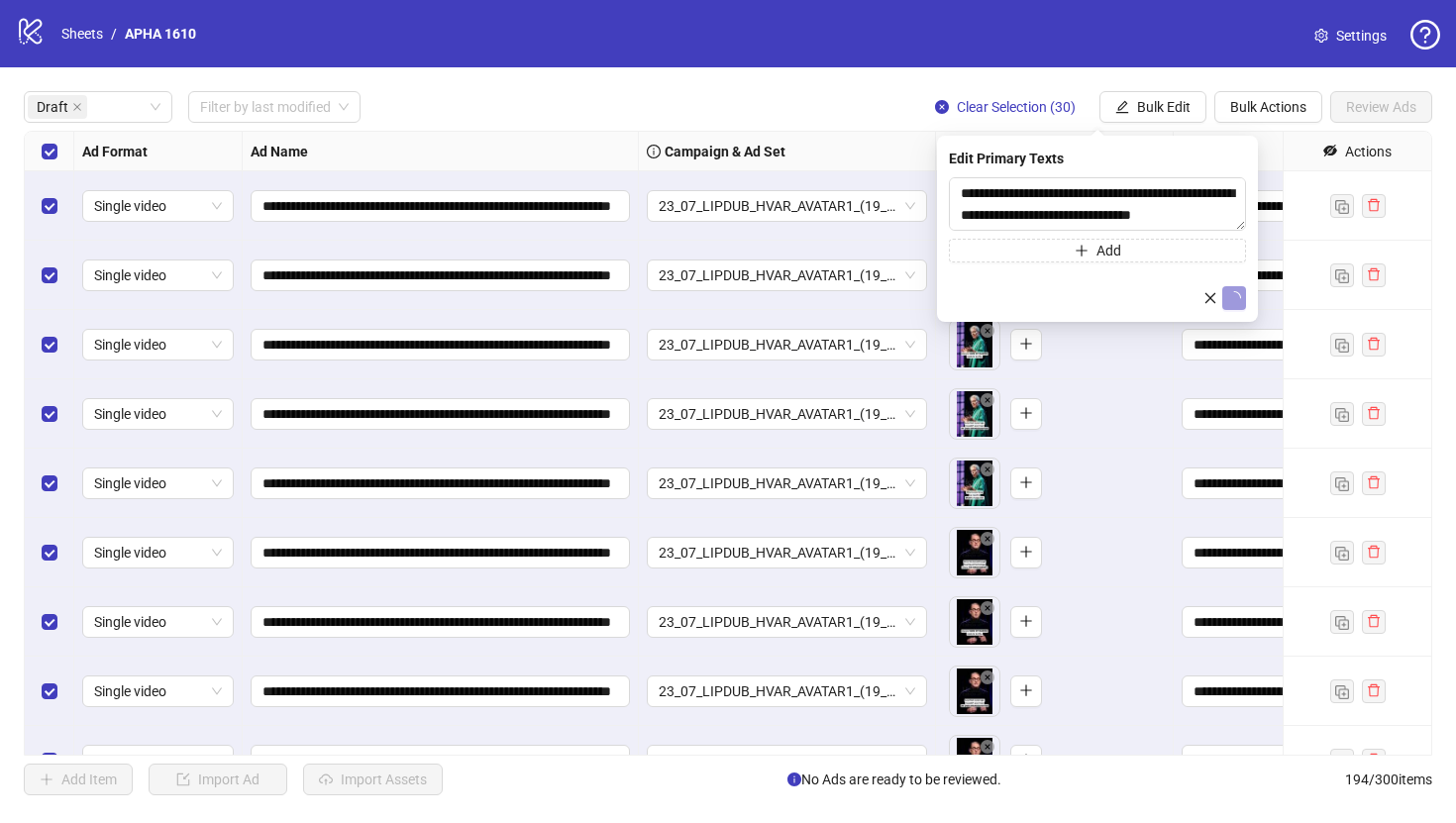 type 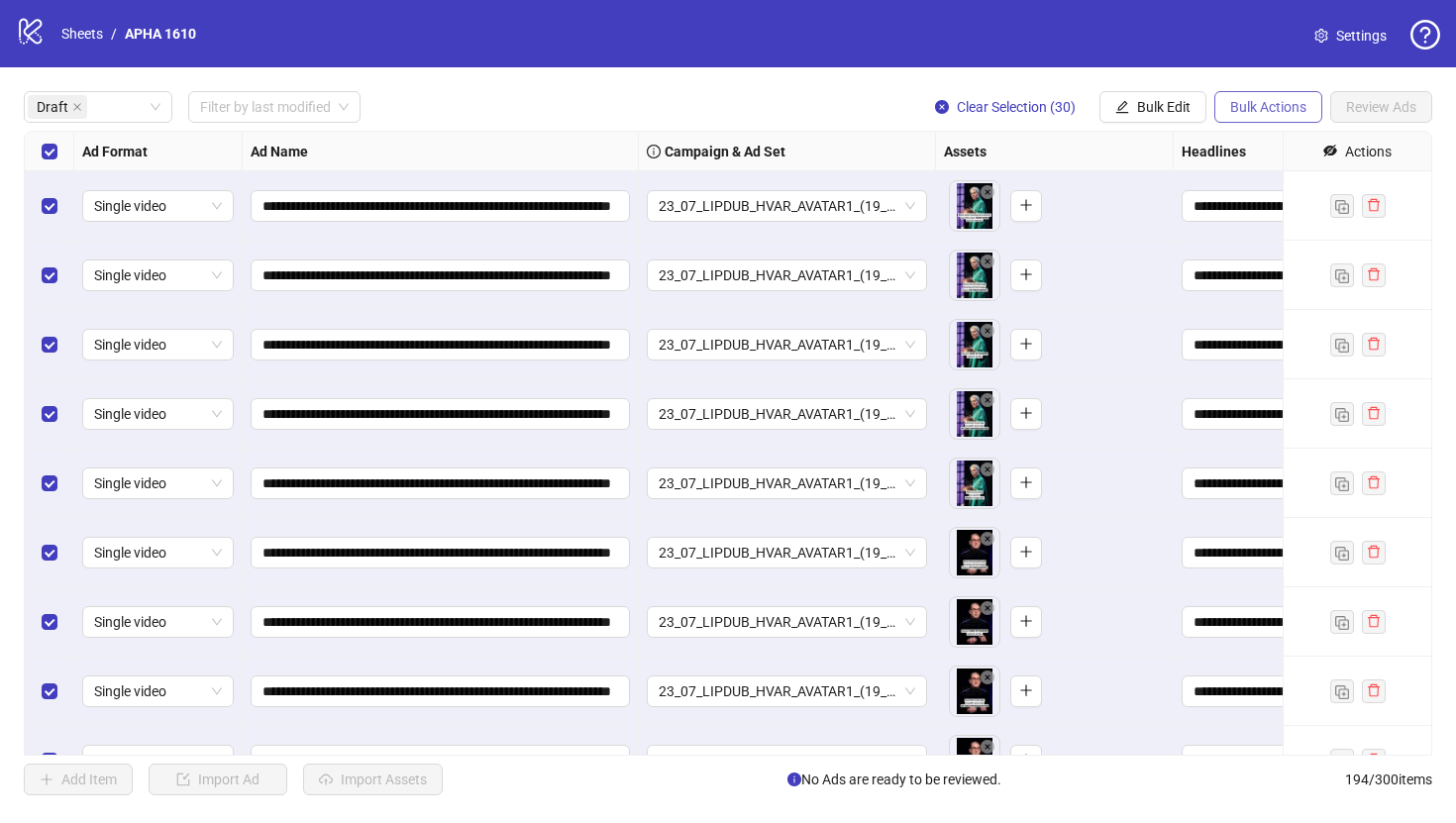 click on "Bulk Actions" at bounding box center (1268, 107) 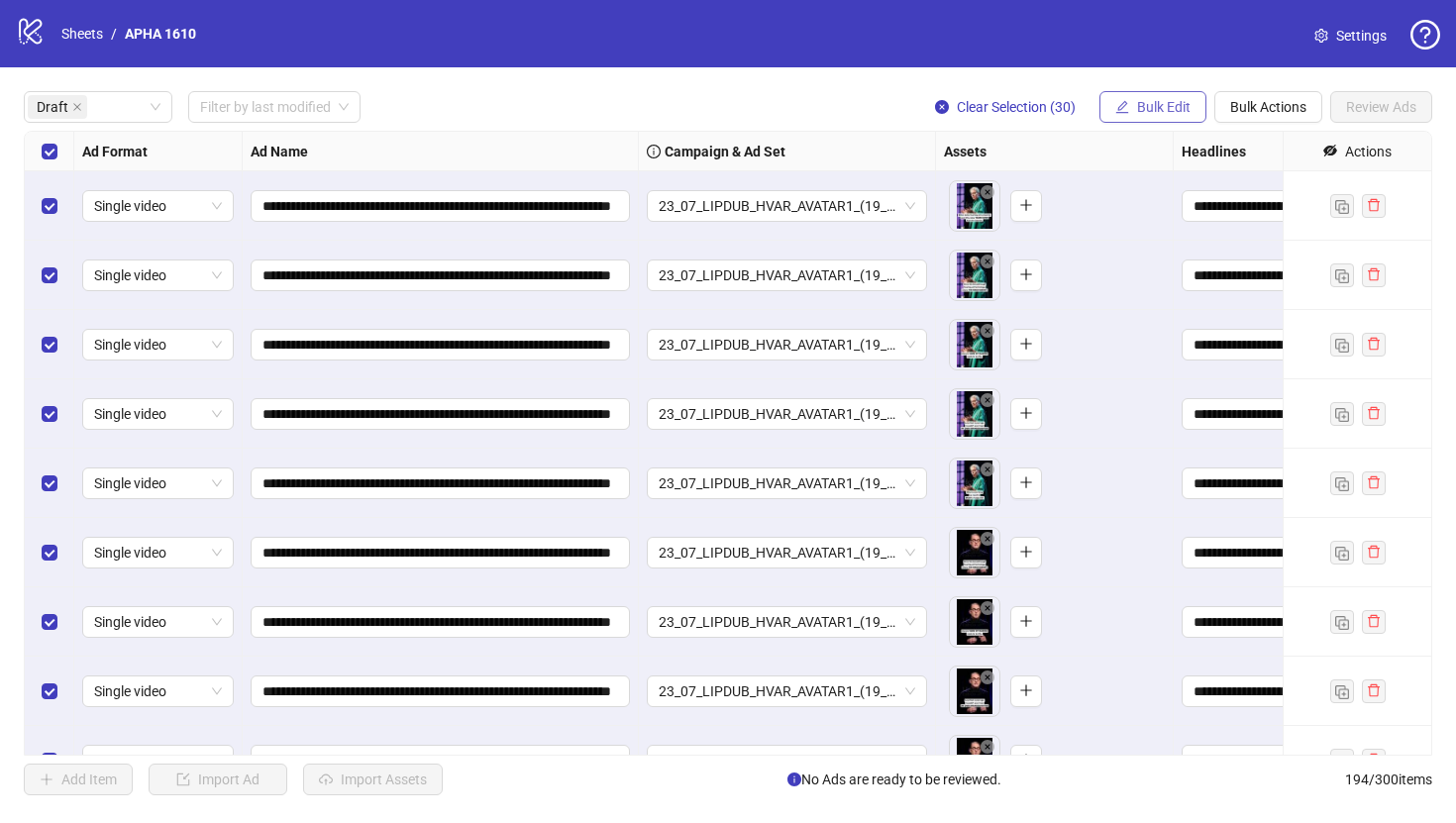 click on "Bulk Edit" at bounding box center (1153, 107) 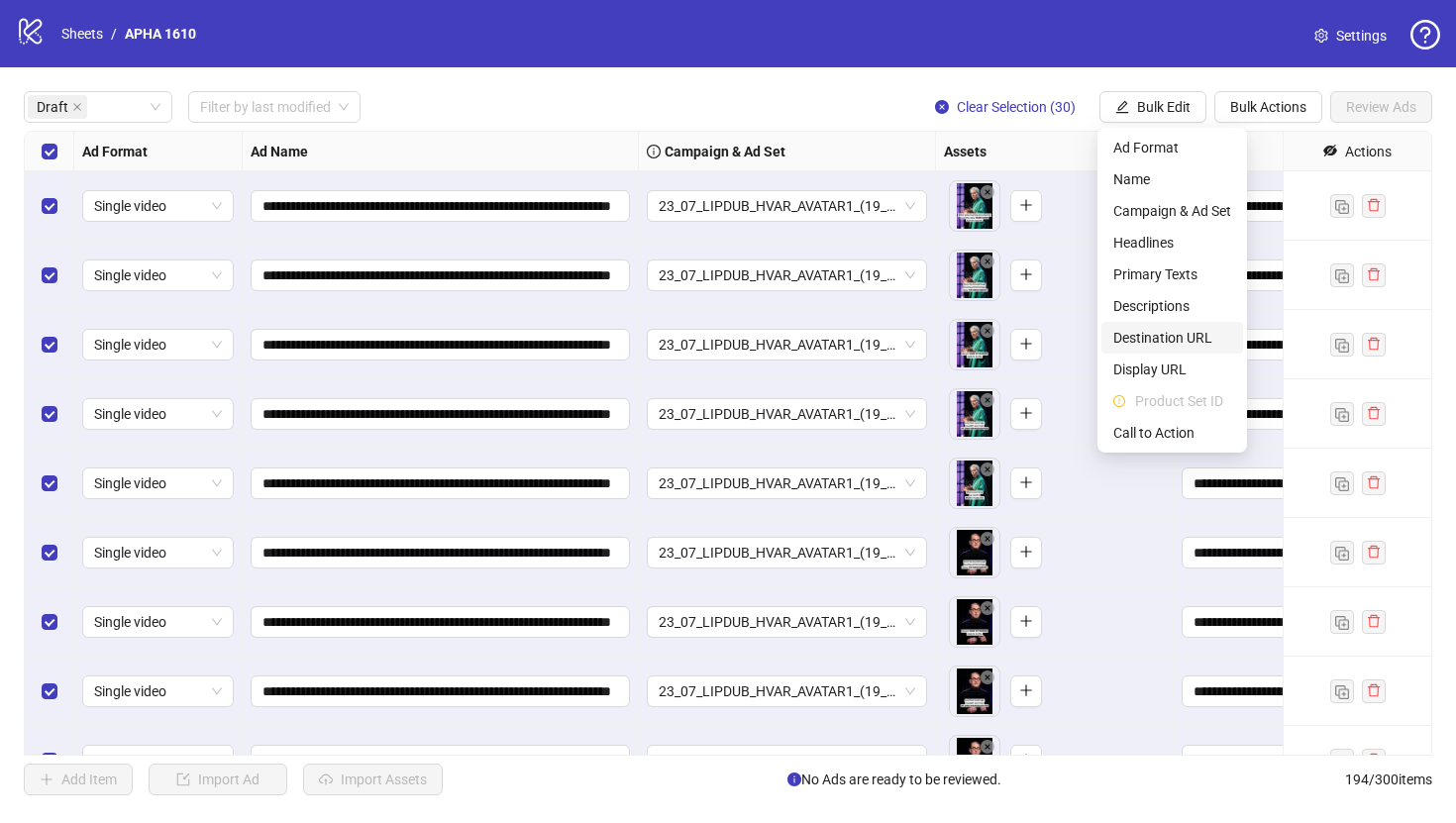 click on "Destination URL" at bounding box center (1172, 338) 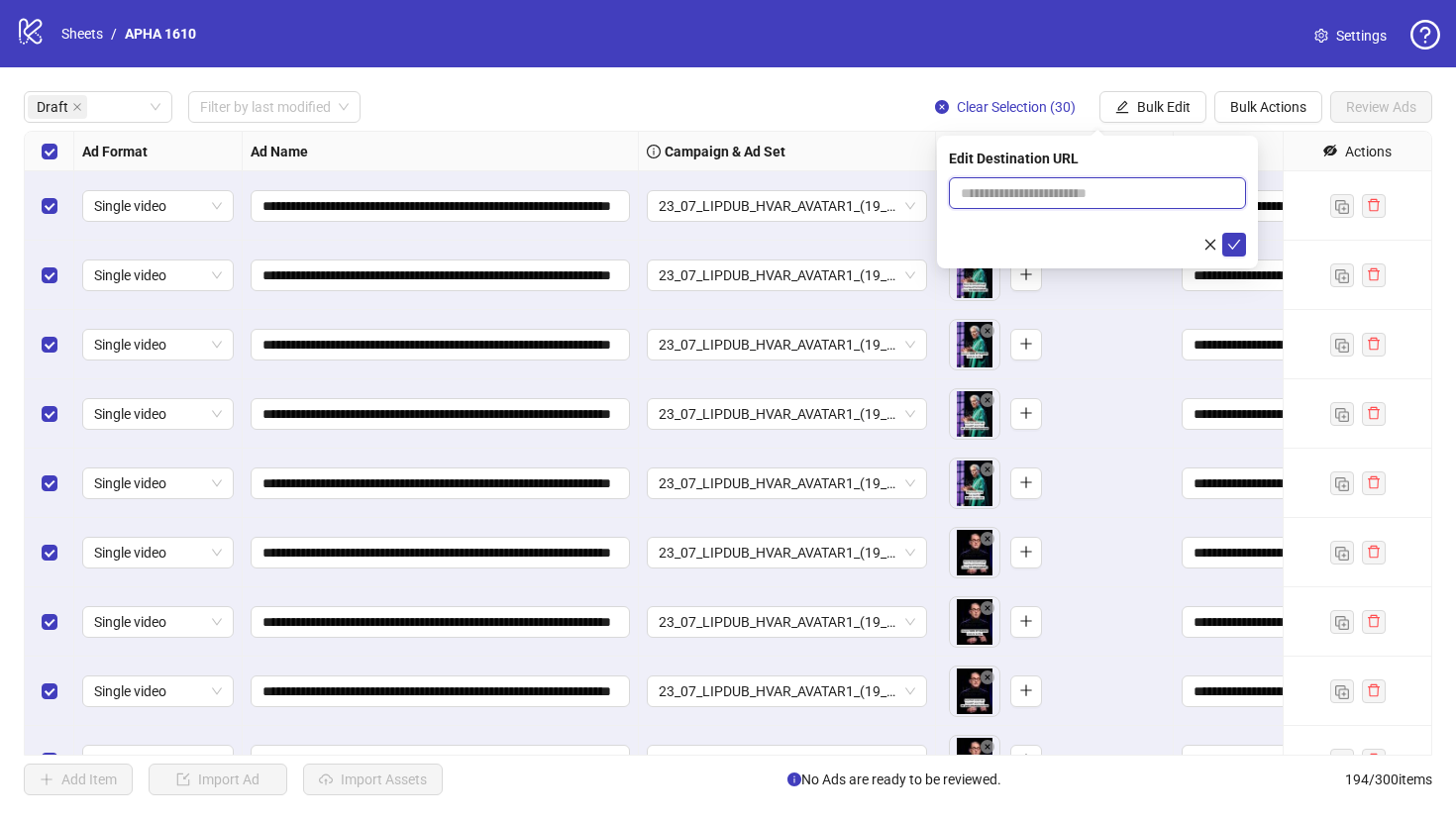 click at bounding box center (1090, 193) 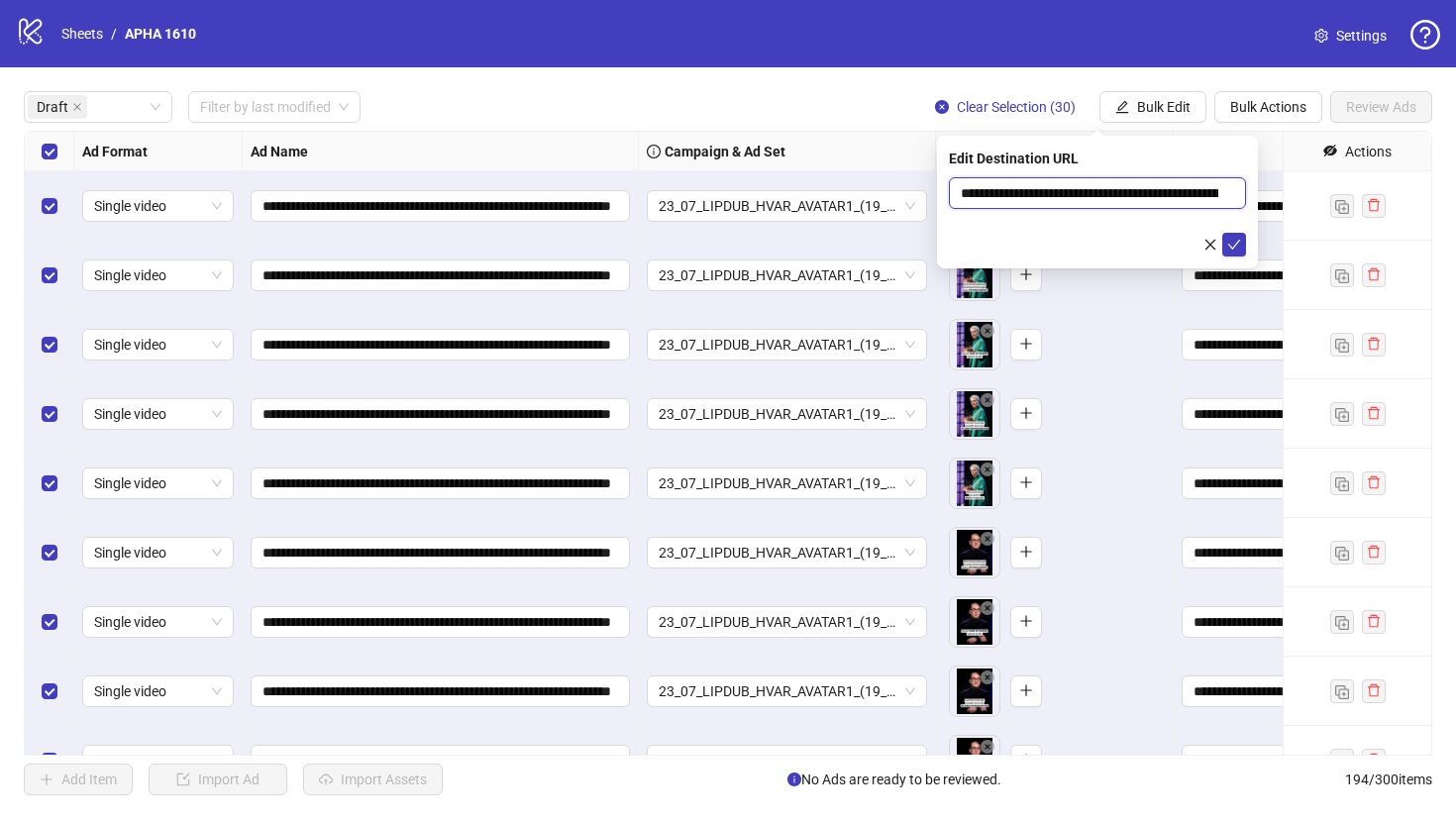 scroll, scrollTop: 0, scrollLeft: 746, axis: horizontal 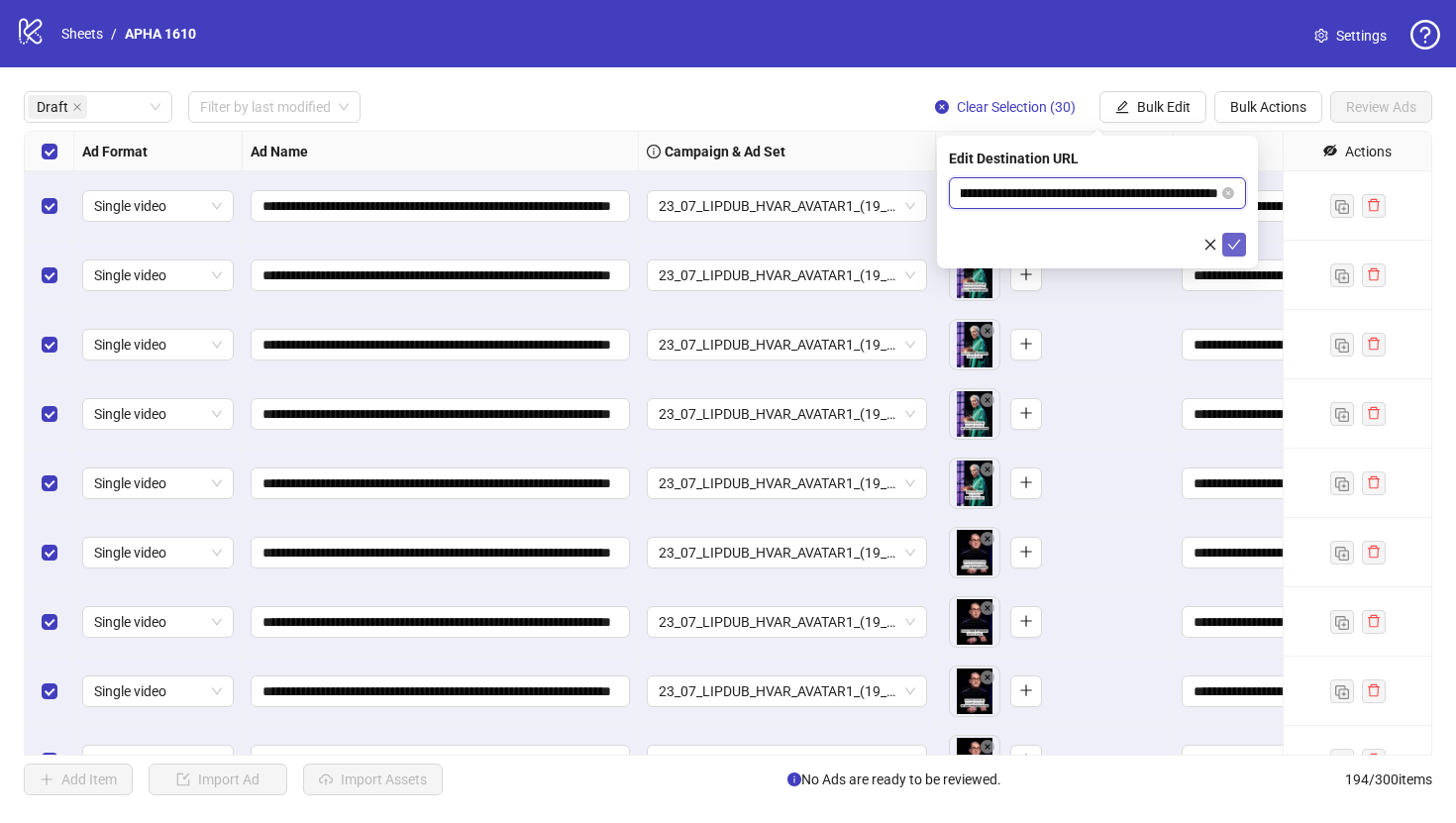 type on "**********" 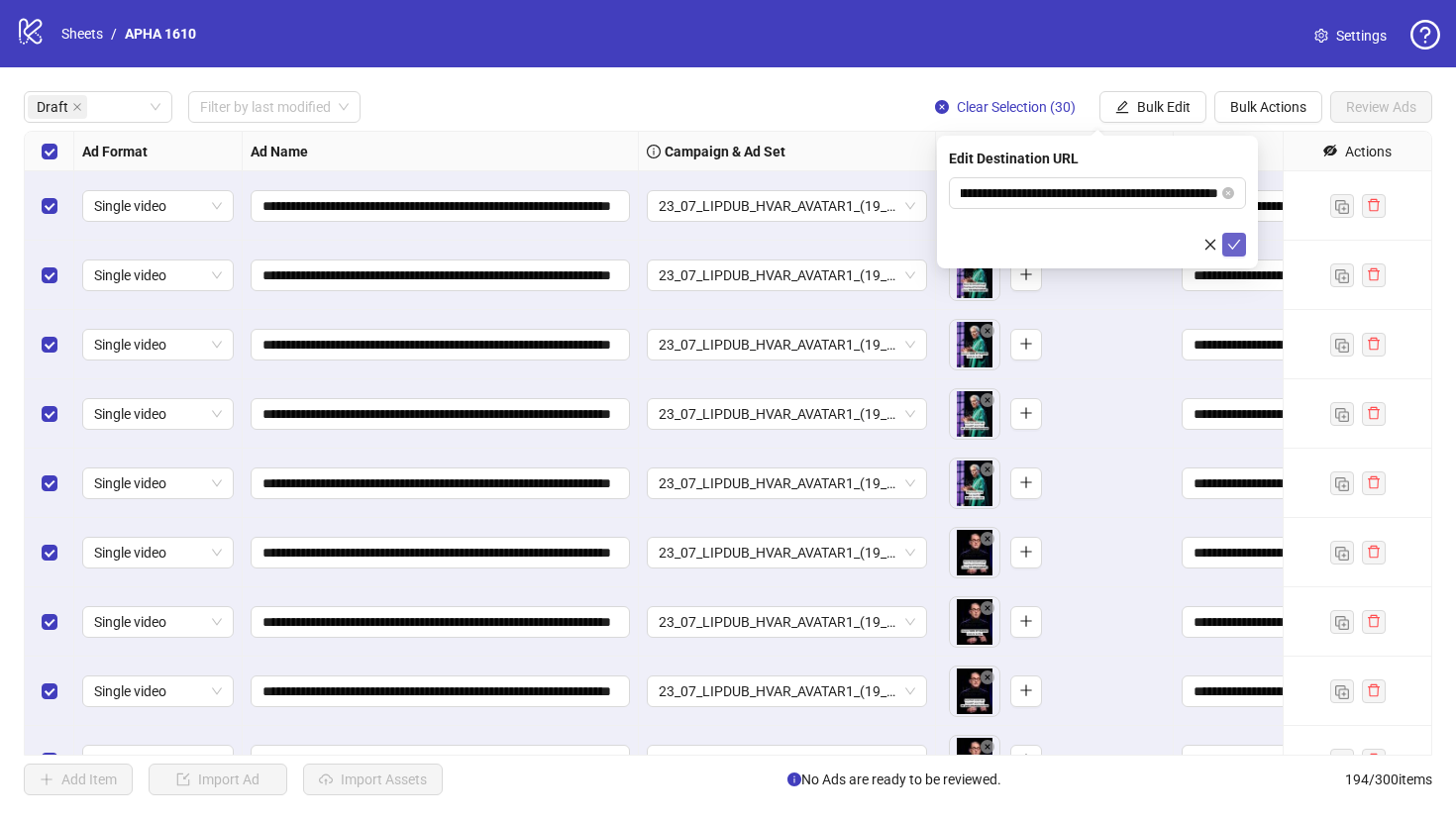 click 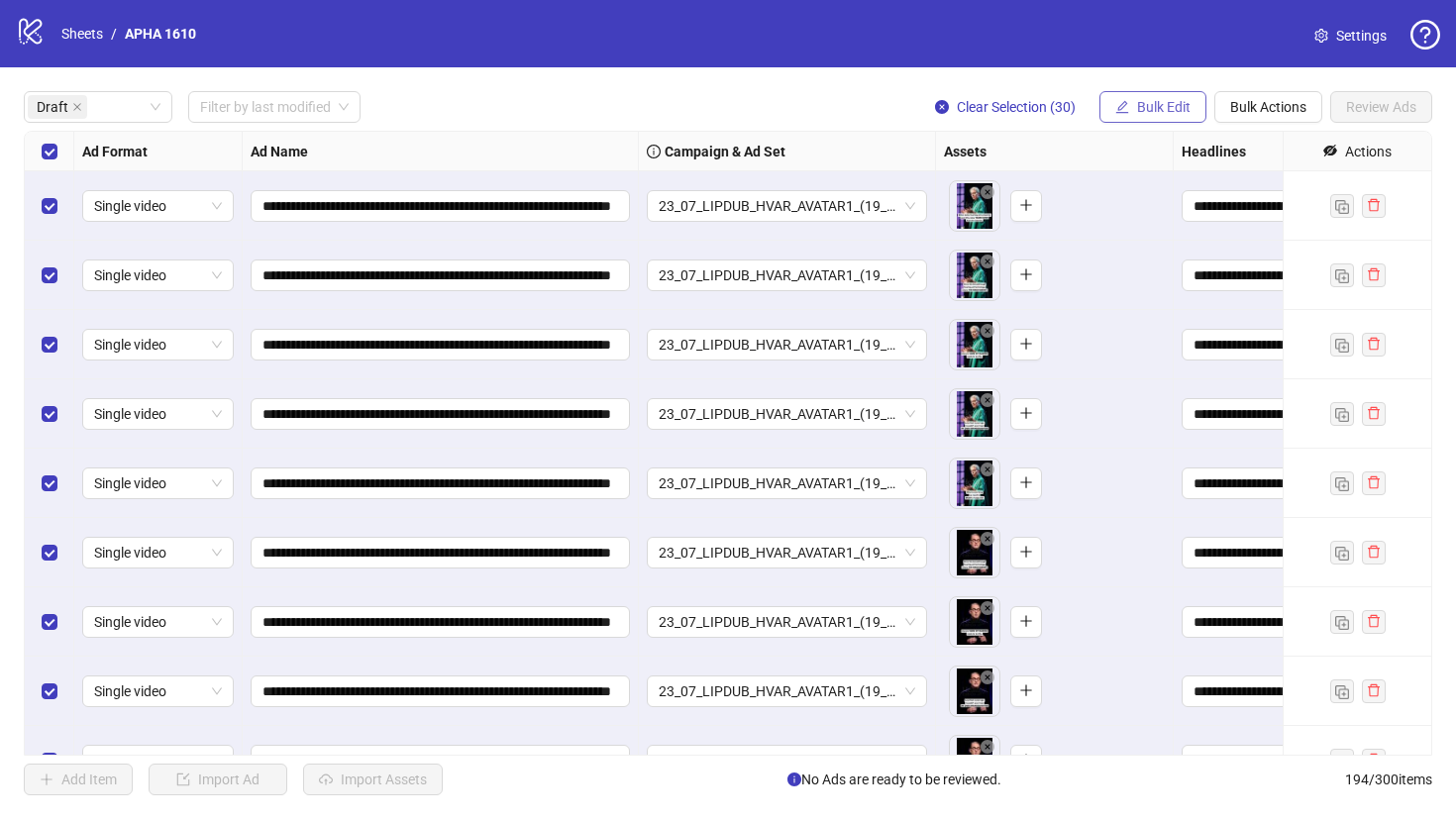 click on "Bulk Edit" at bounding box center (1164, 107) 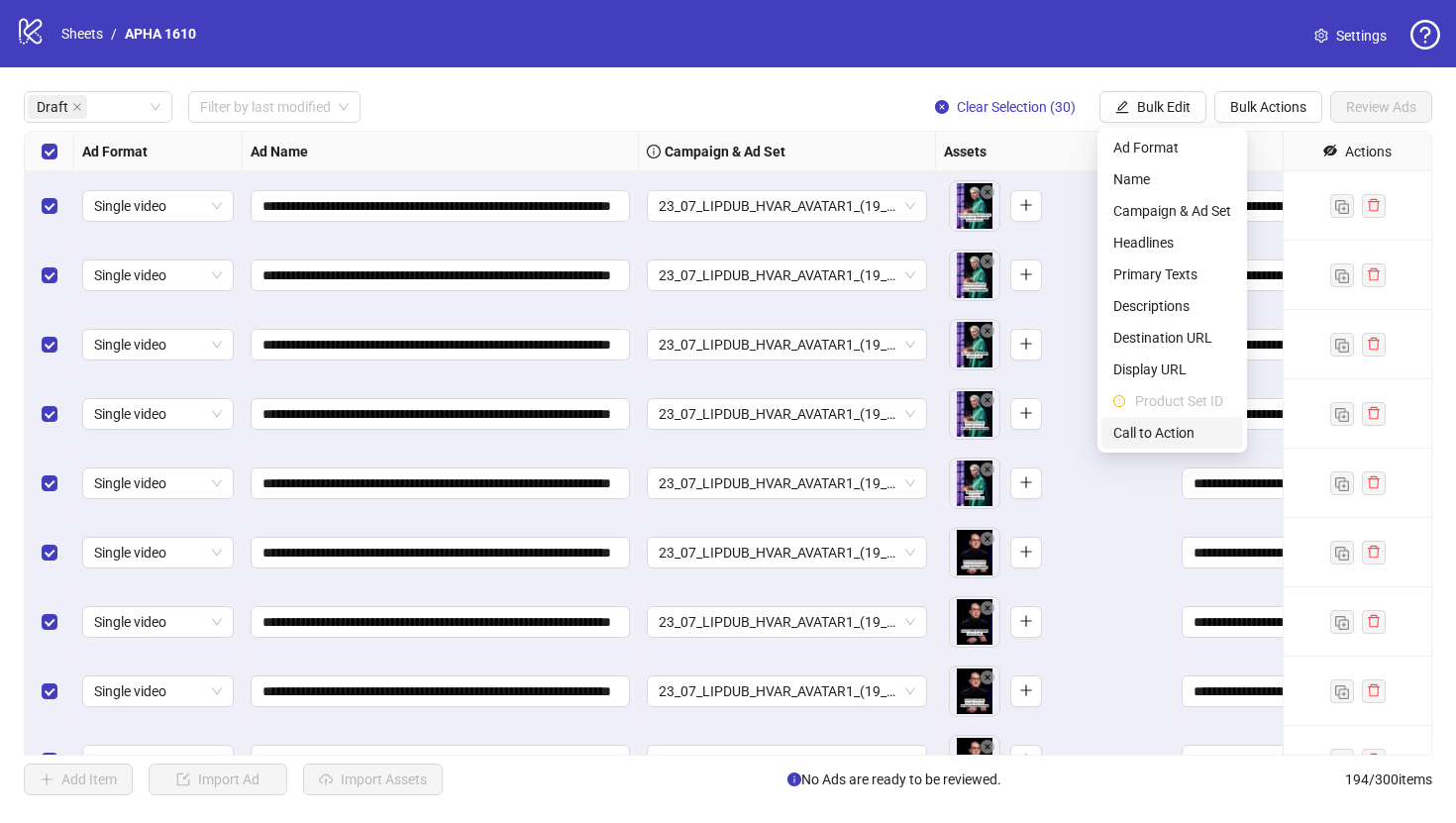 click on "Call to Action" at bounding box center (1172, 433) 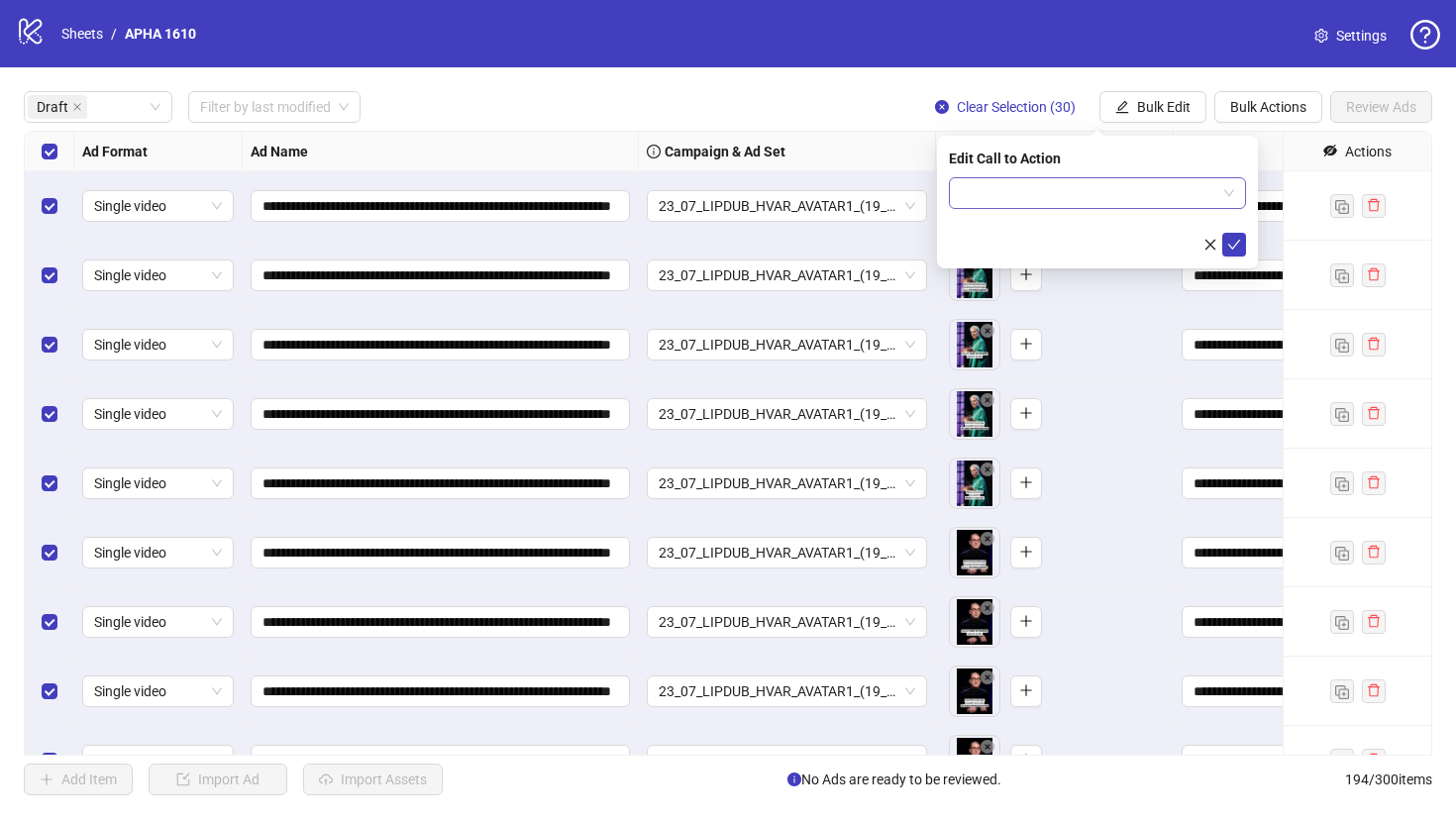 click at bounding box center (1089, 193) 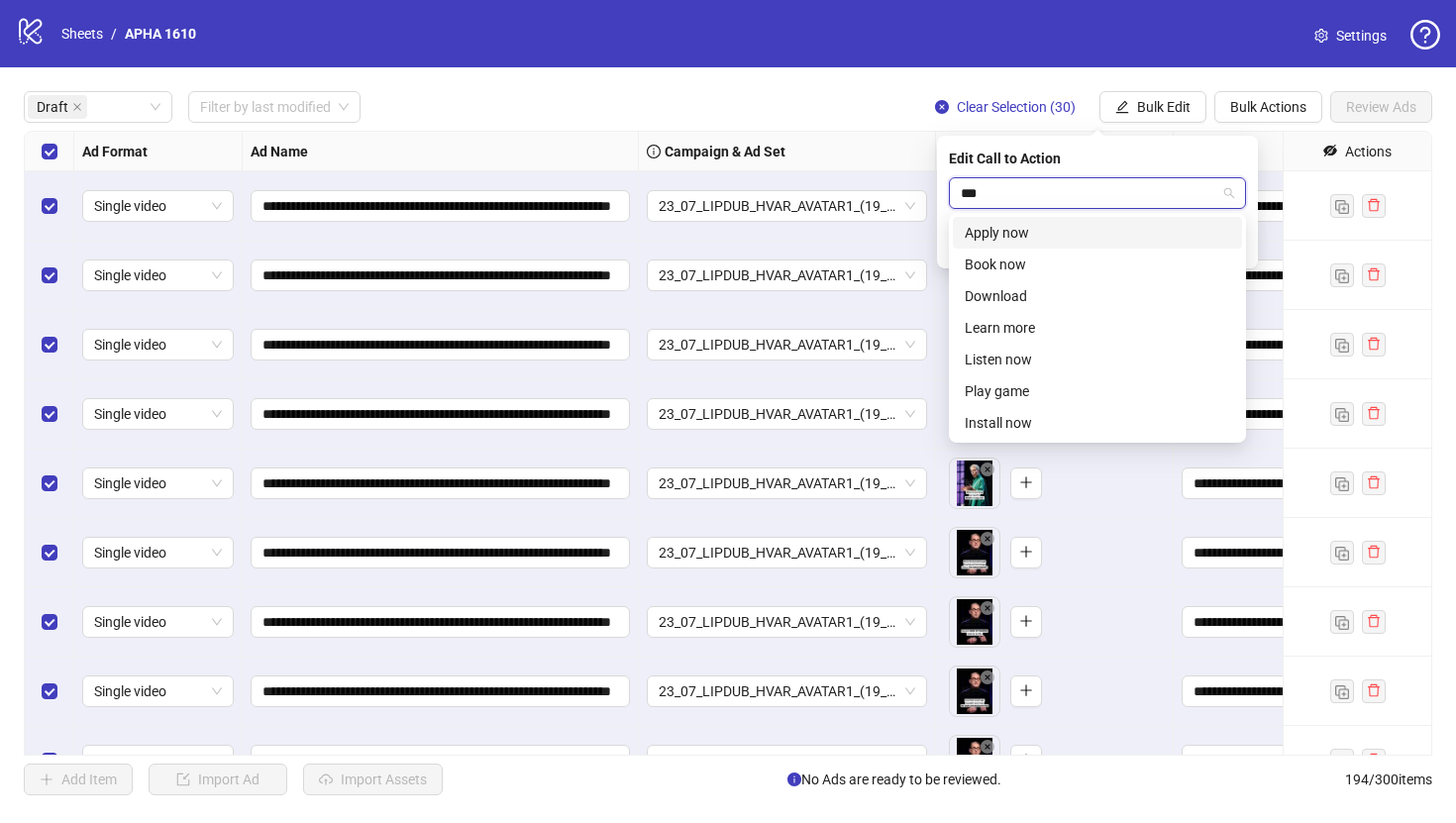 type on "****" 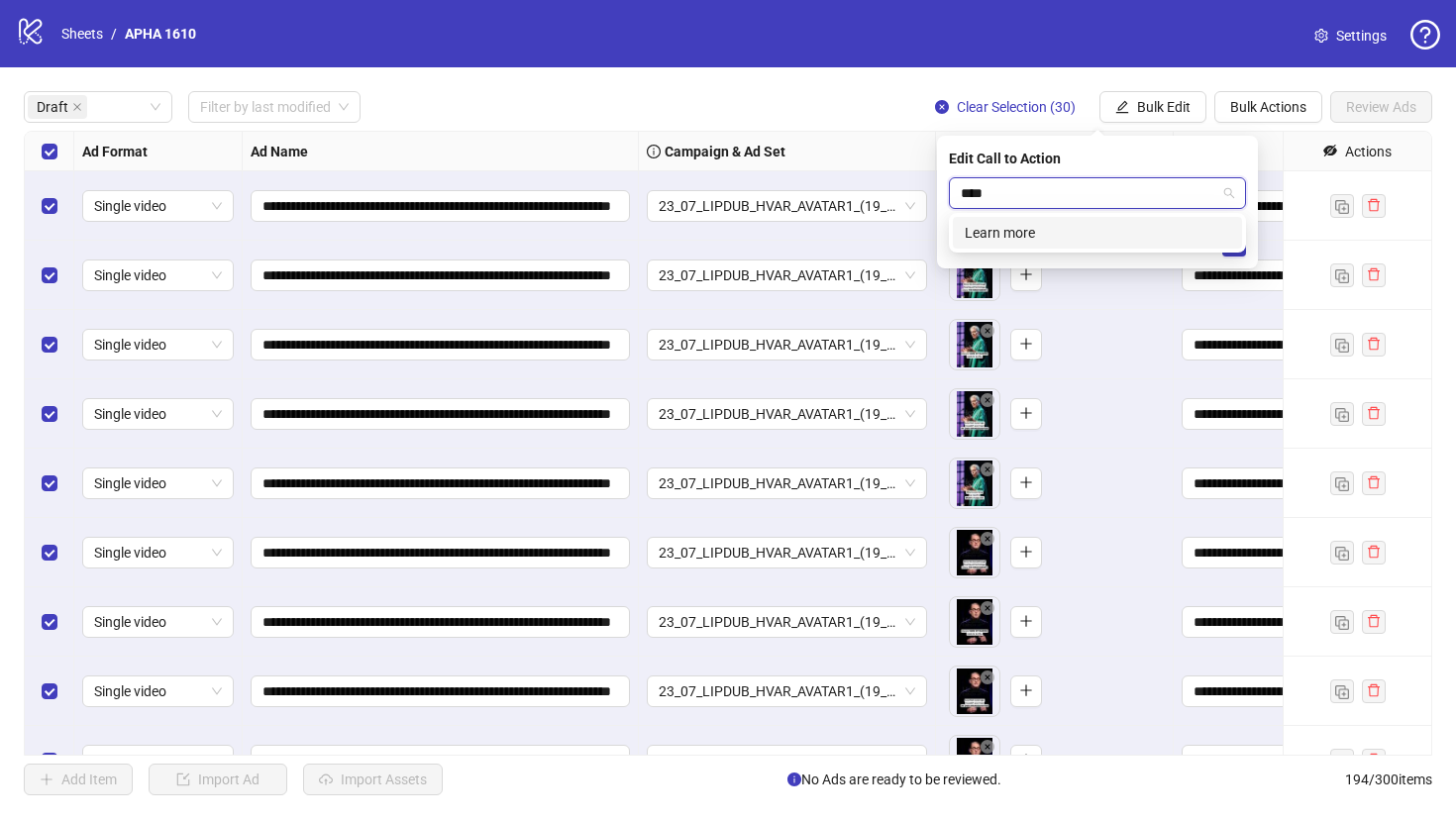 click on "Learn more" at bounding box center (1097, 233) 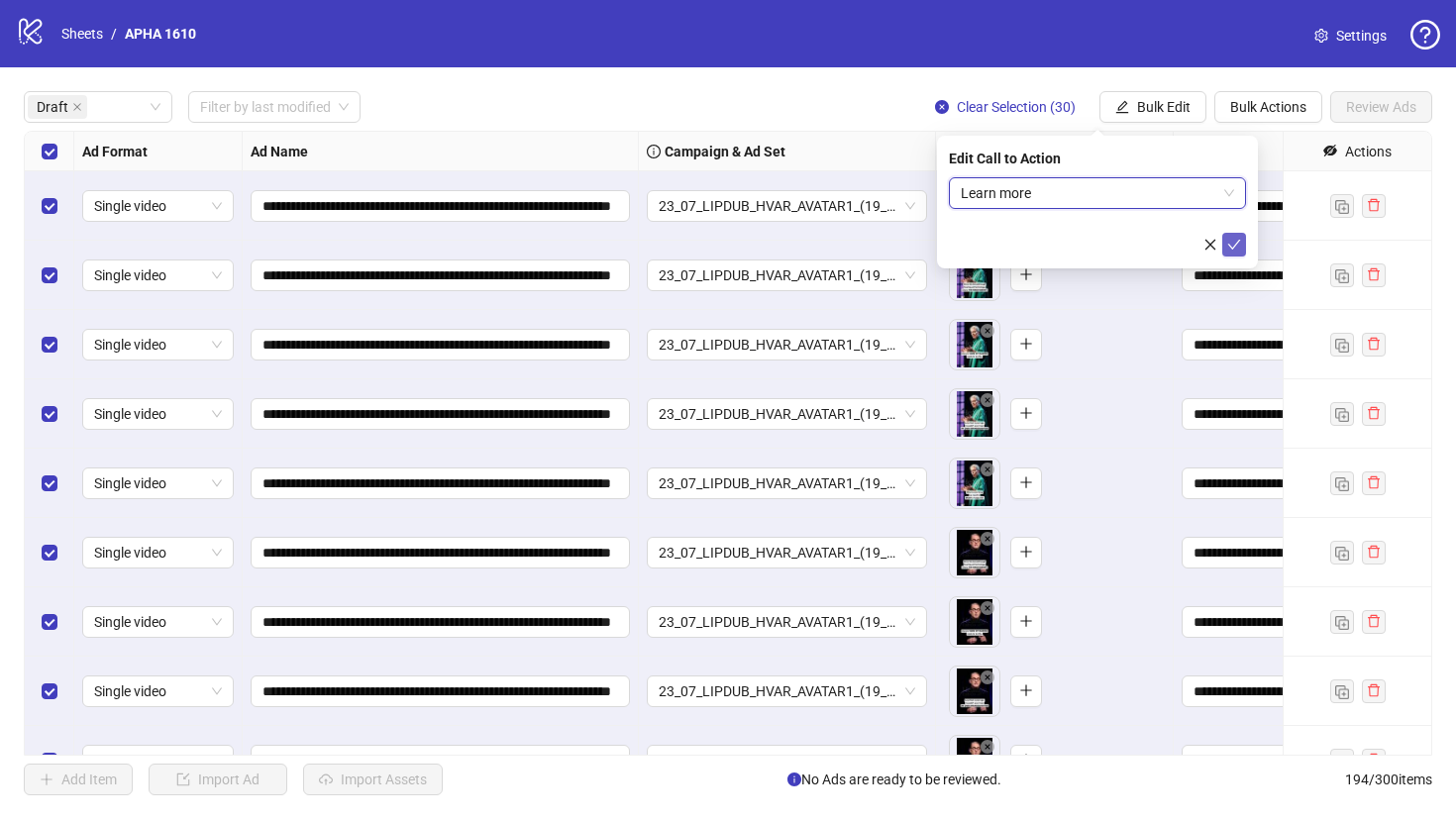 click 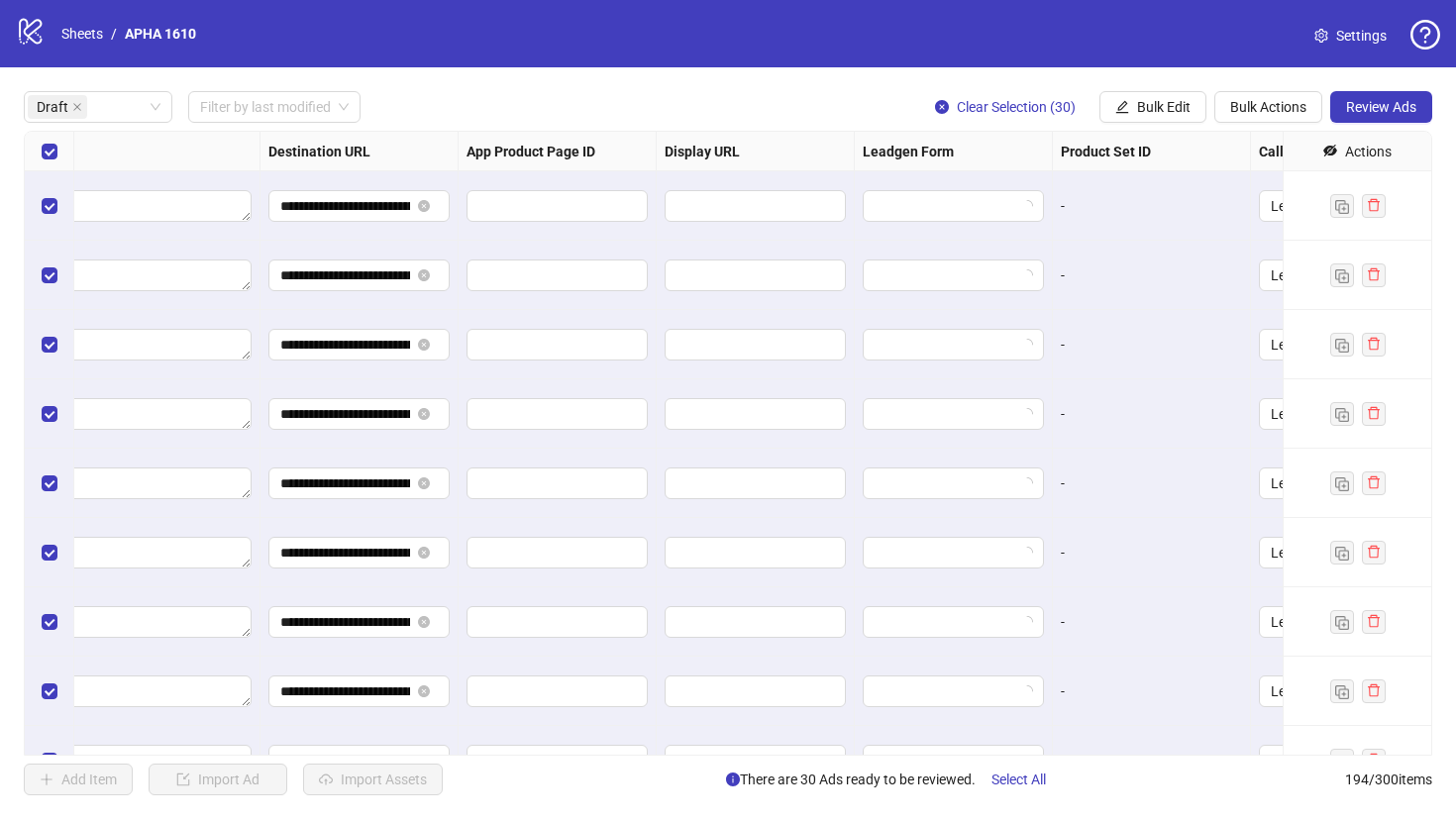 scroll, scrollTop: 0, scrollLeft: 1832, axis: horizontal 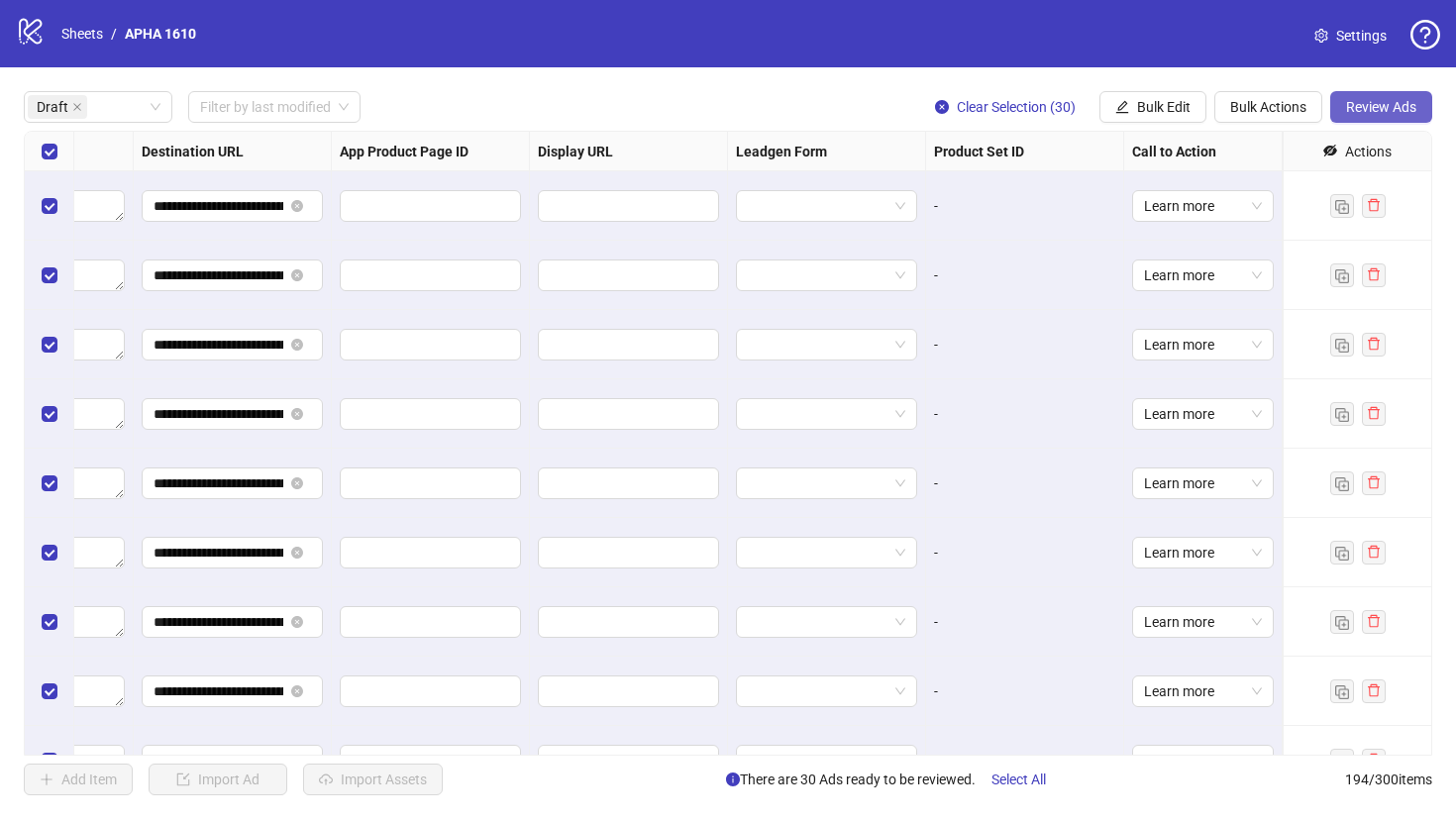 click on "Review Ads" at bounding box center (1381, 107) 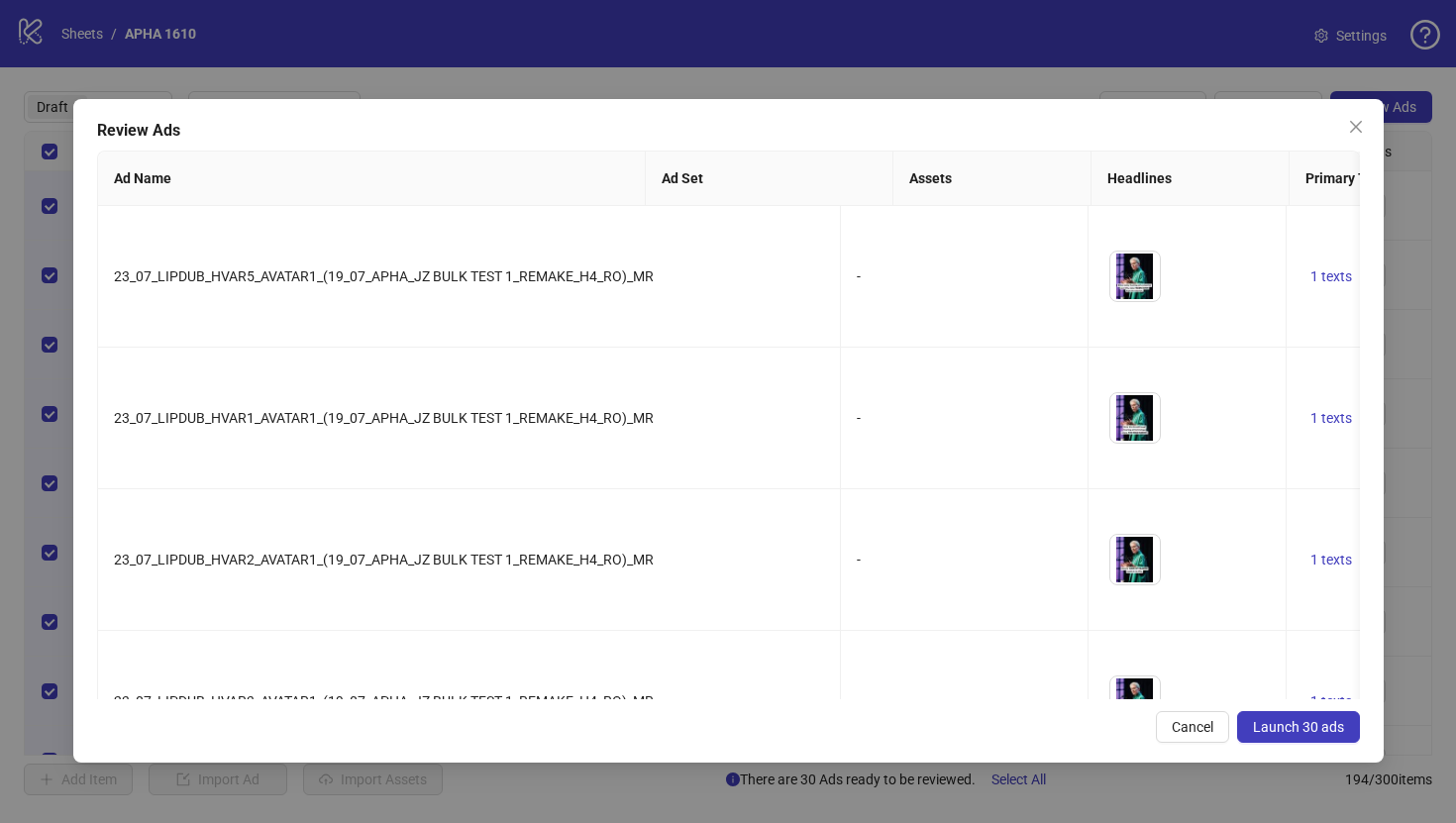 click on "Launch 30 ads" at bounding box center [1299, 727] 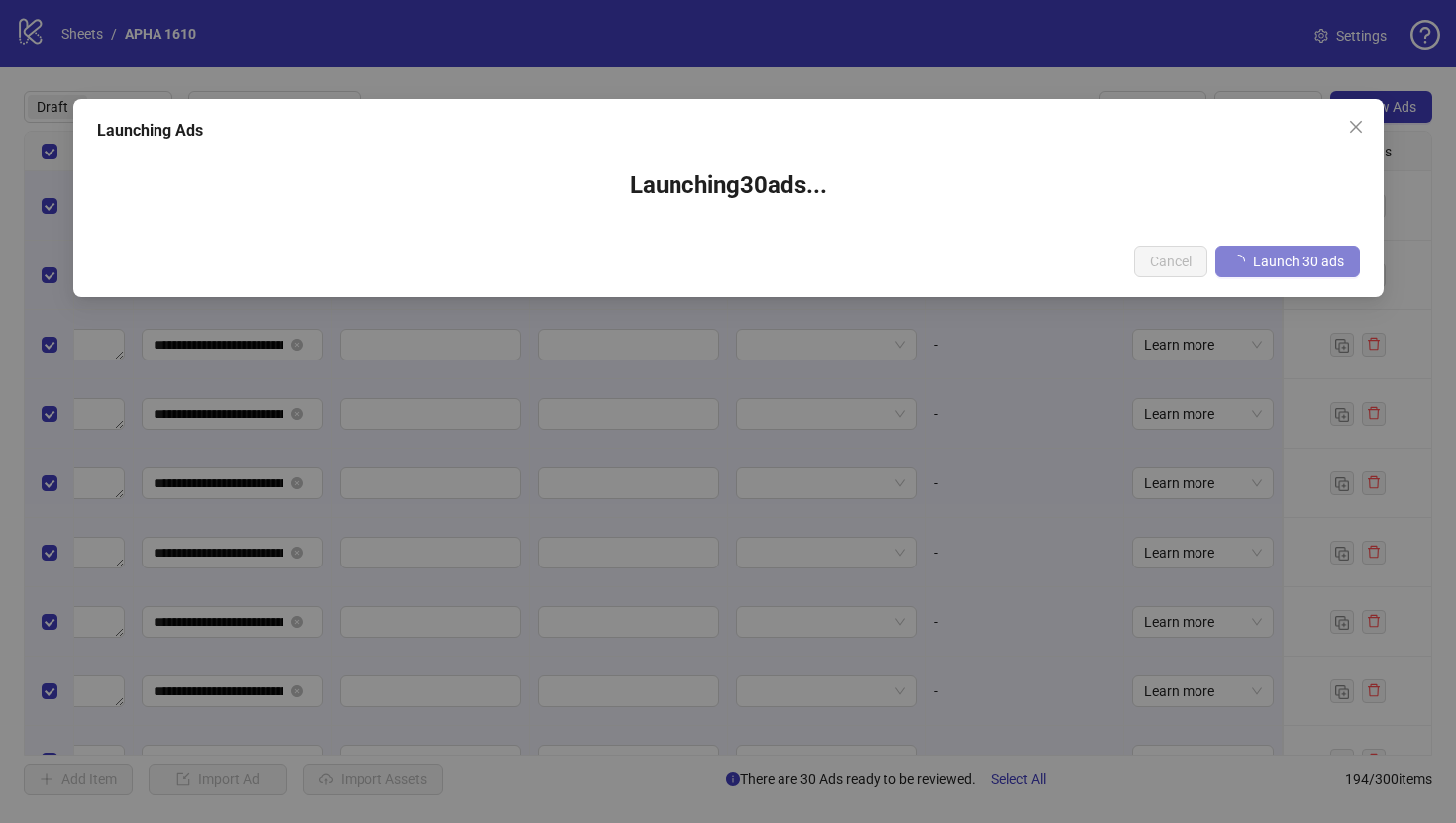 type 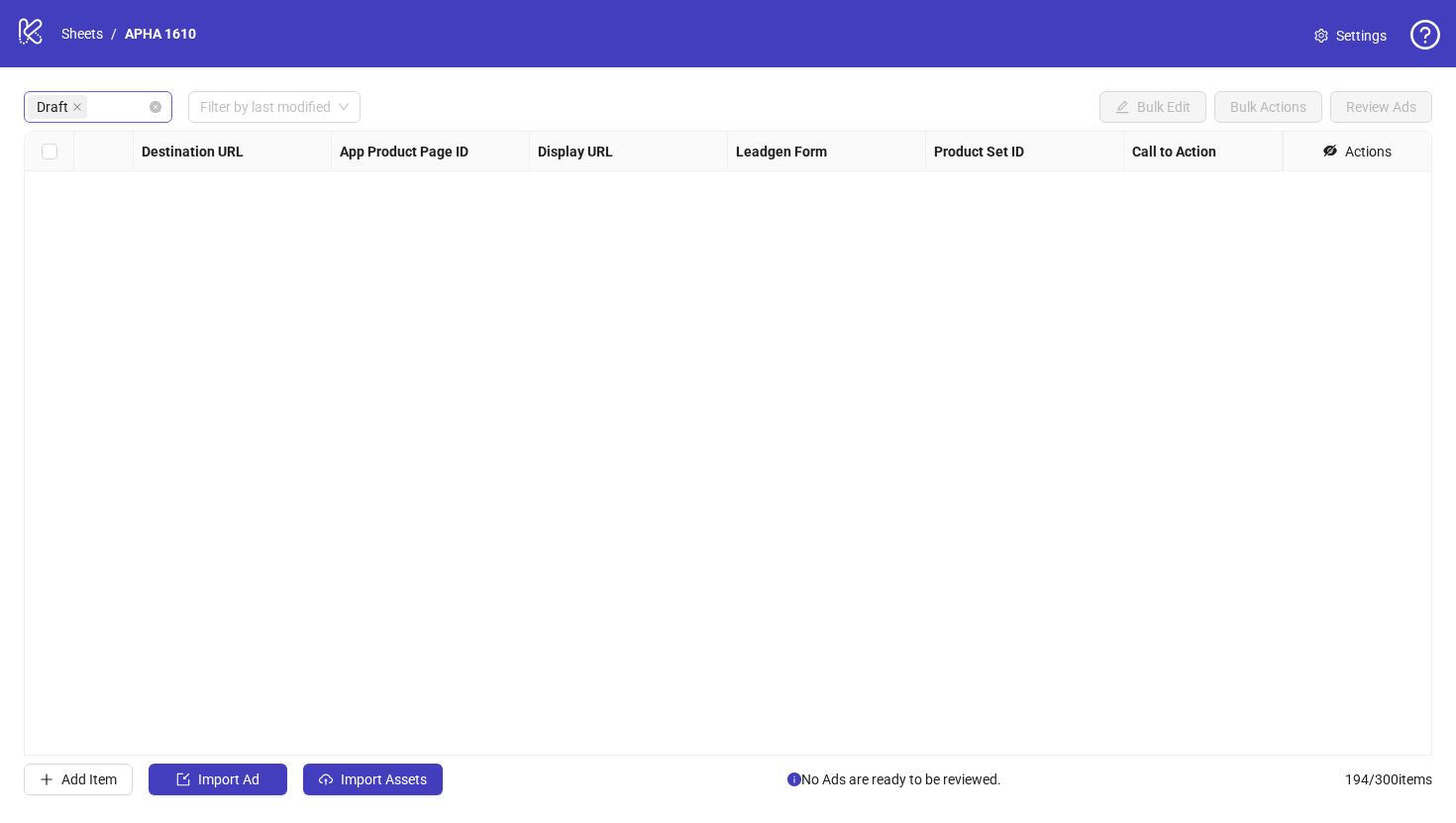click on "Draft" at bounding box center [57, 107] 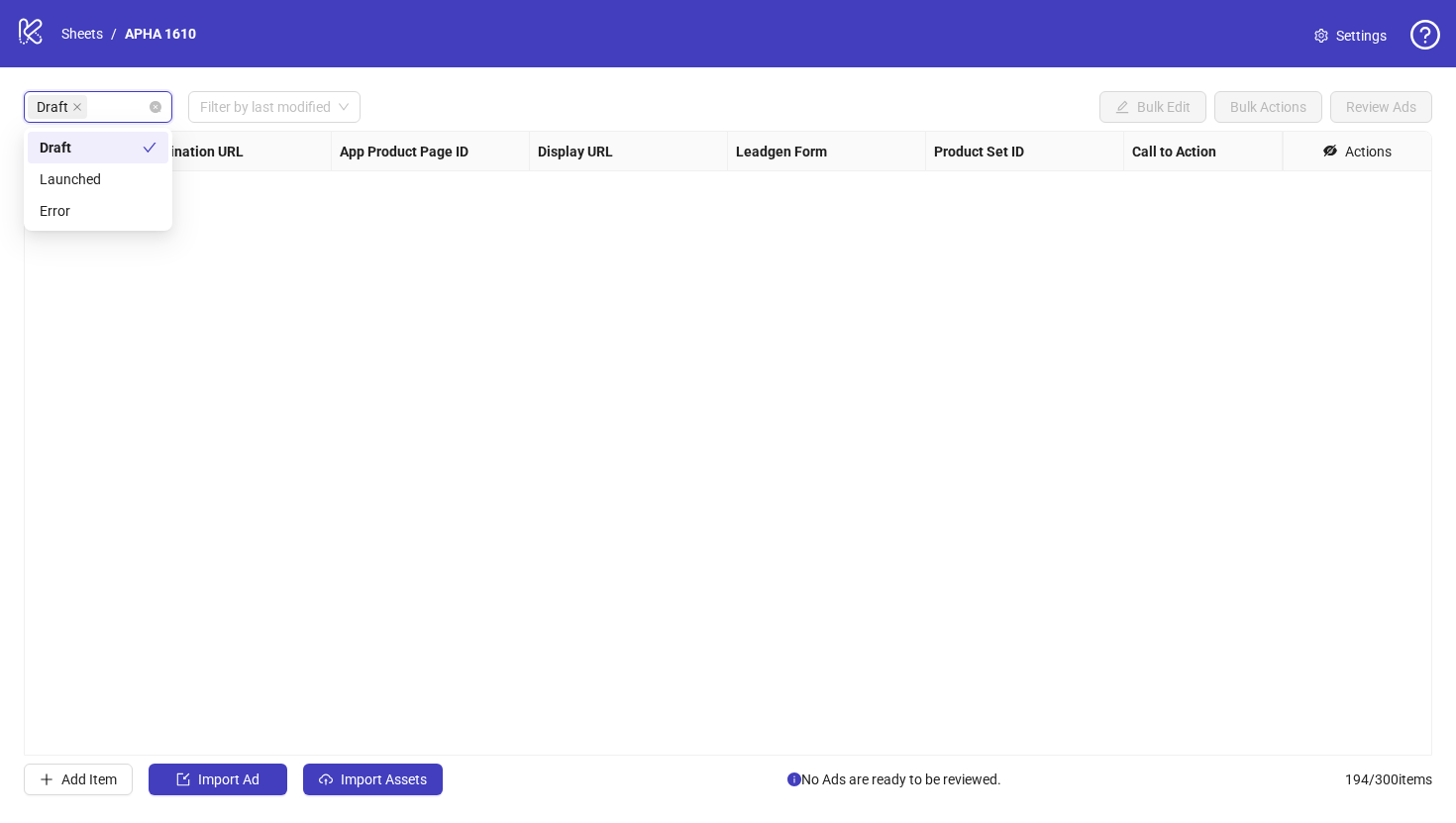 click on "Draft" at bounding box center [59, 107] 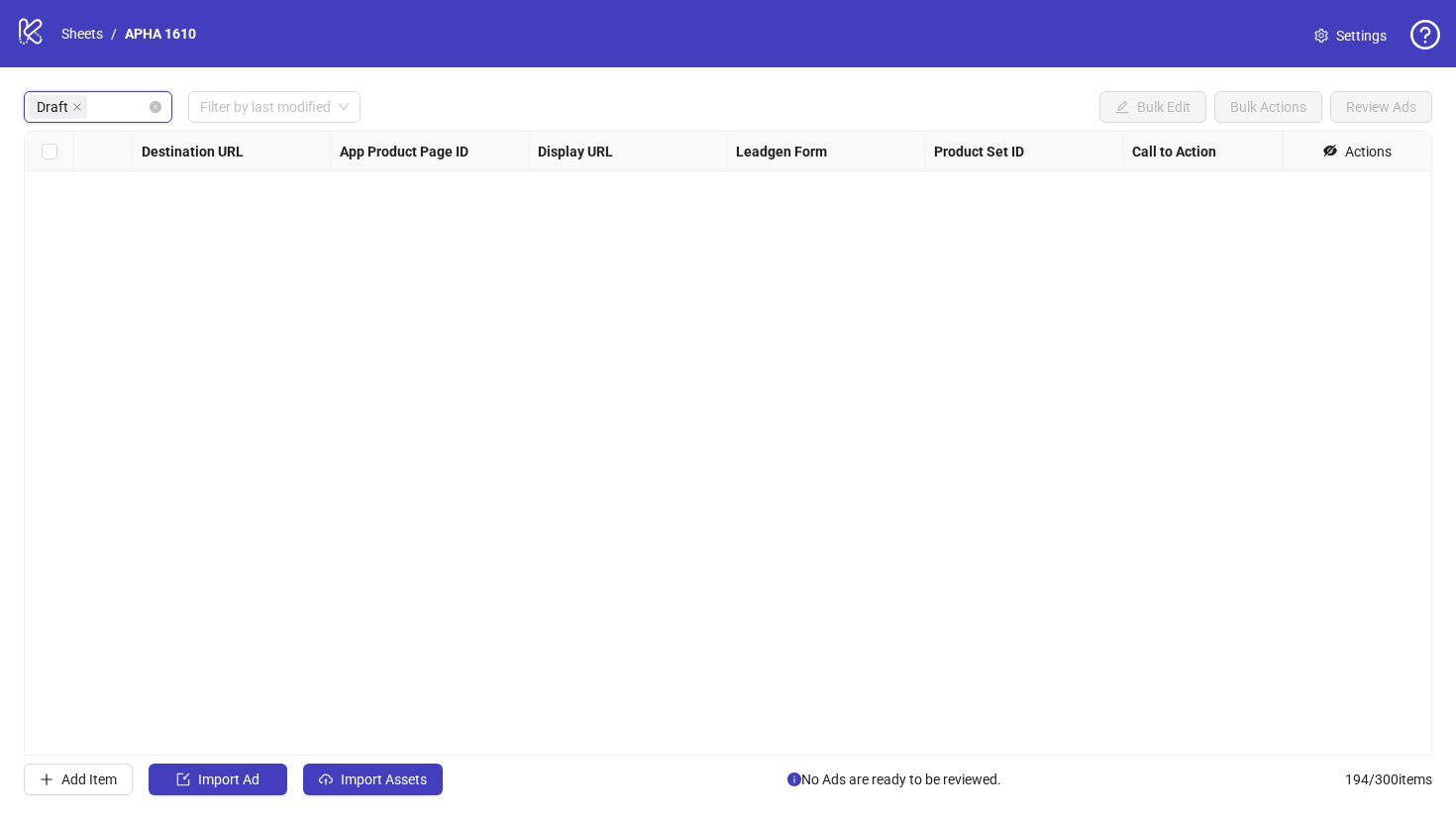 click on "Draft" at bounding box center (57, 107) 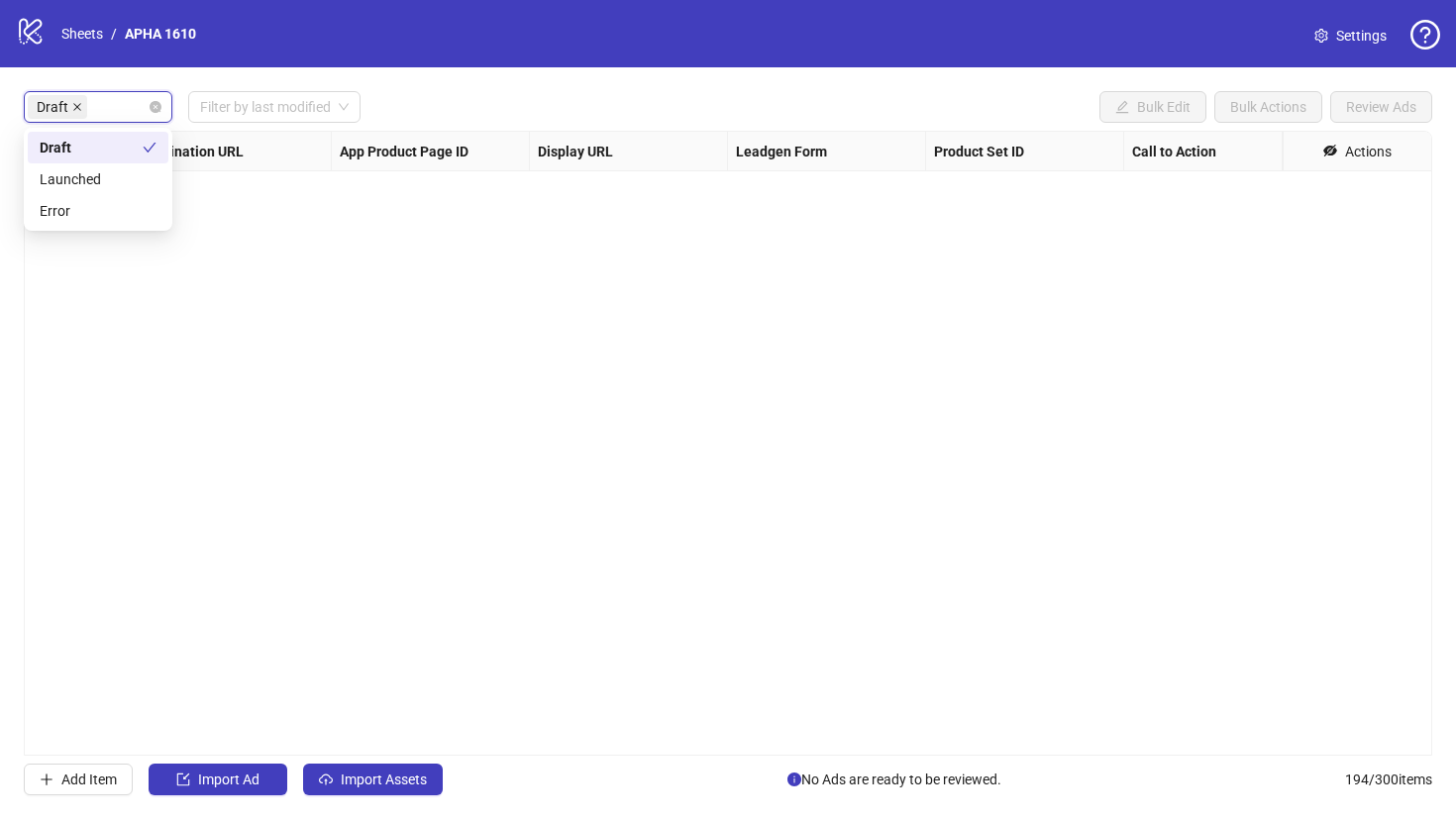 click 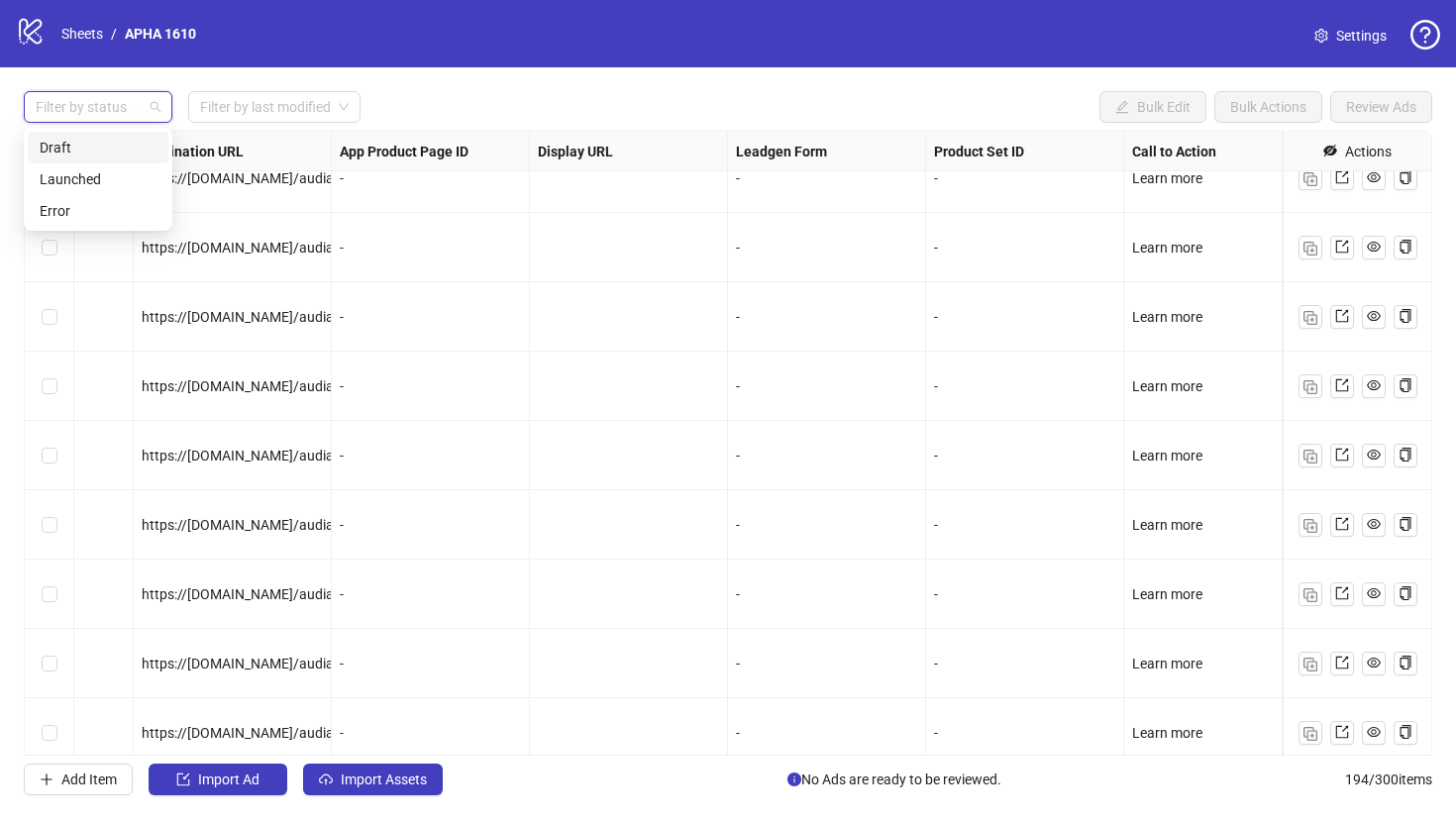 scroll, scrollTop: 12866, scrollLeft: 1832, axis: both 